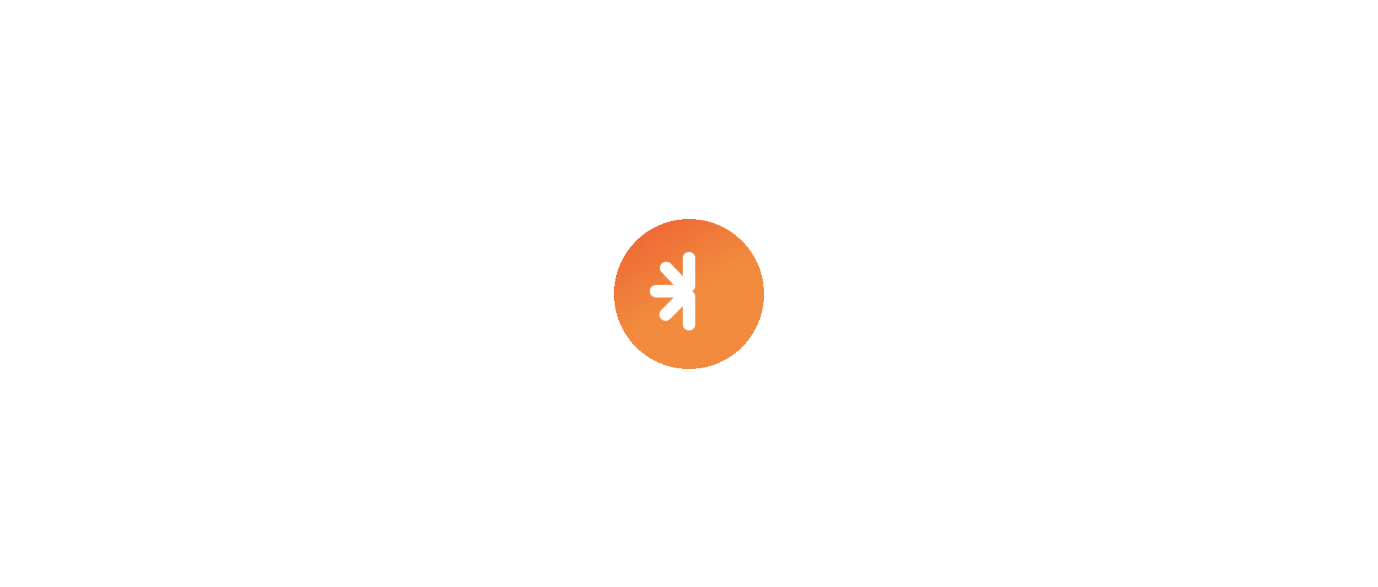scroll, scrollTop: 0, scrollLeft: 0, axis: both 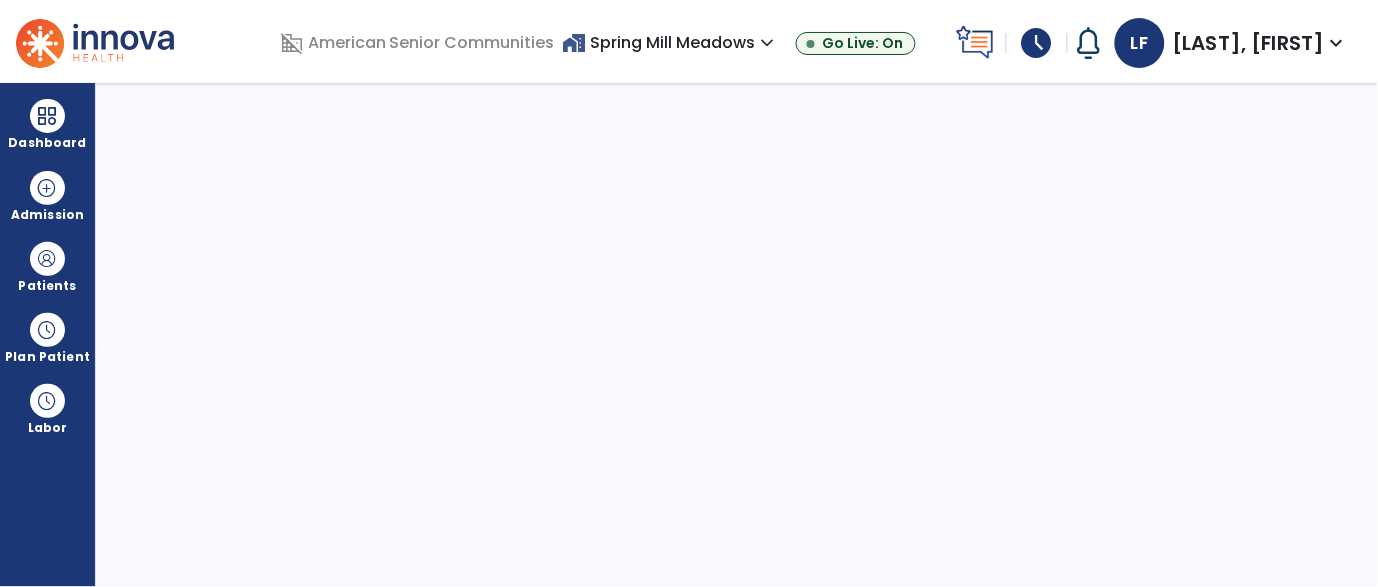 select on "****" 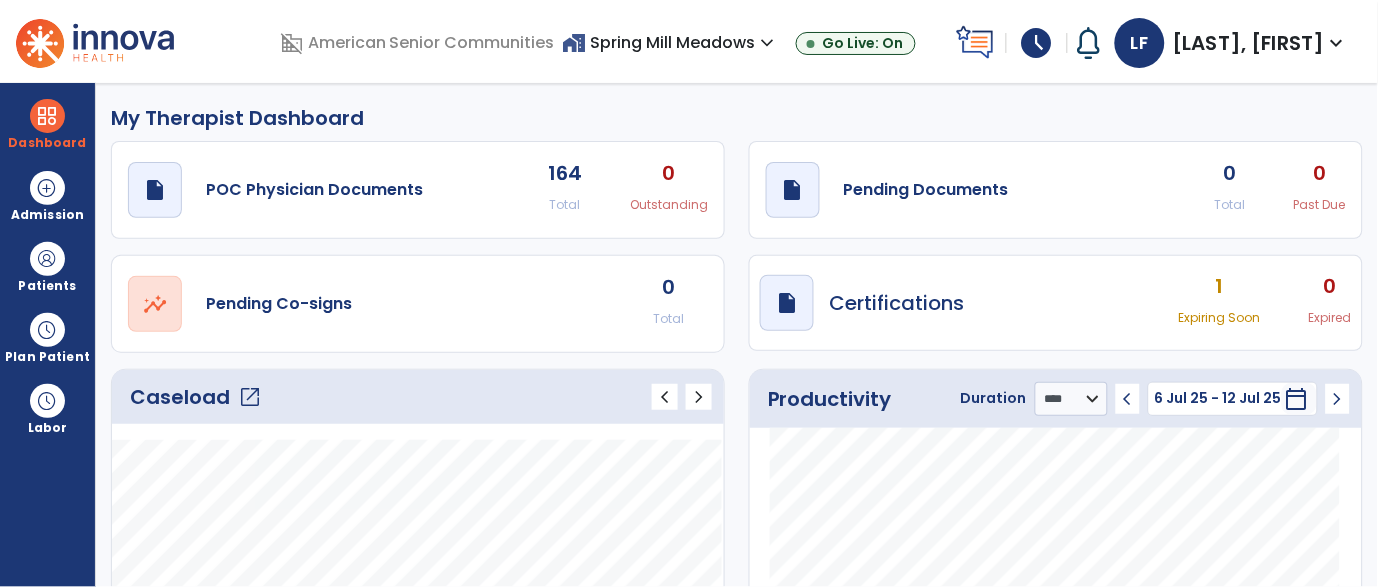 click on "open_in_new" 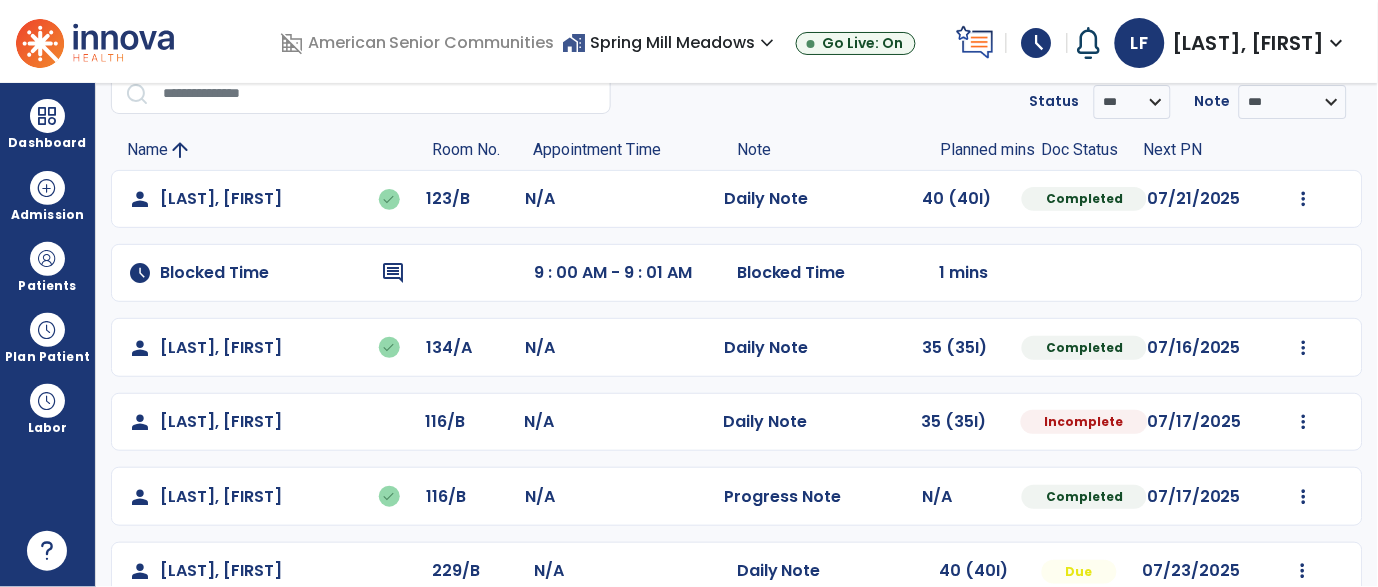scroll, scrollTop: 108, scrollLeft: 0, axis: vertical 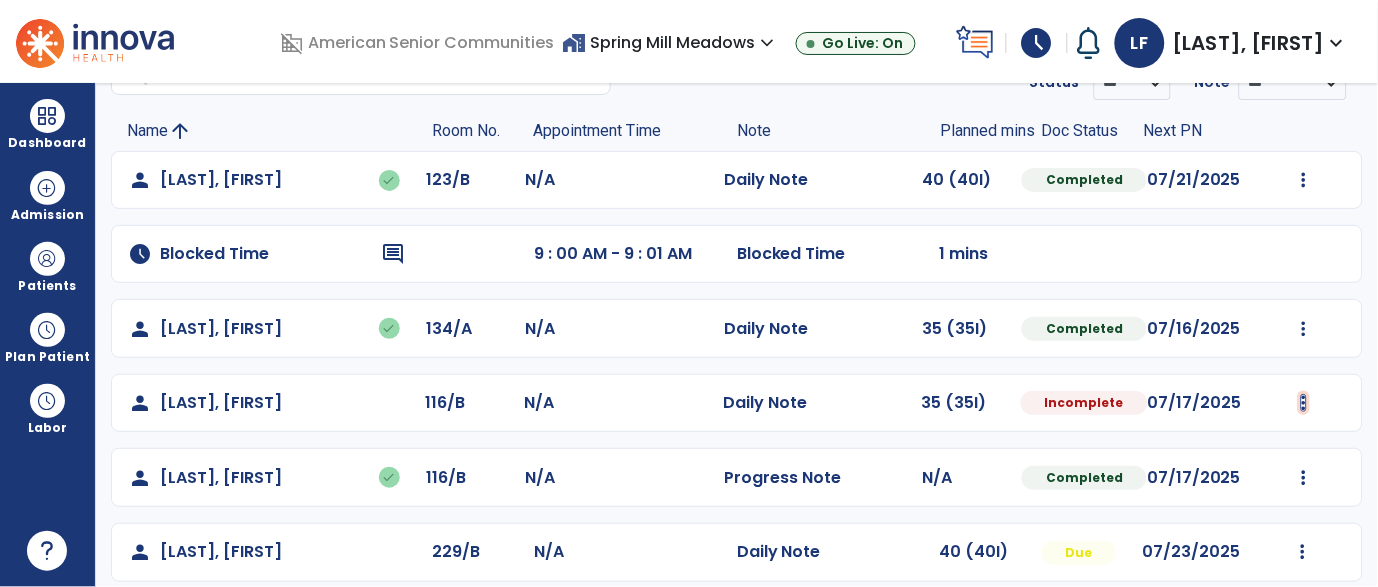 click at bounding box center (1304, 180) 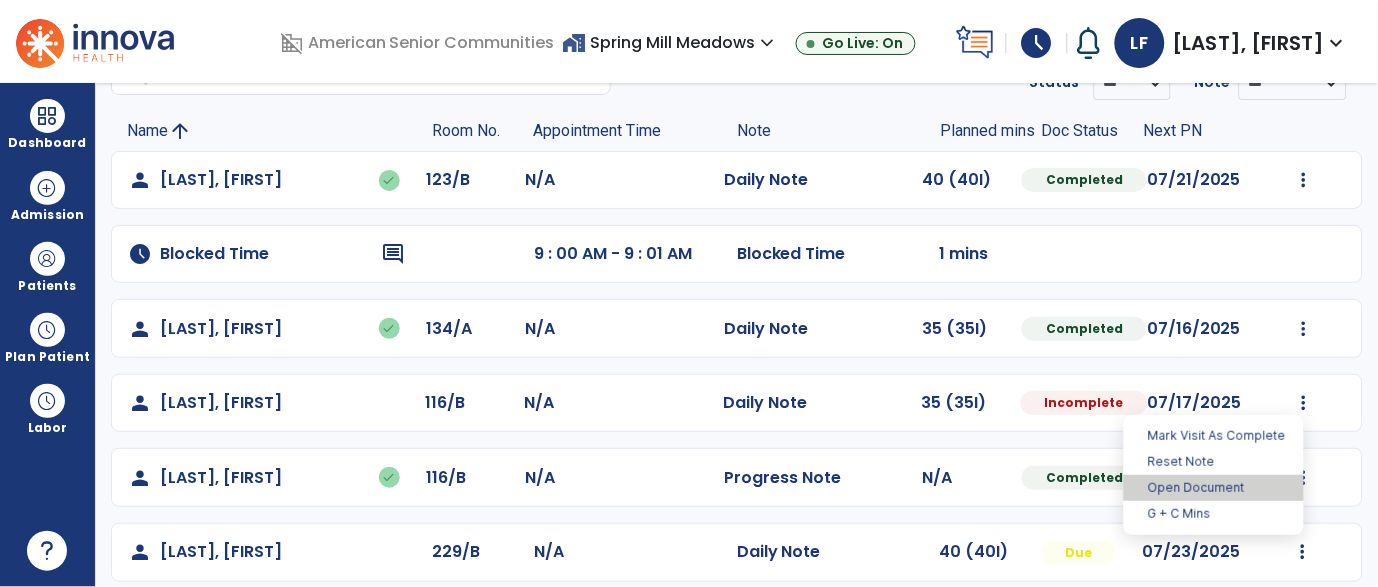 click on "Open Document" at bounding box center [1214, 488] 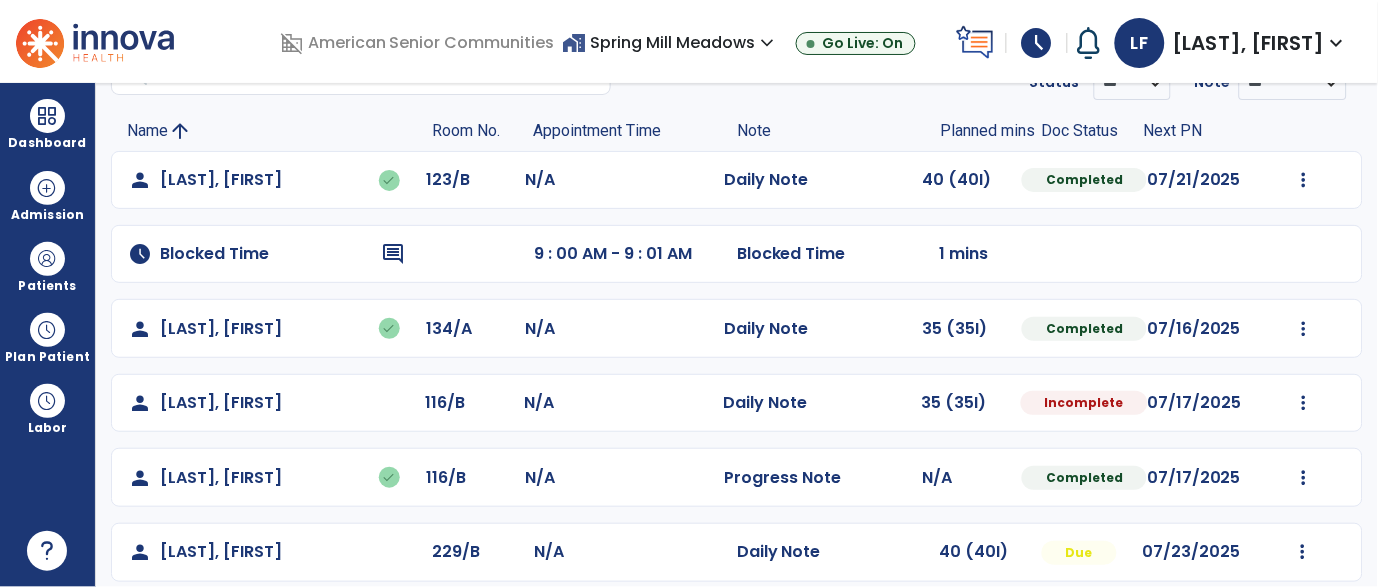select on "*" 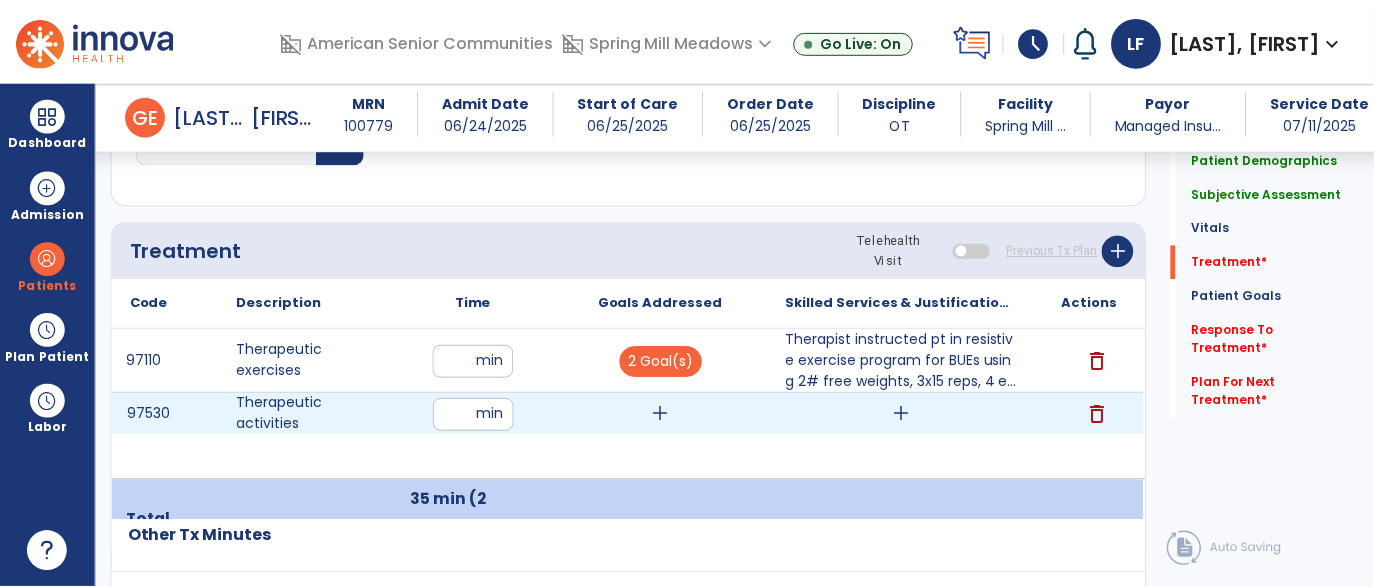 scroll, scrollTop: 1142, scrollLeft: 0, axis: vertical 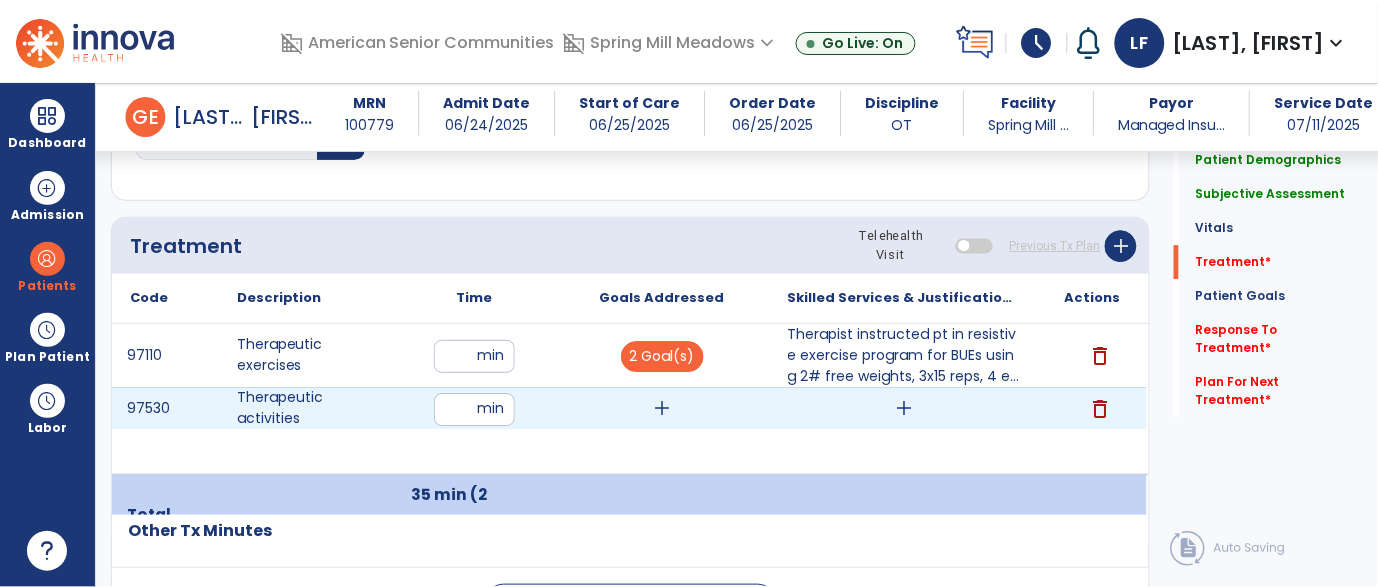 click on "add" at bounding box center [904, 408] 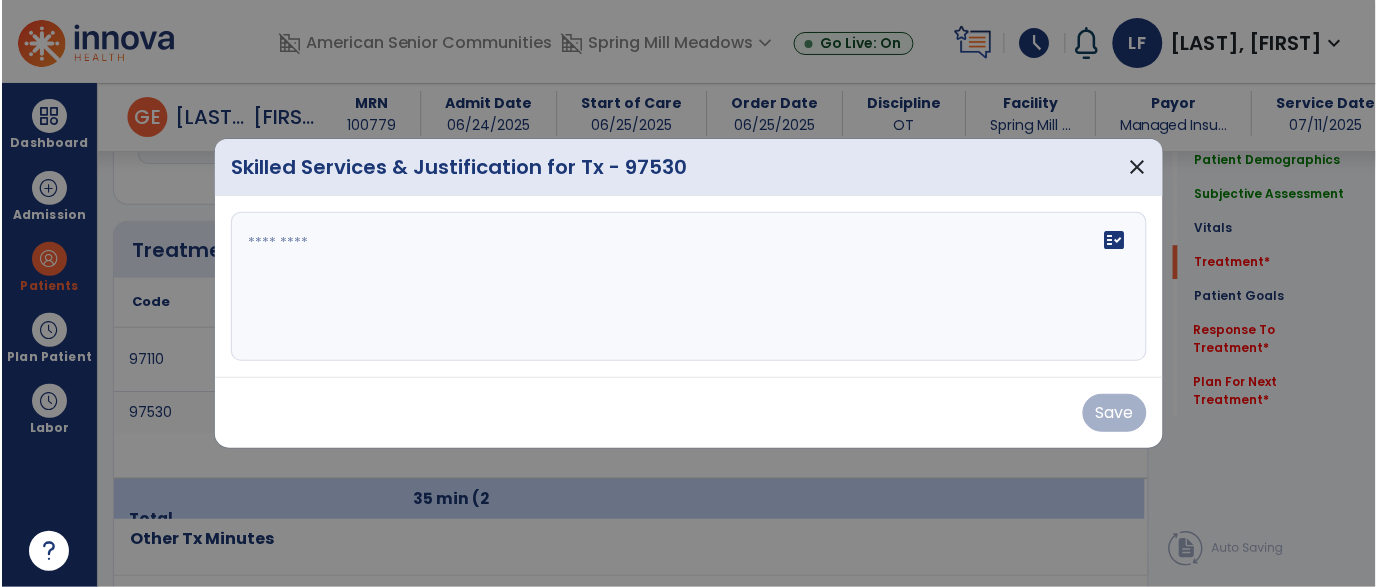 scroll, scrollTop: 1142, scrollLeft: 0, axis: vertical 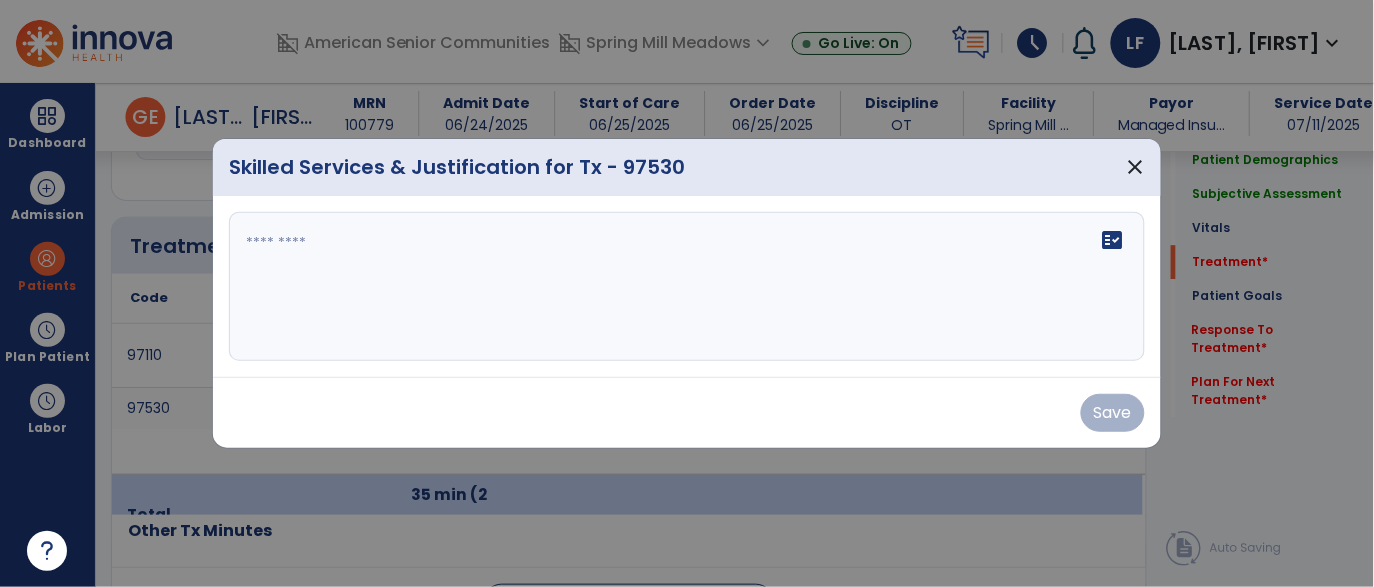 click at bounding box center [687, 287] 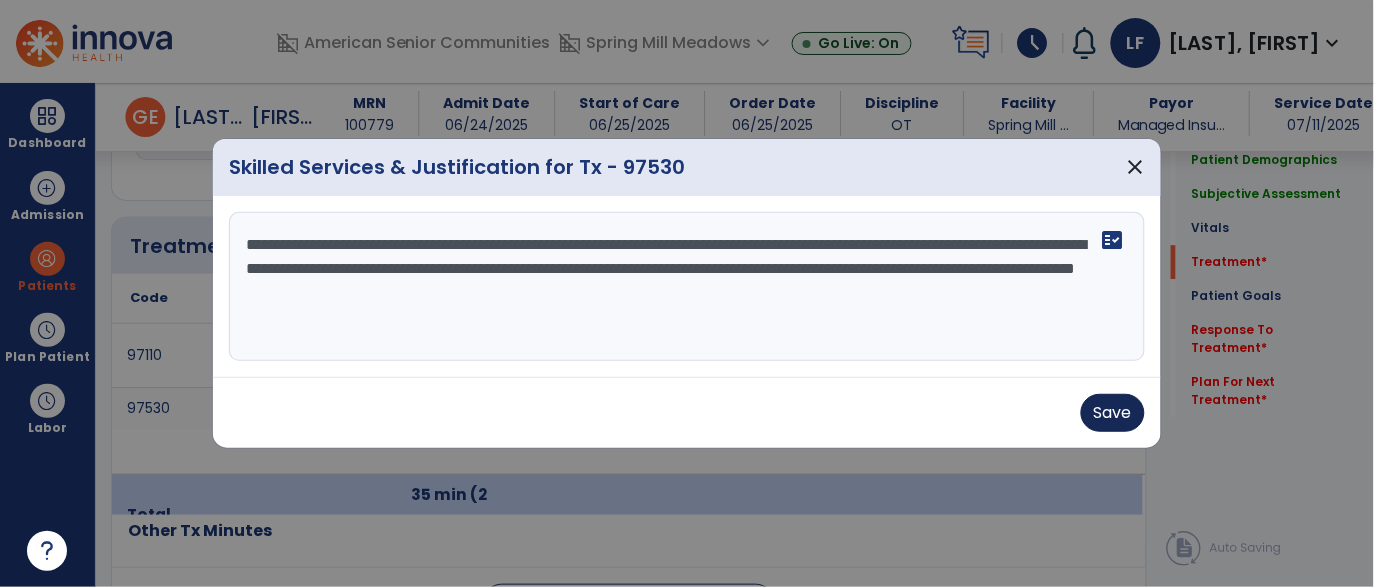 type on "**********" 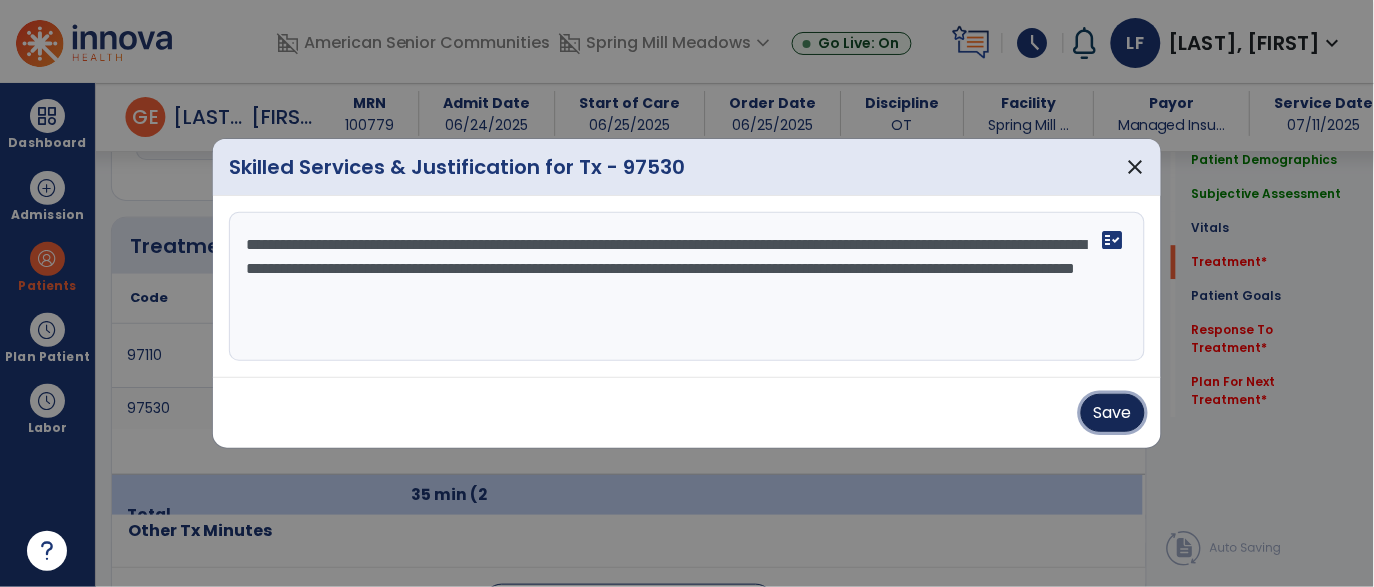 click on "Save" at bounding box center [1113, 413] 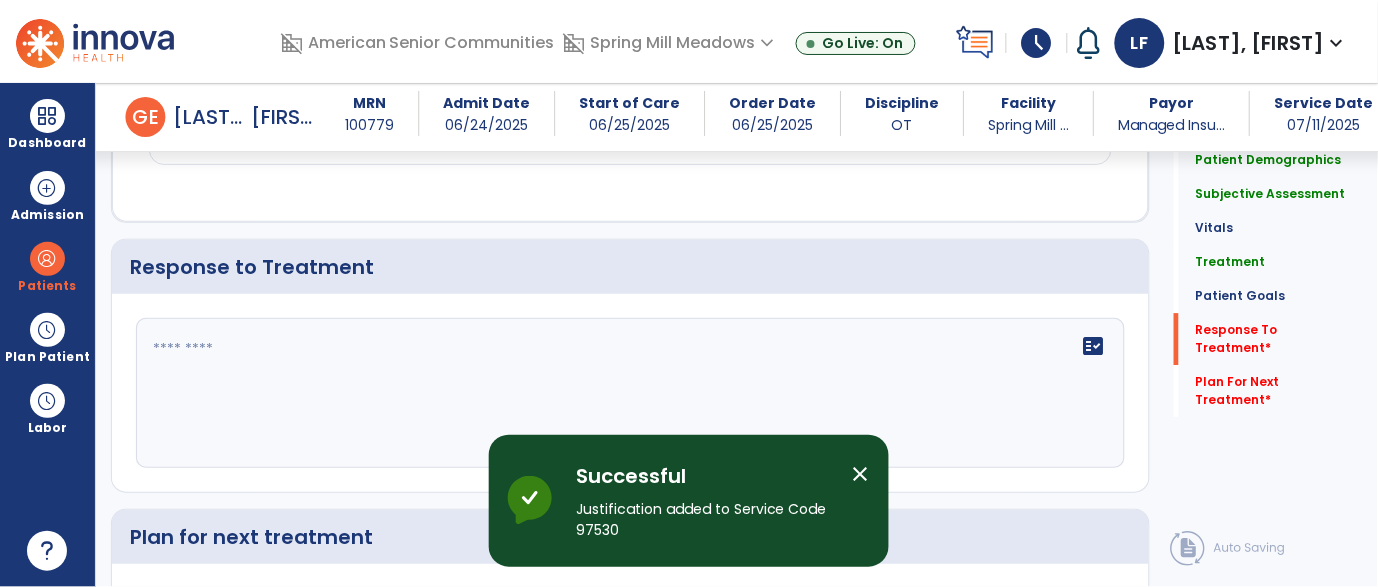 scroll, scrollTop: 2702, scrollLeft: 0, axis: vertical 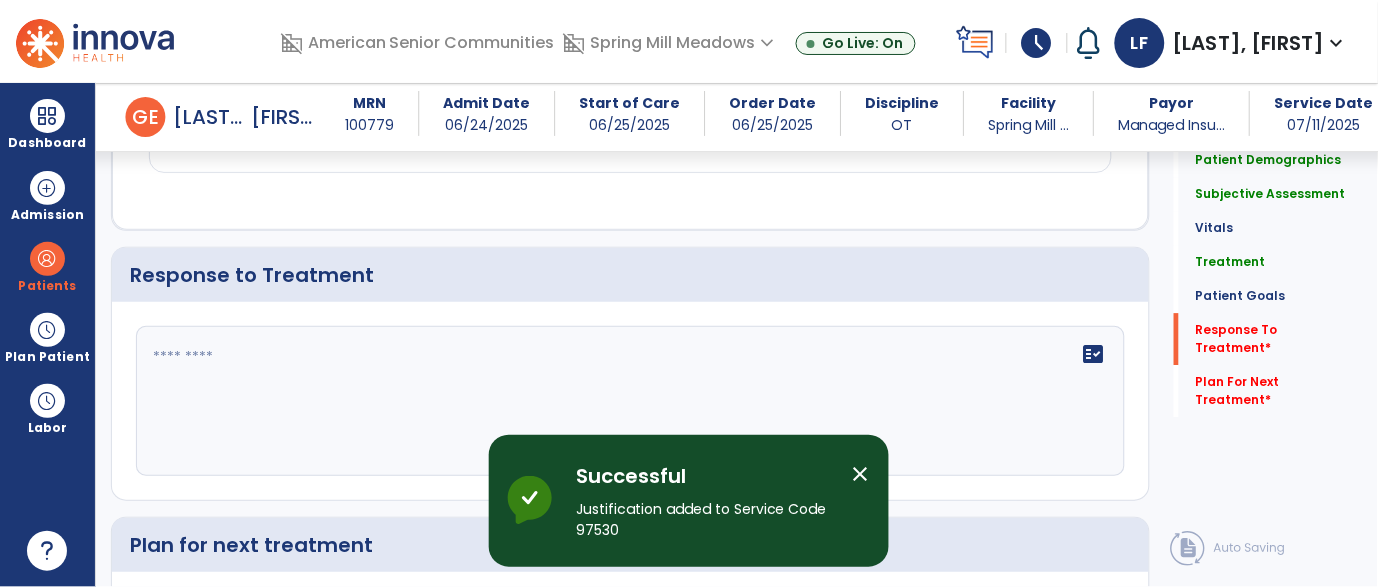 click on "fact_check" 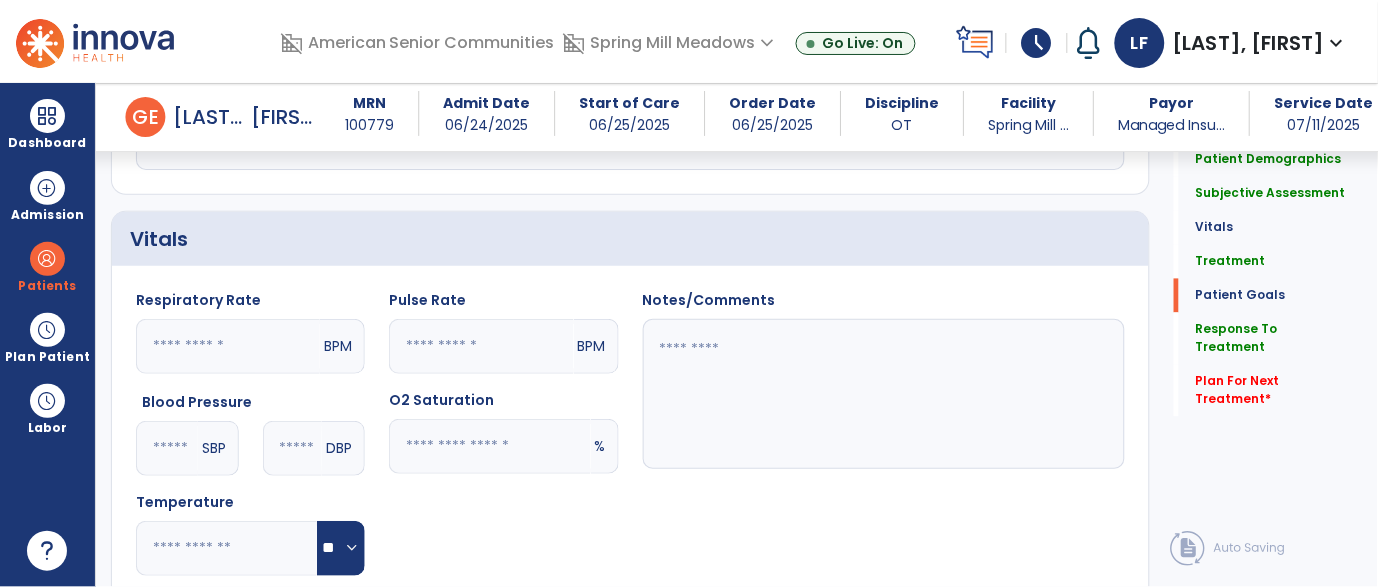scroll, scrollTop: 2909, scrollLeft: 0, axis: vertical 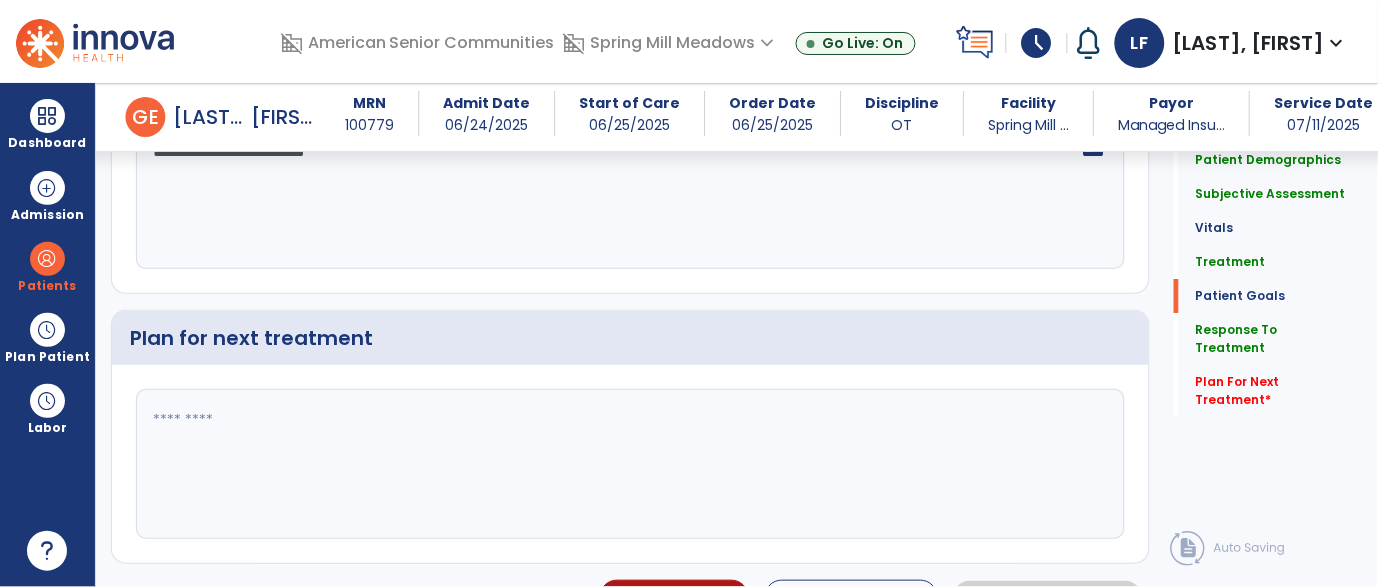 type on "**********" 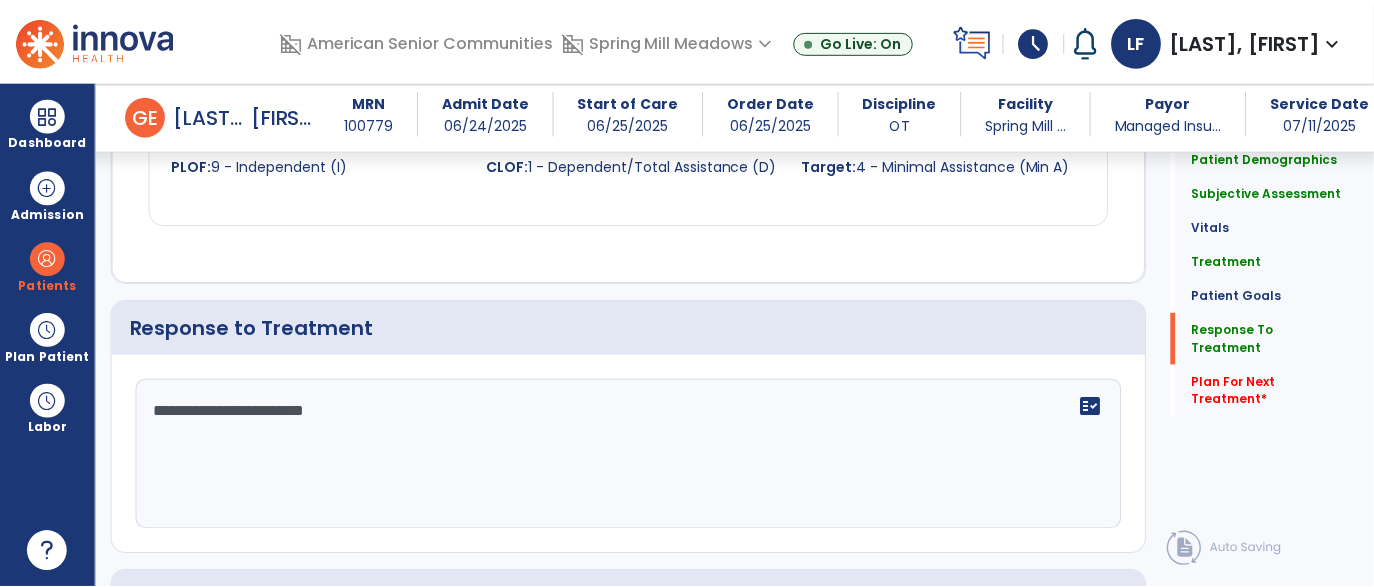 scroll, scrollTop: 2909, scrollLeft: 0, axis: vertical 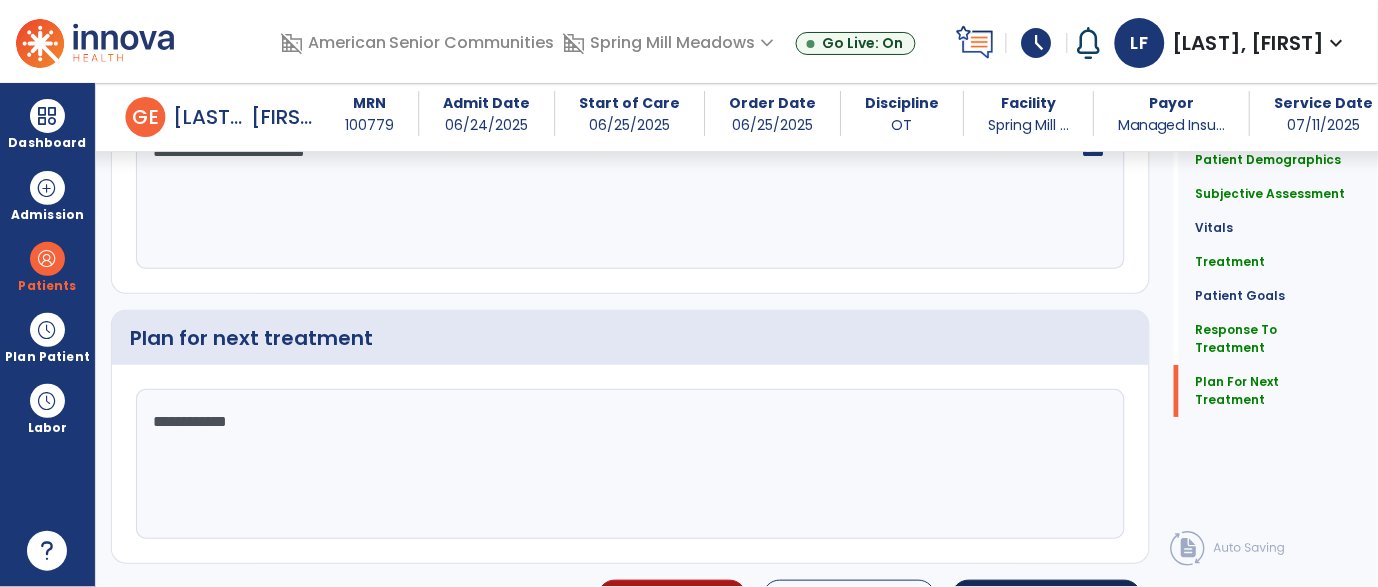 type on "**********" 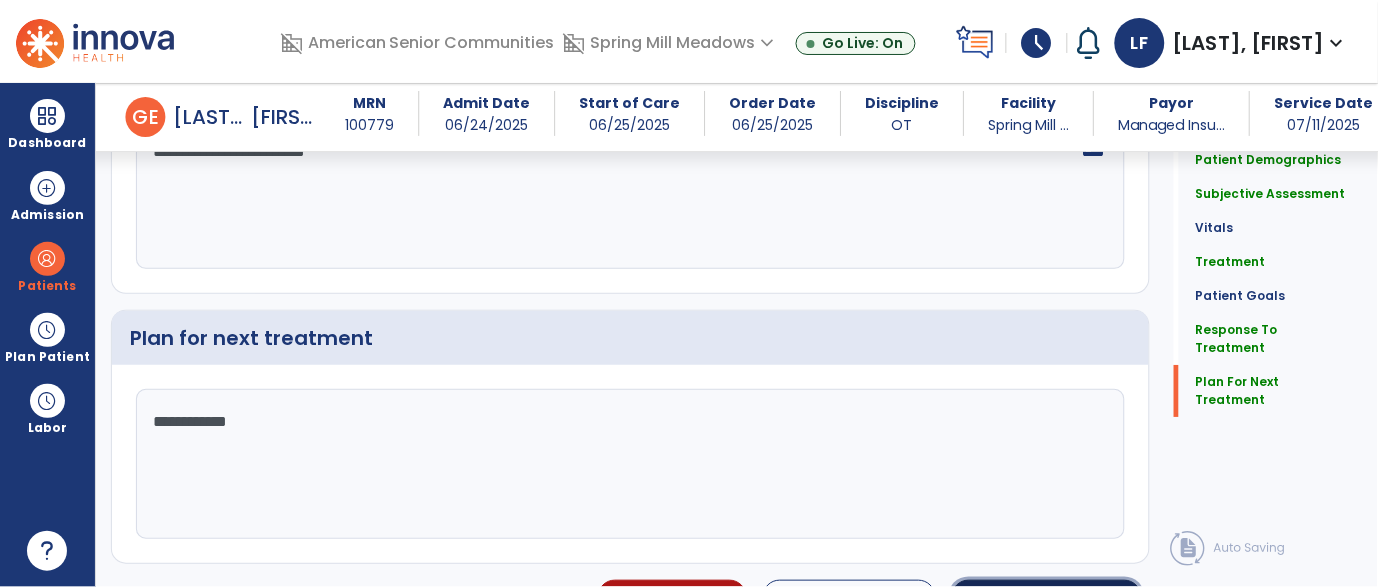 click on "Sign Doc  chevron_right" 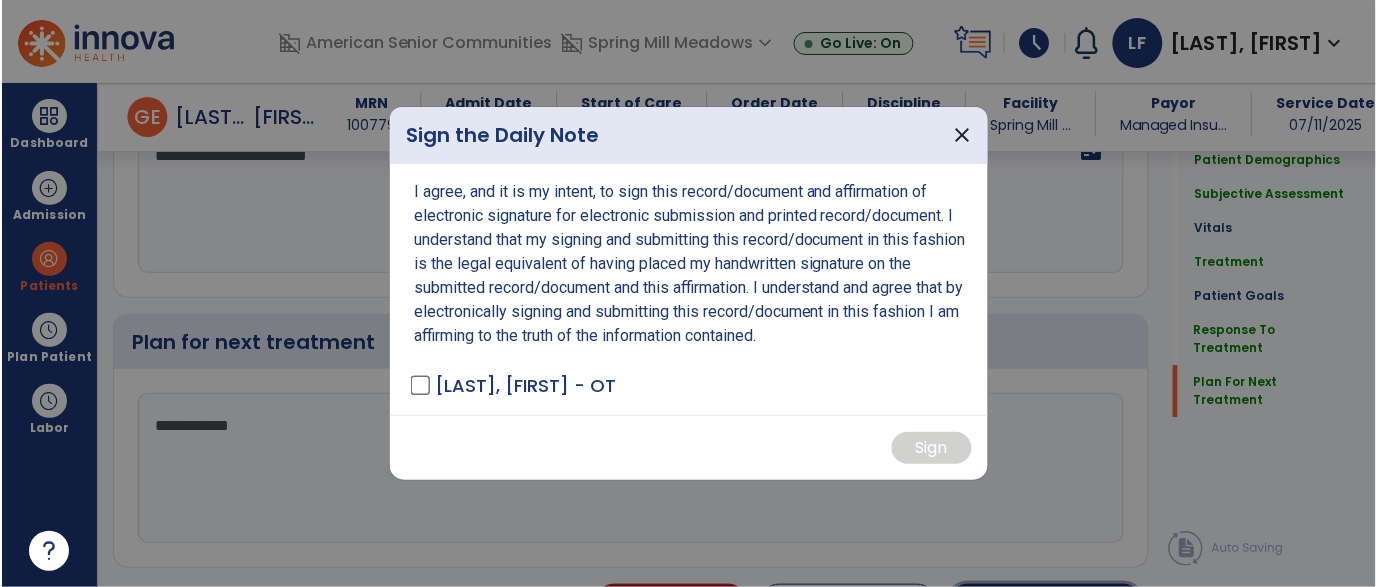 scroll, scrollTop: 2909, scrollLeft: 0, axis: vertical 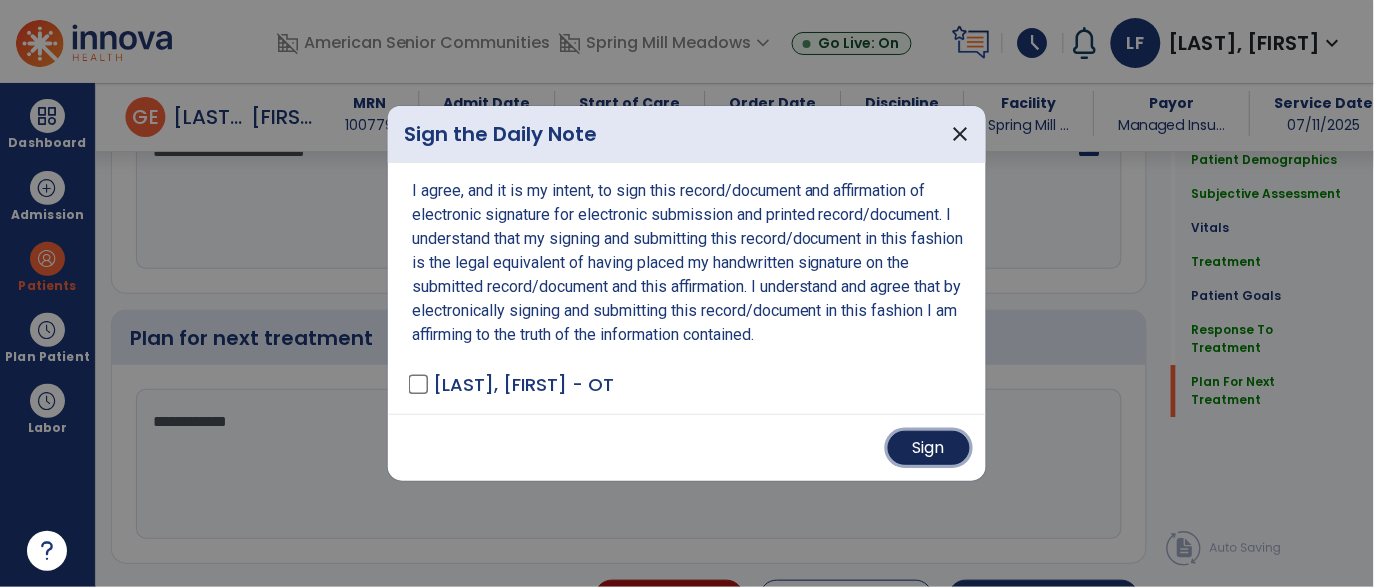 click on "Sign" at bounding box center [929, 448] 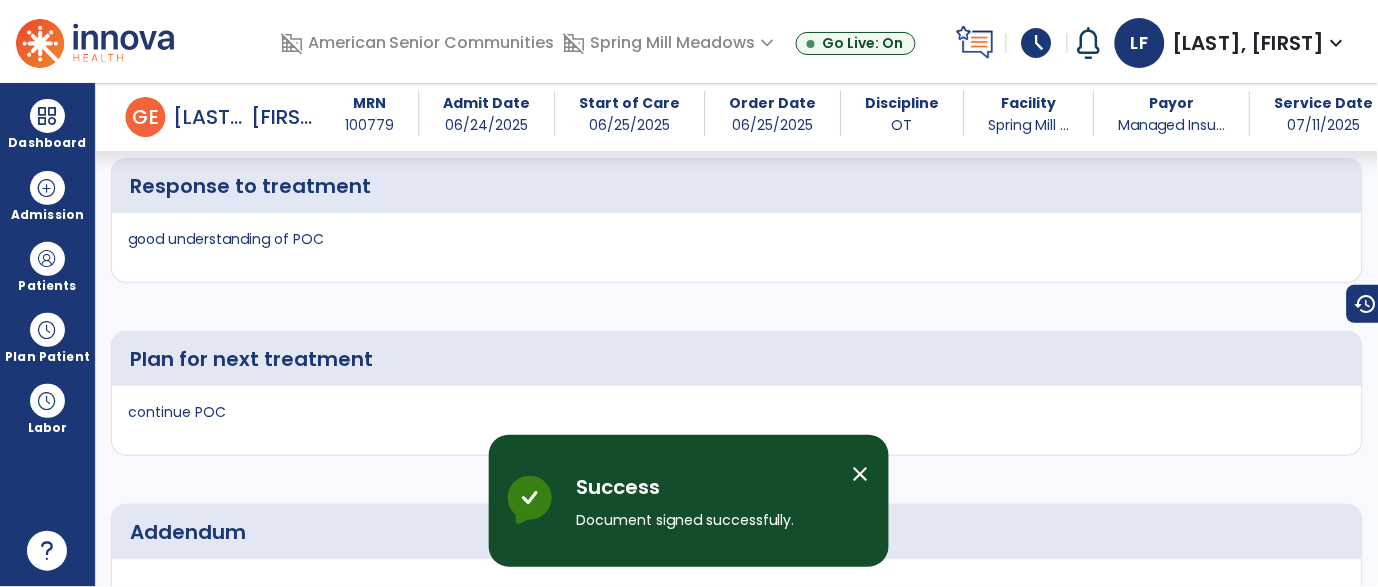 scroll, scrollTop: 4333, scrollLeft: 0, axis: vertical 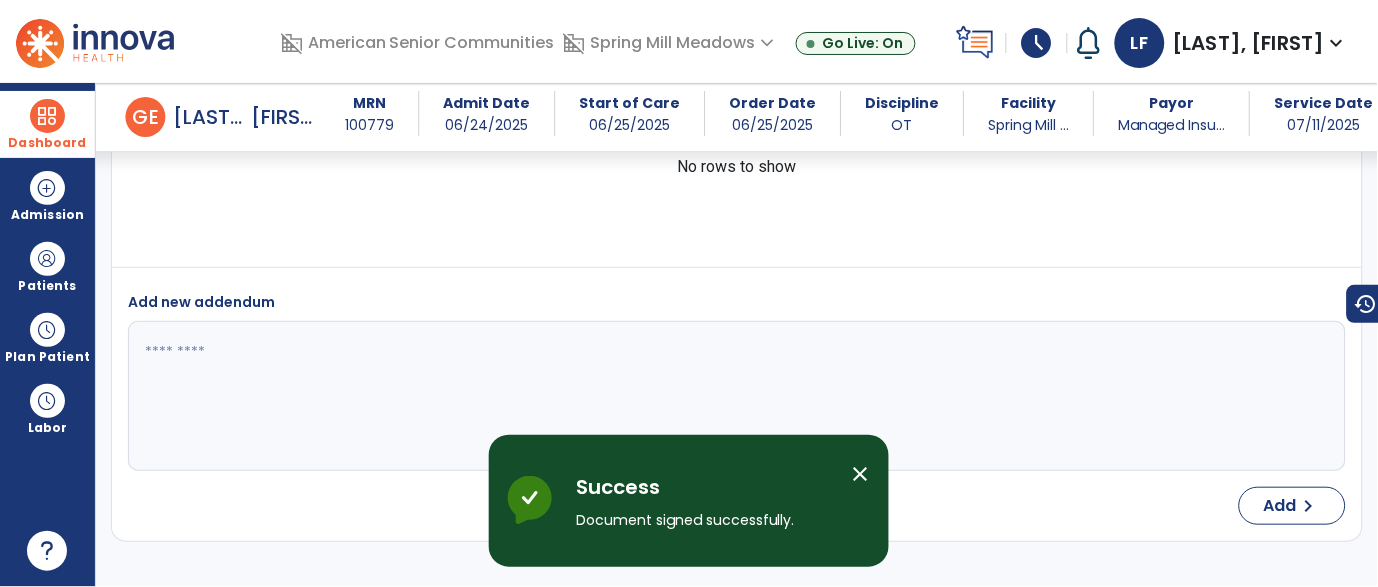 click on "Dashboard" at bounding box center (47, 124) 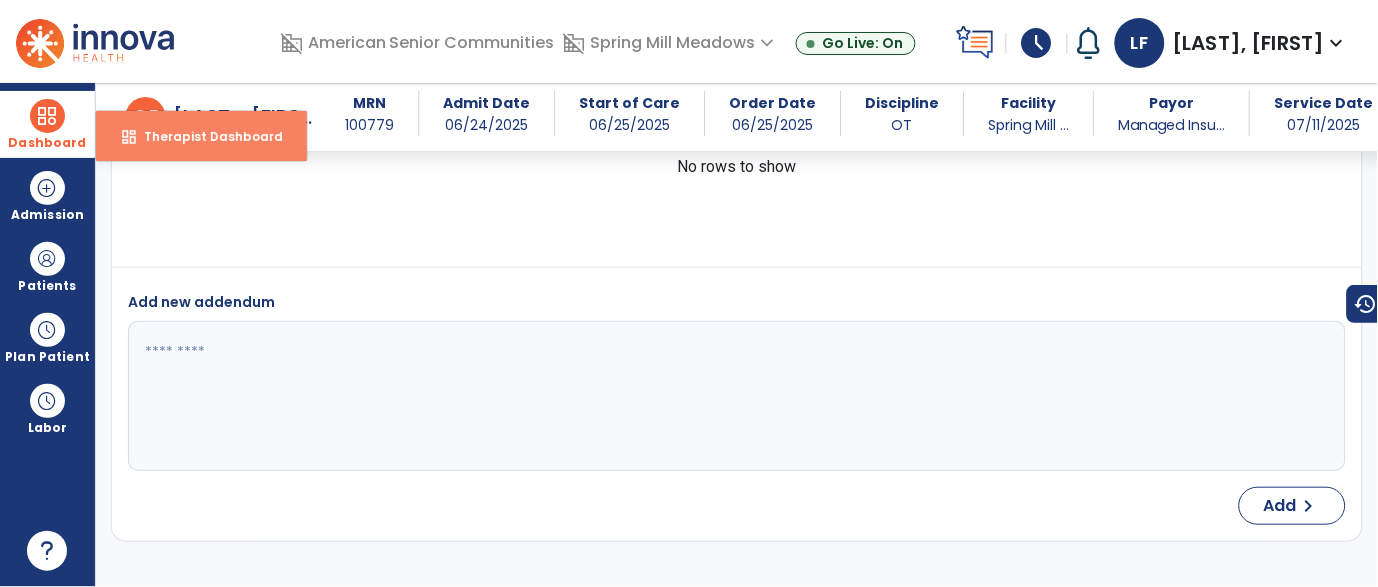 click on "Therapist Dashboard" at bounding box center [205, 136] 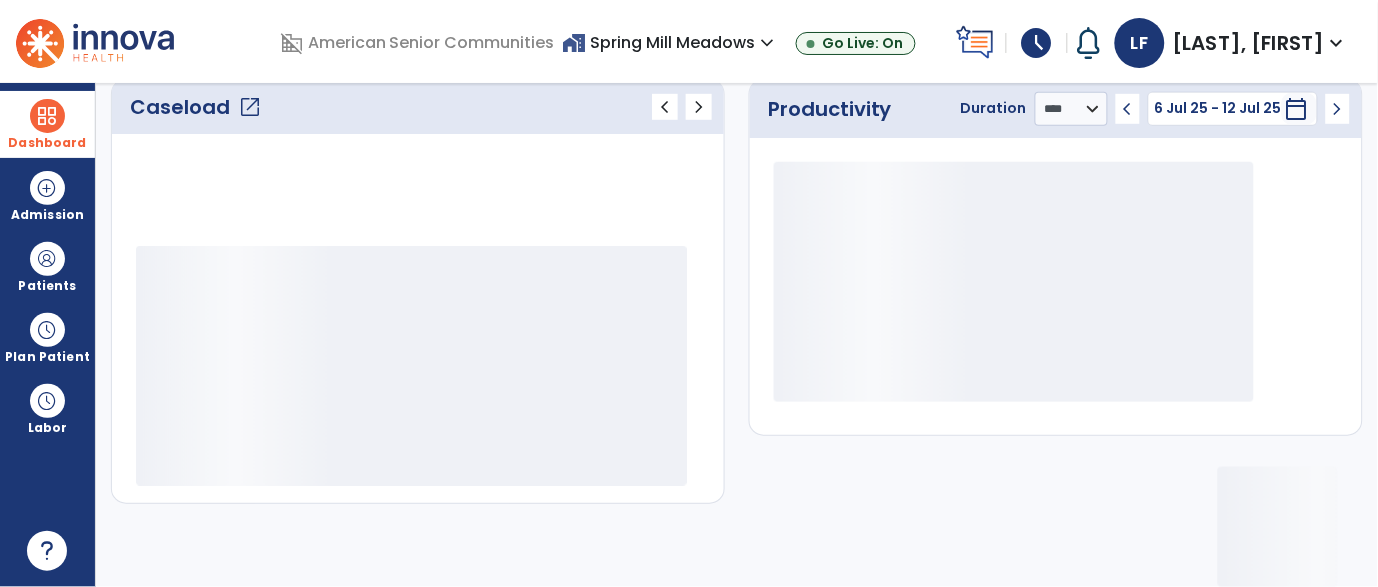 scroll, scrollTop: 288, scrollLeft: 0, axis: vertical 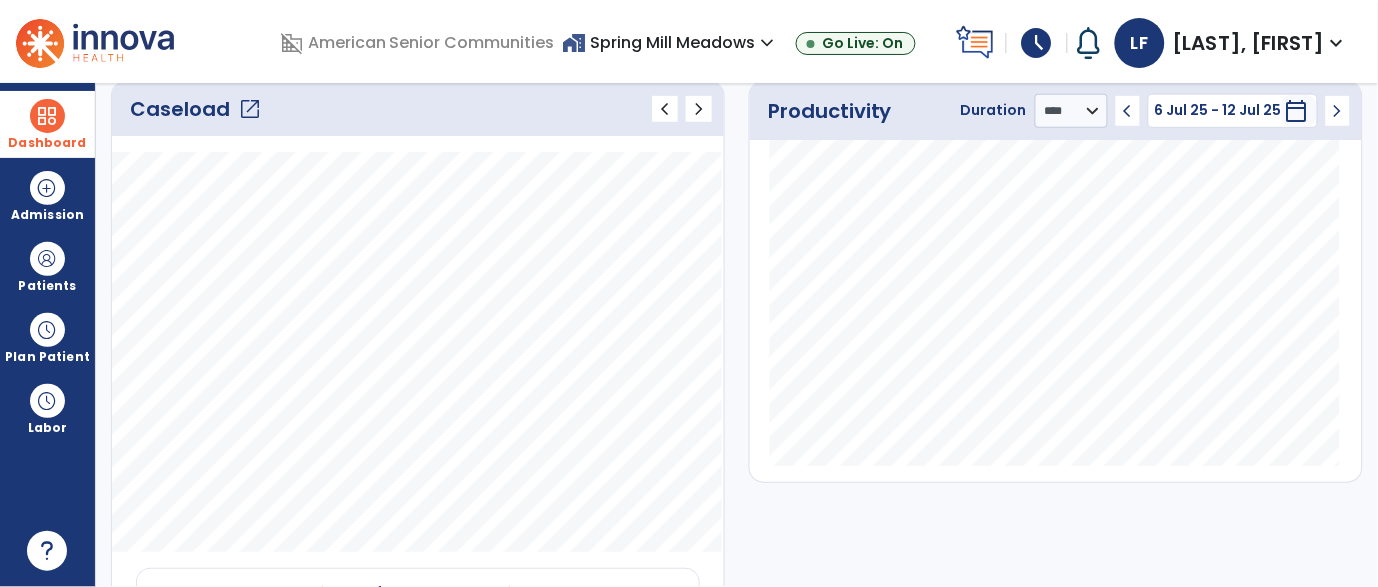 click on "open_in_new" 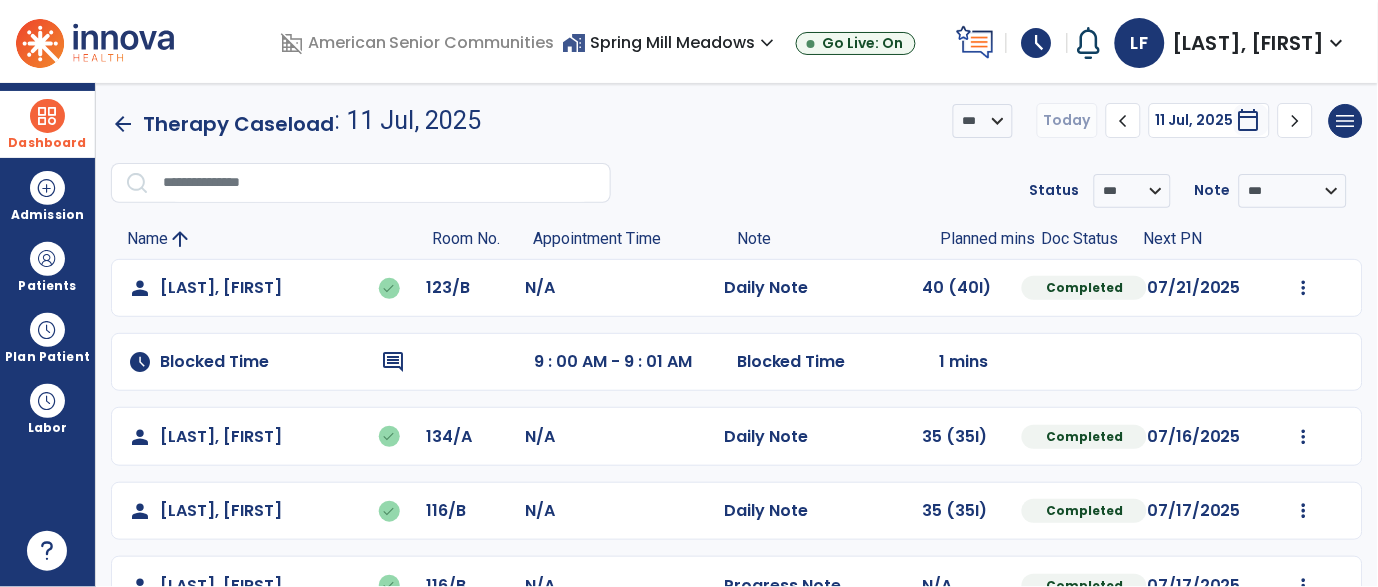 scroll, scrollTop: 425, scrollLeft: 0, axis: vertical 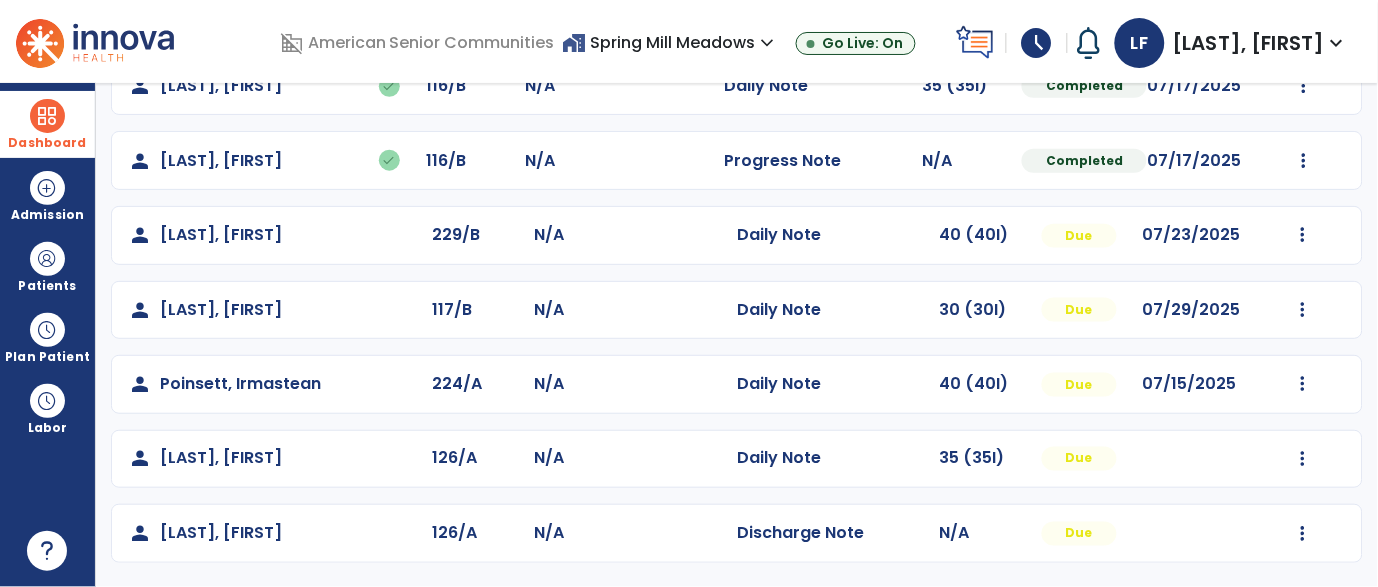 click on "Mark Visit As Complete   Reset Note   Open Document   G + C Mins" 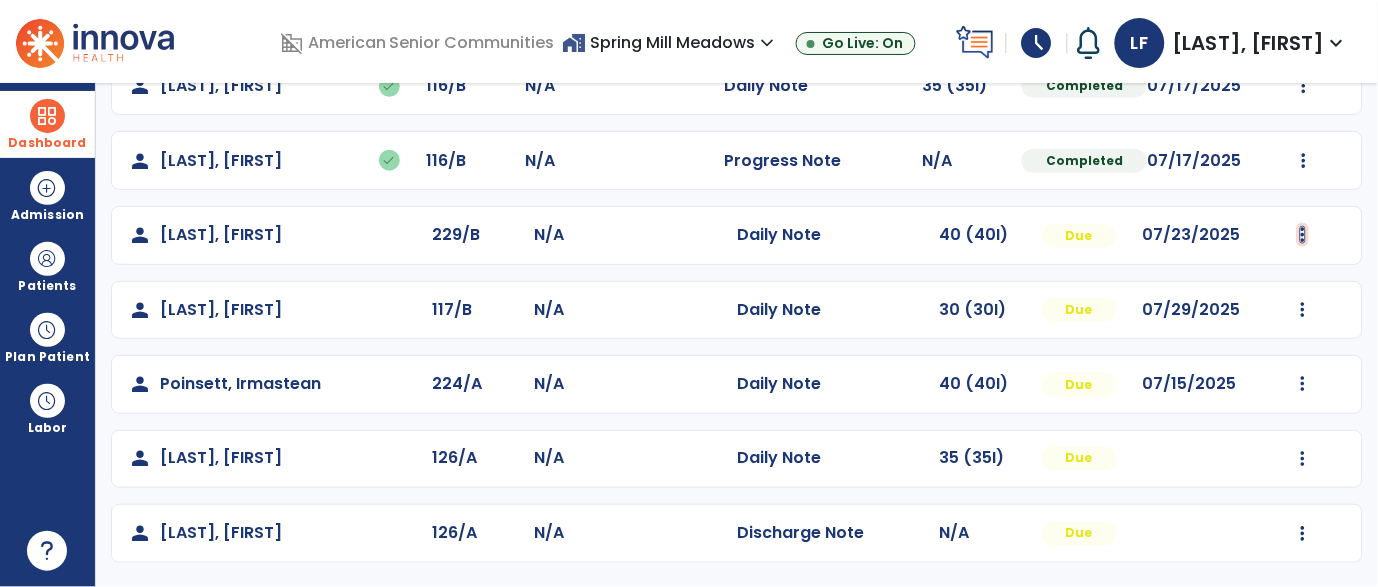 click at bounding box center [1304, -137] 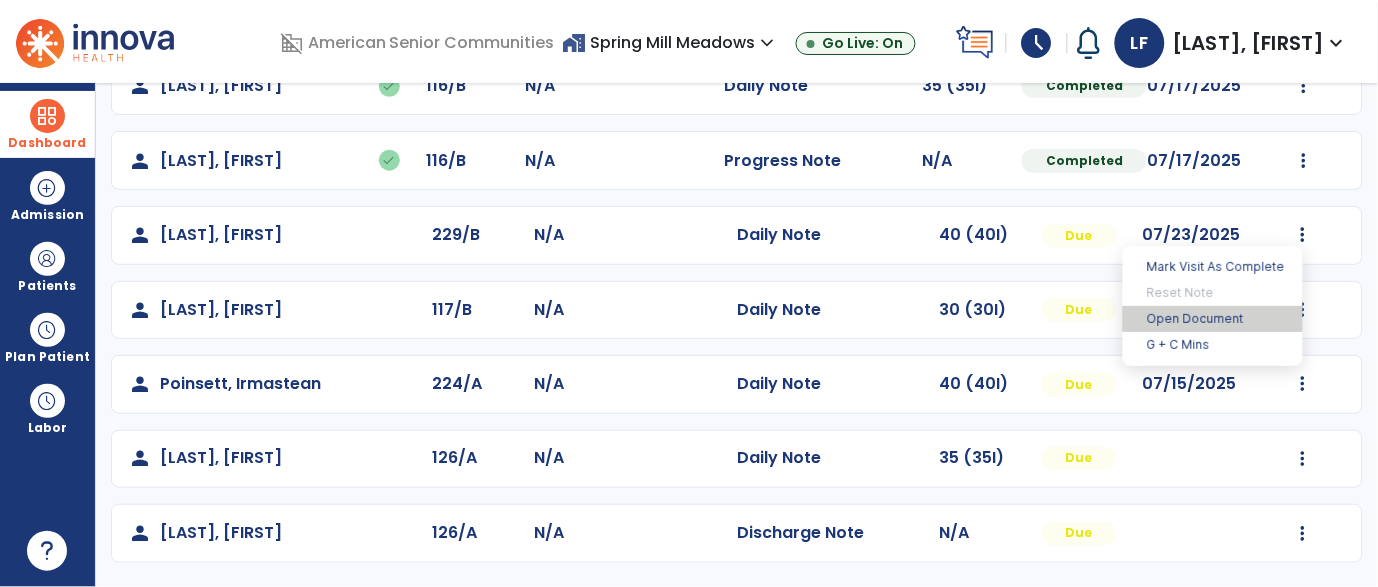 click on "Open Document" at bounding box center [1213, 319] 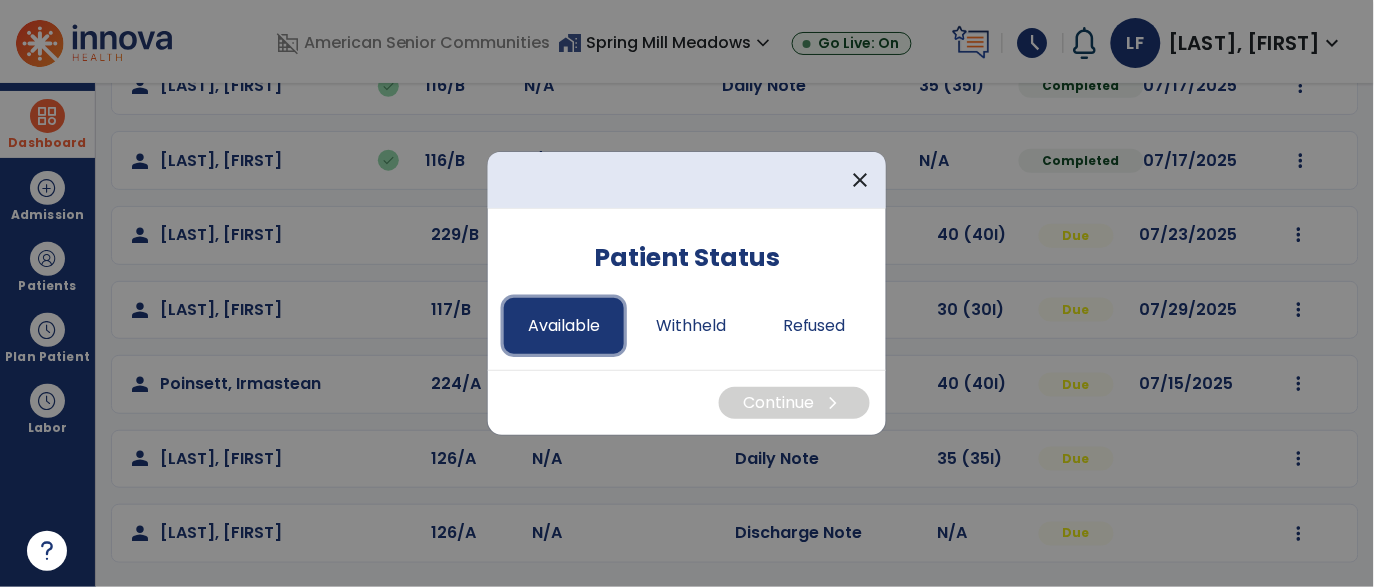 click on "Available" at bounding box center [564, 326] 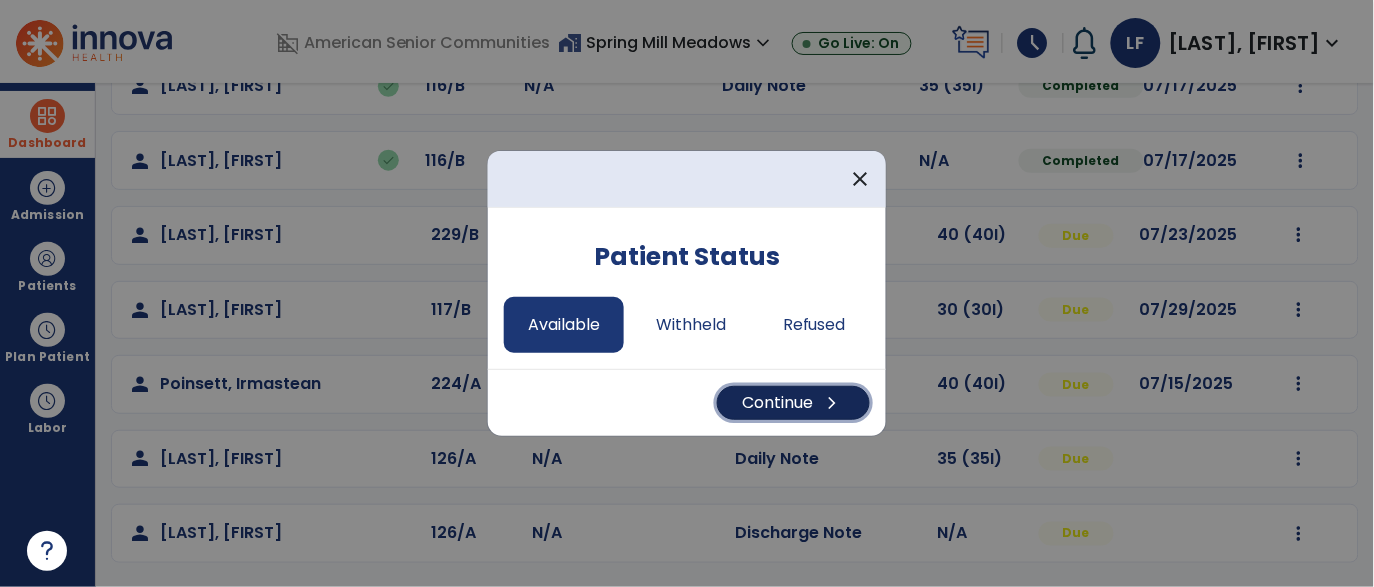click on "Continue   chevron_right" at bounding box center (793, 403) 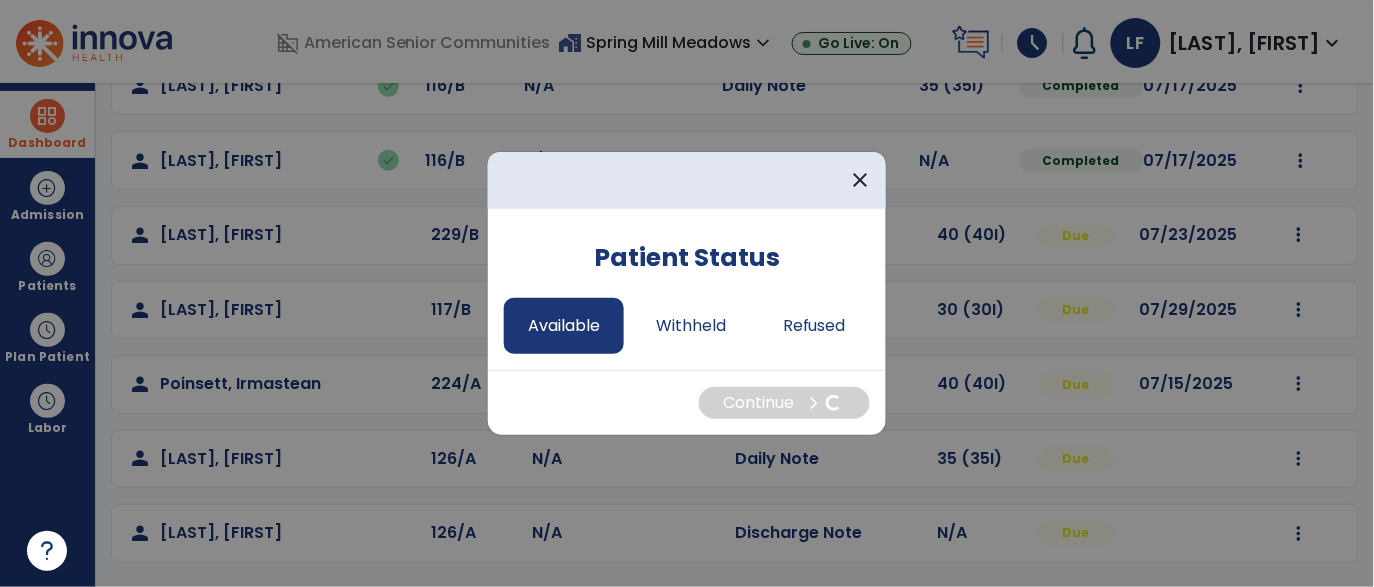 select on "*" 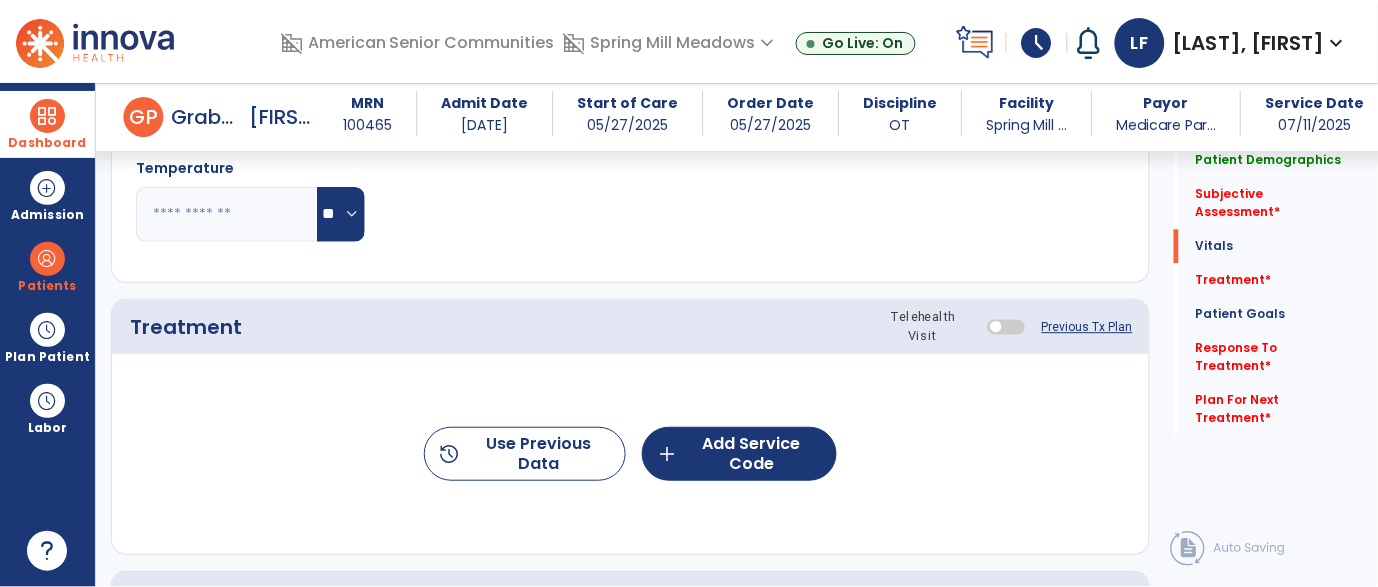 scroll, scrollTop: 509, scrollLeft: 0, axis: vertical 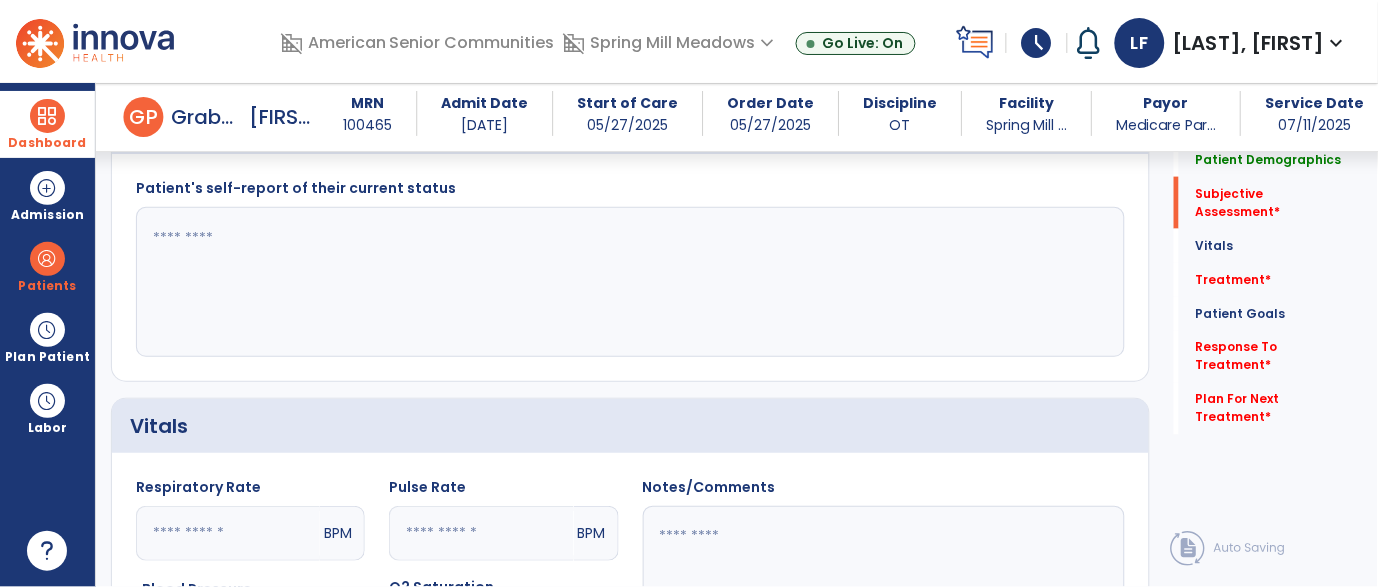 click 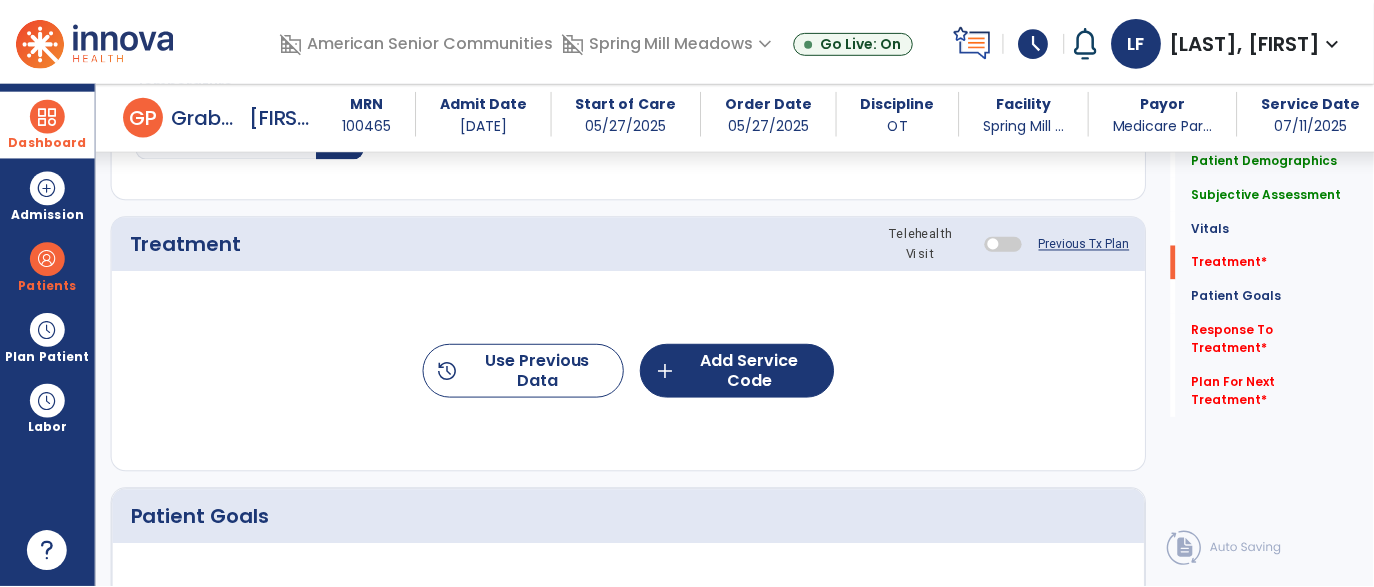 scroll, scrollTop: 1157, scrollLeft: 0, axis: vertical 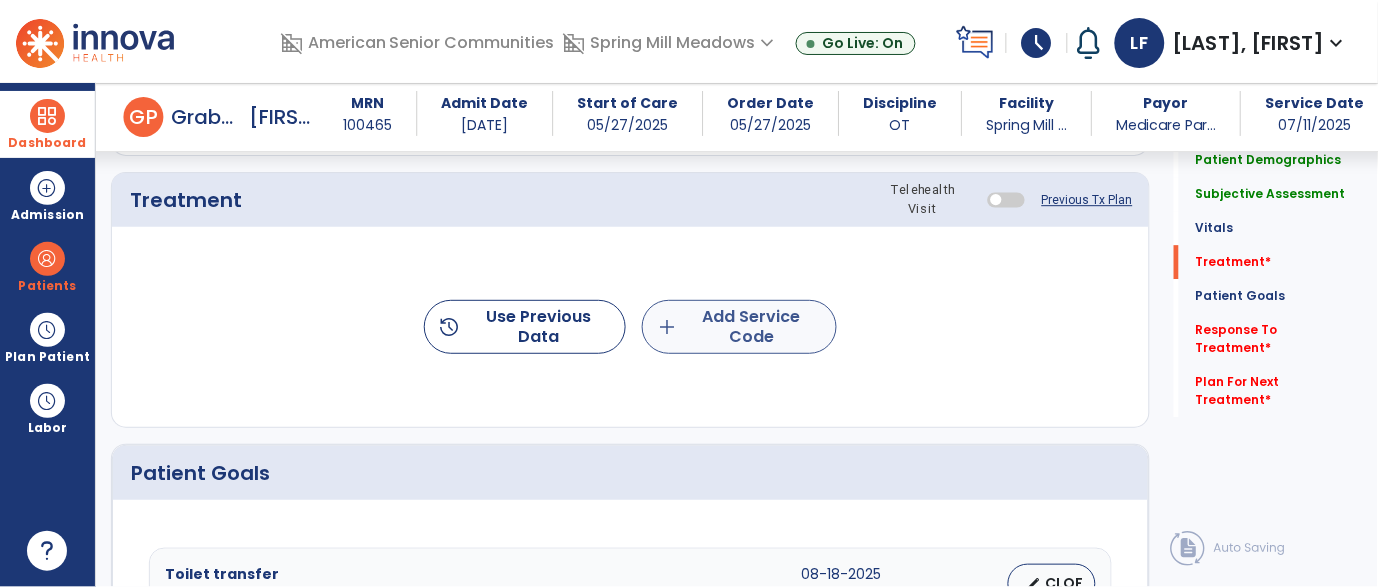 type on "**********" 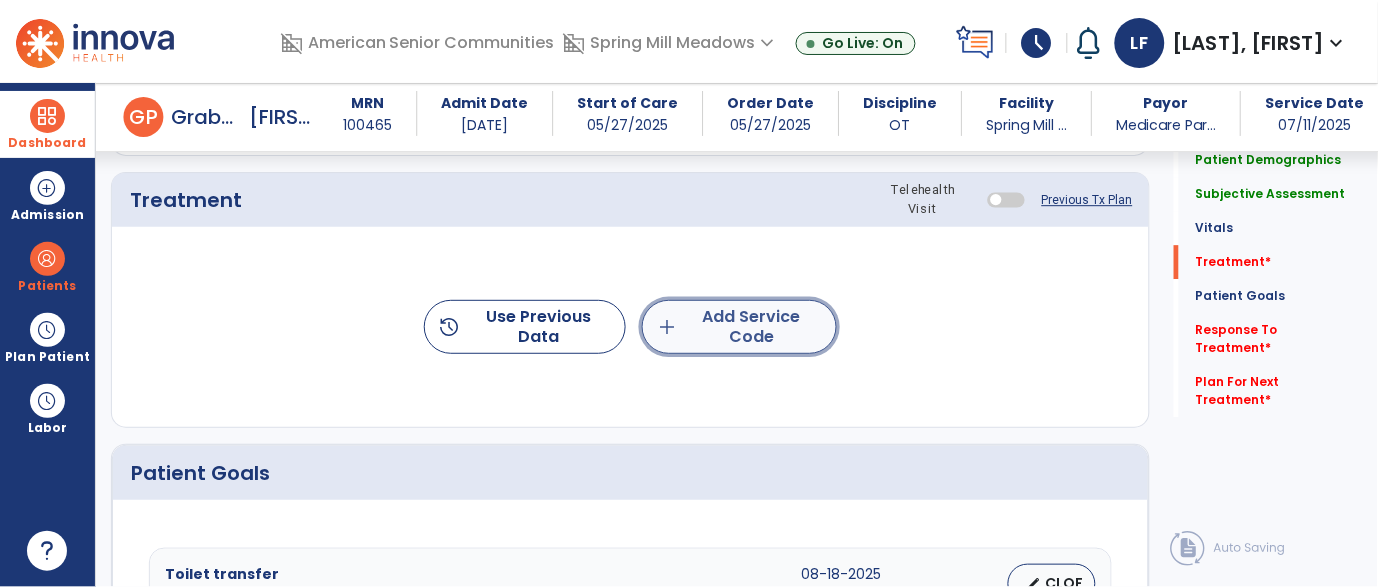 click on "add  Add Service Code" 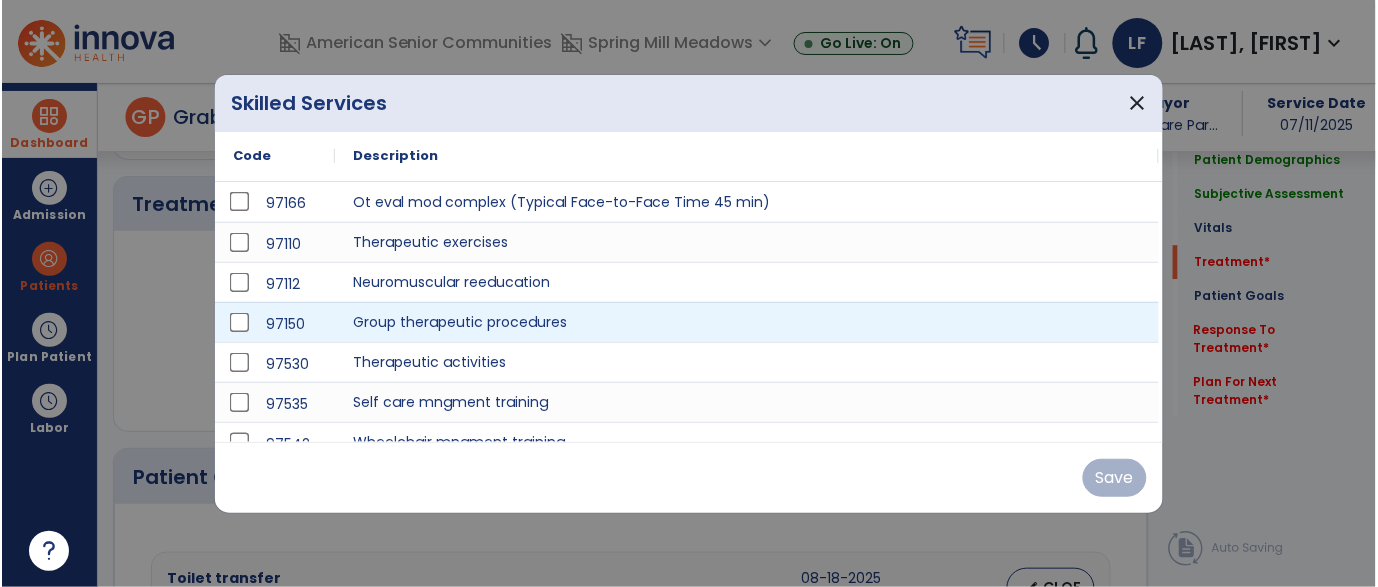 scroll, scrollTop: 1157, scrollLeft: 0, axis: vertical 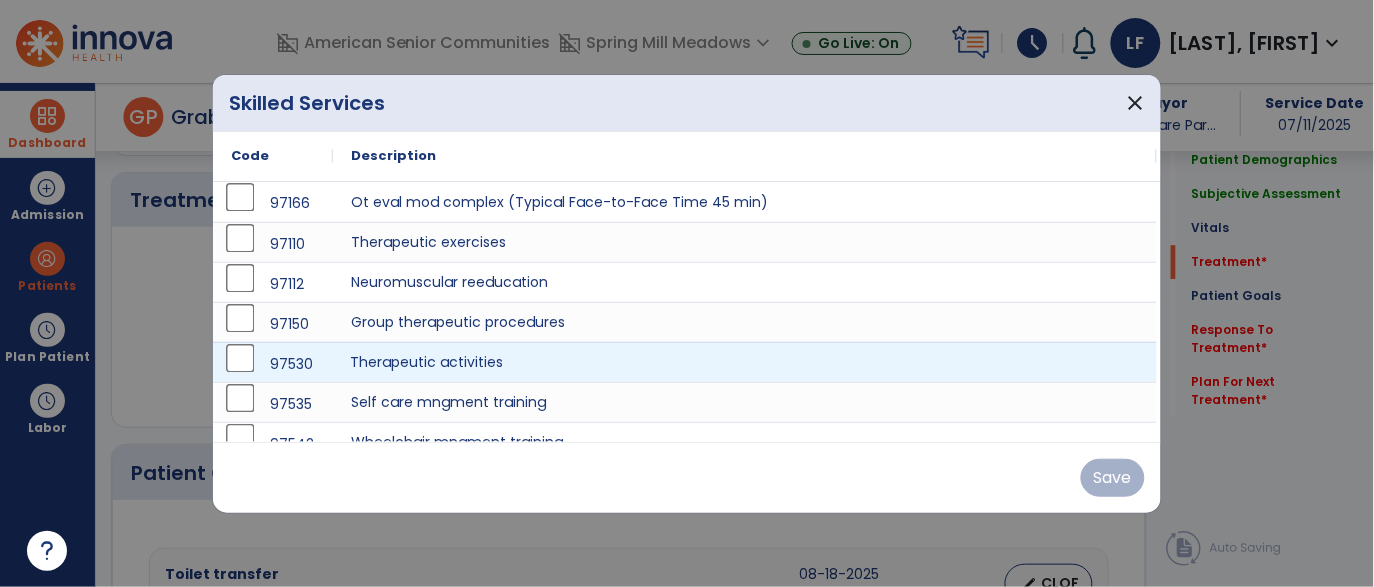 click on "Therapeutic activities" at bounding box center [745, 362] 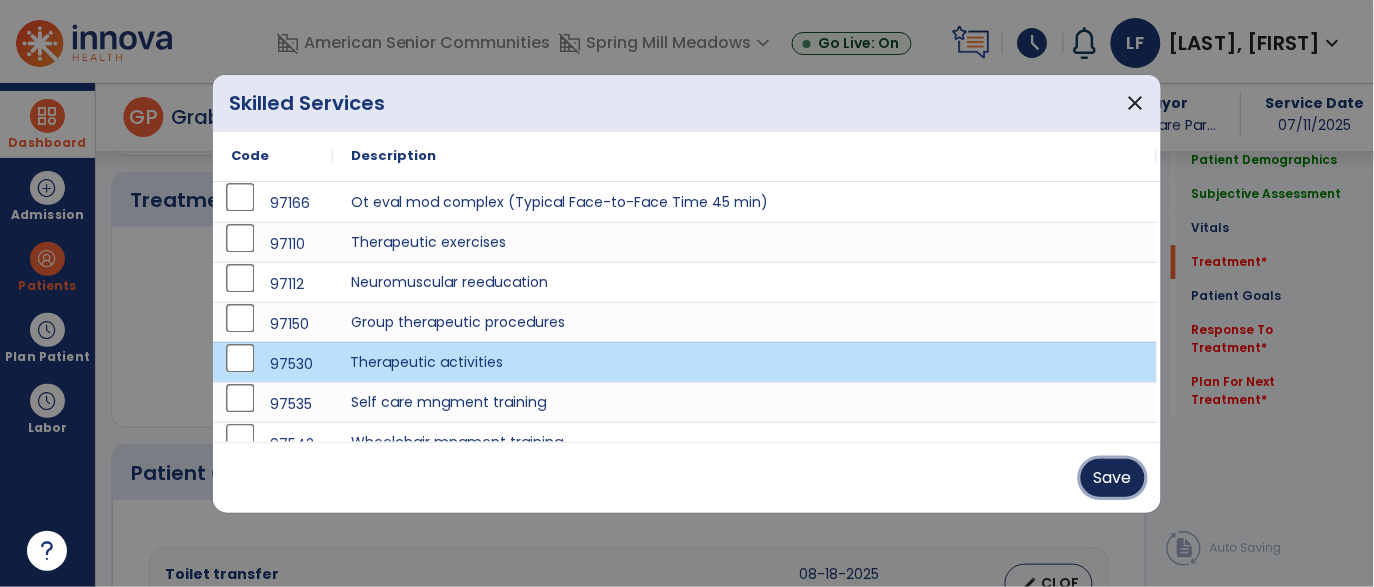 click on "Save" at bounding box center (1113, 478) 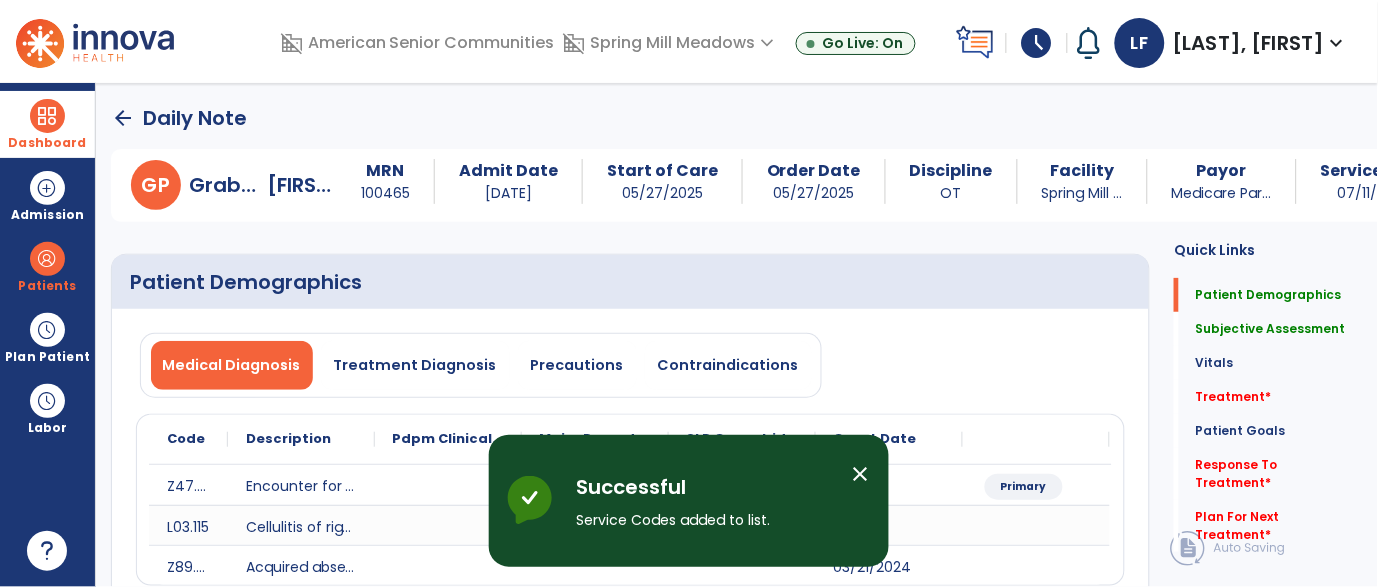 scroll, scrollTop: 2805, scrollLeft: 0, axis: vertical 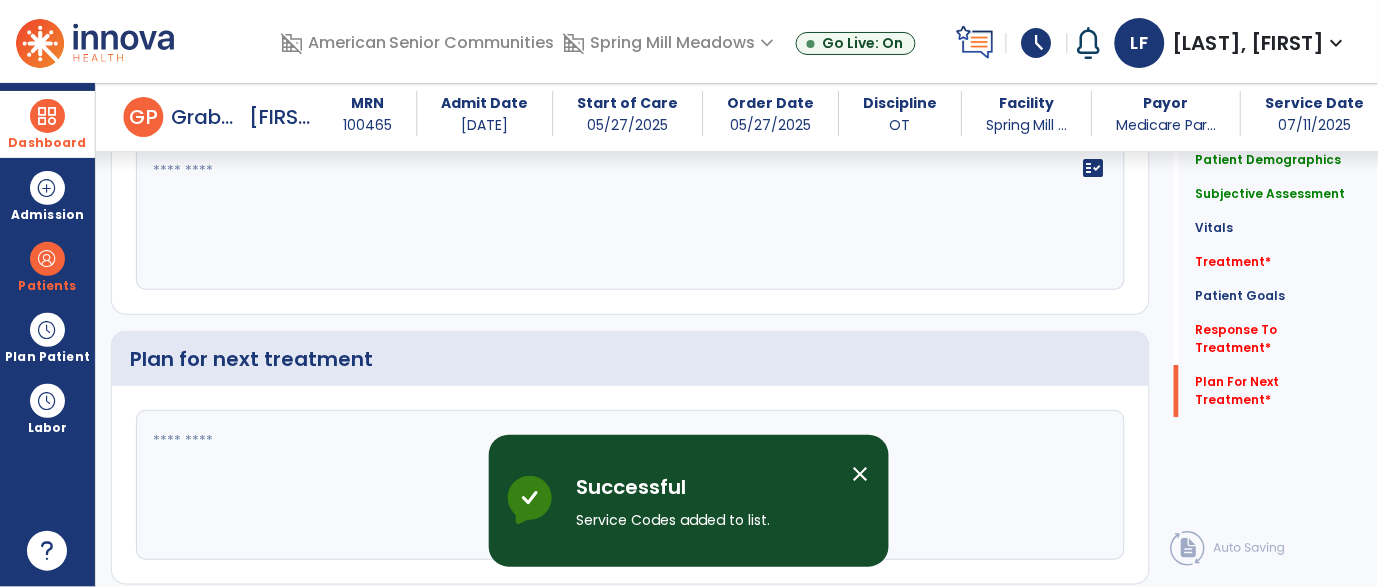 click 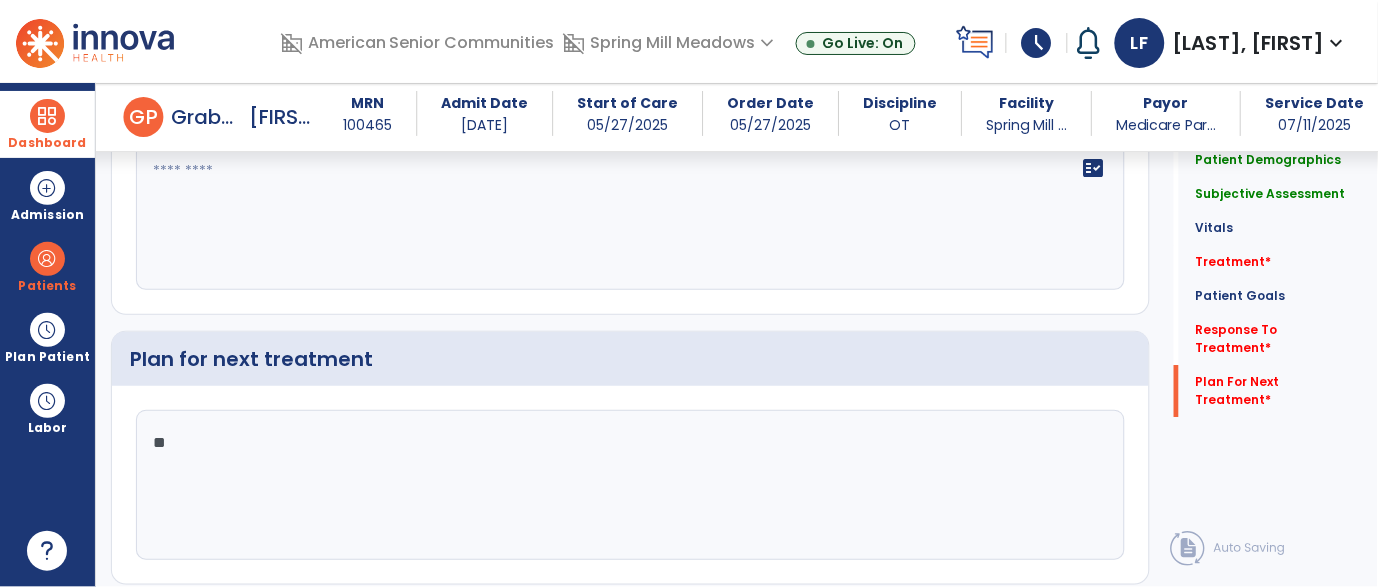 type on "*" 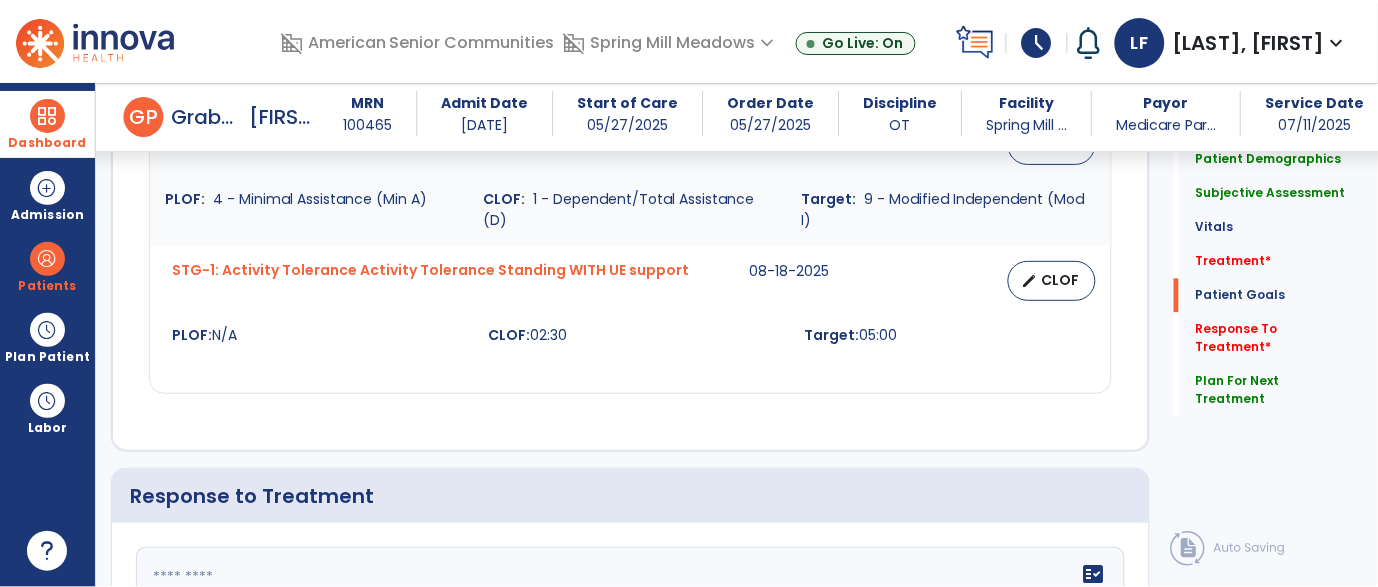 scroll, scrollTop: 2383, scrollLeft: 0, axis: vertical 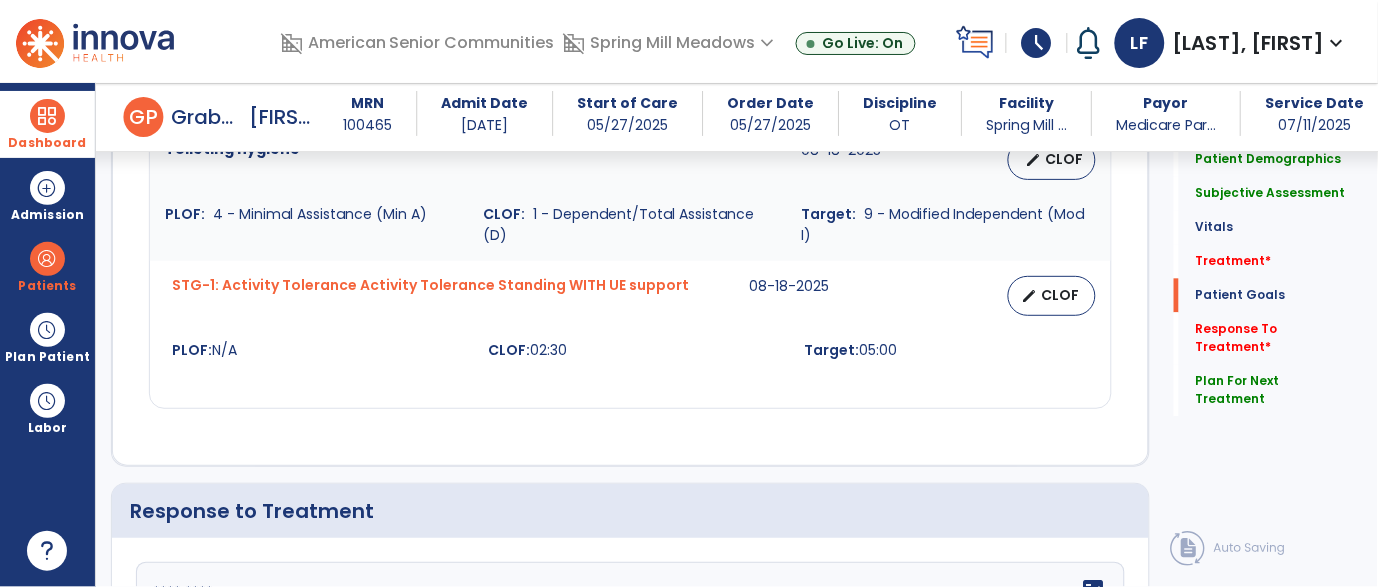 type on "**********" 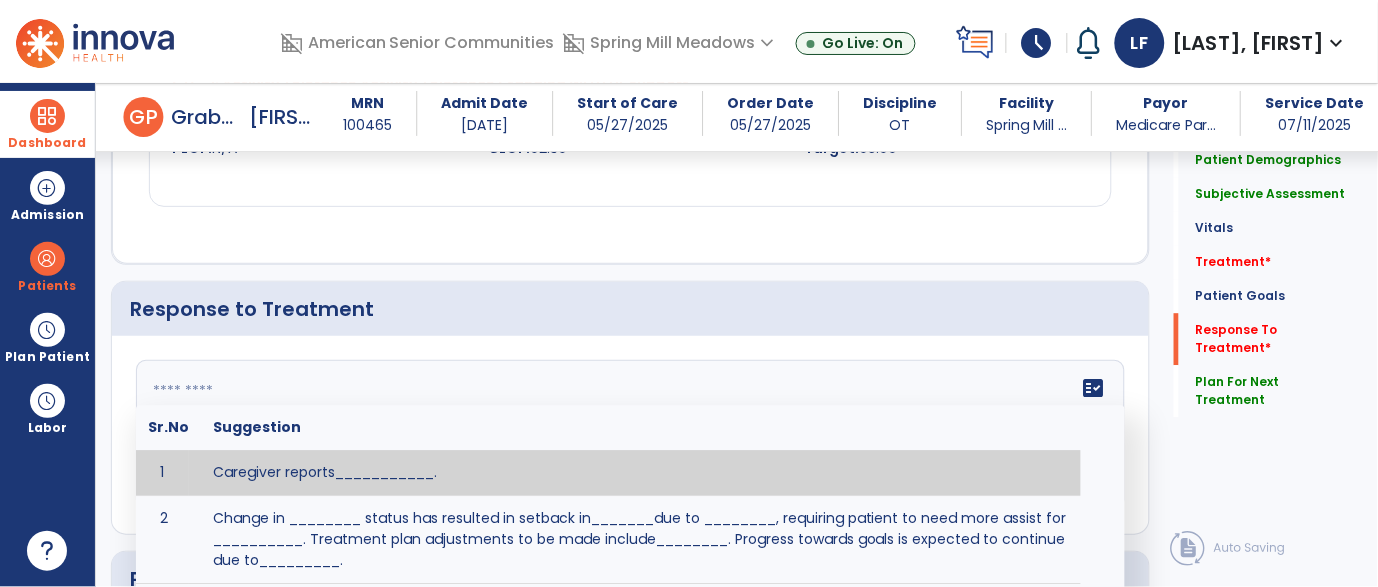 scroll, scrollTop: 2587, scrollLeft: 0, axis: vertical 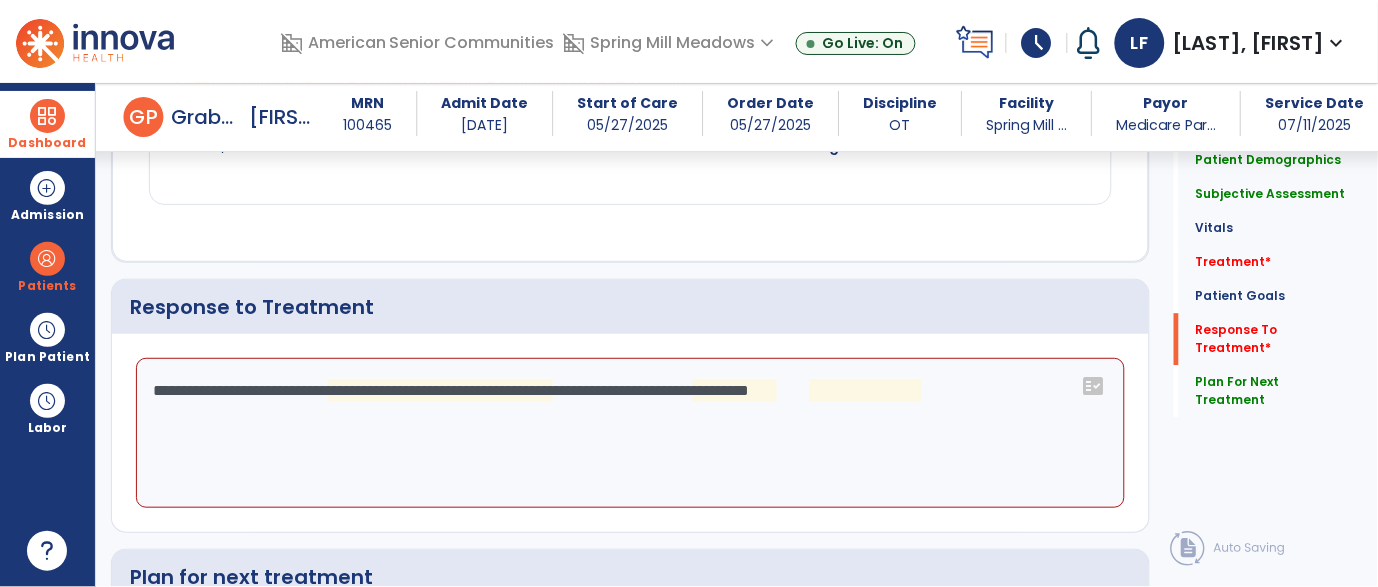 click on "**********" 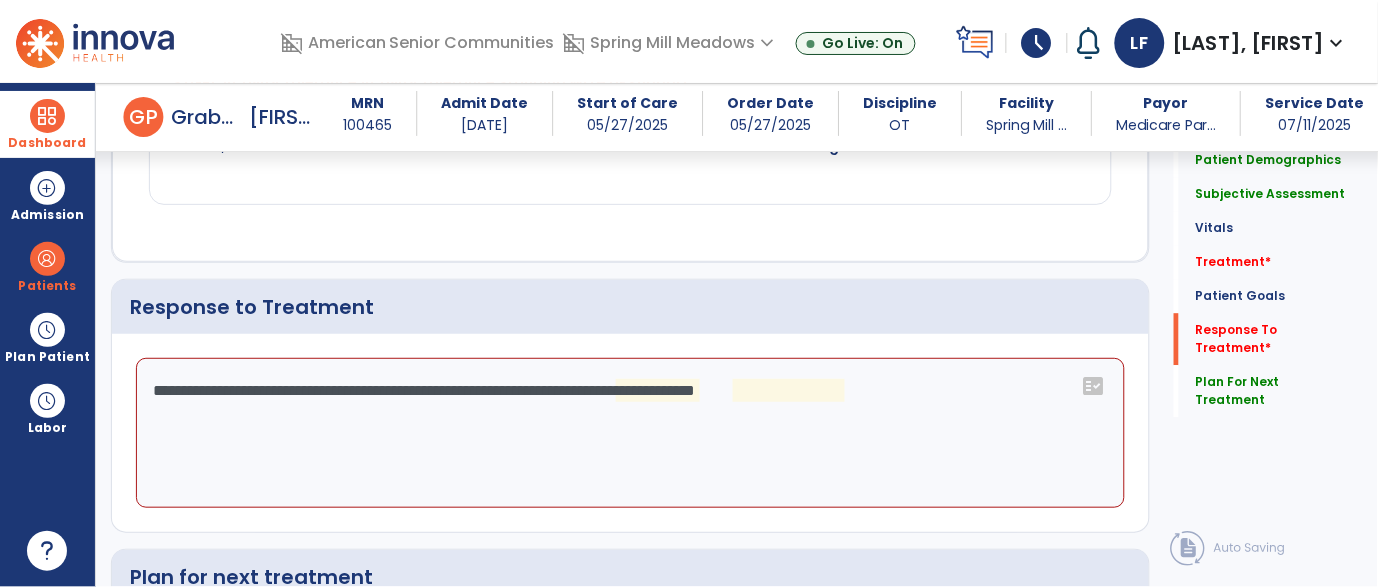 click on "**********" 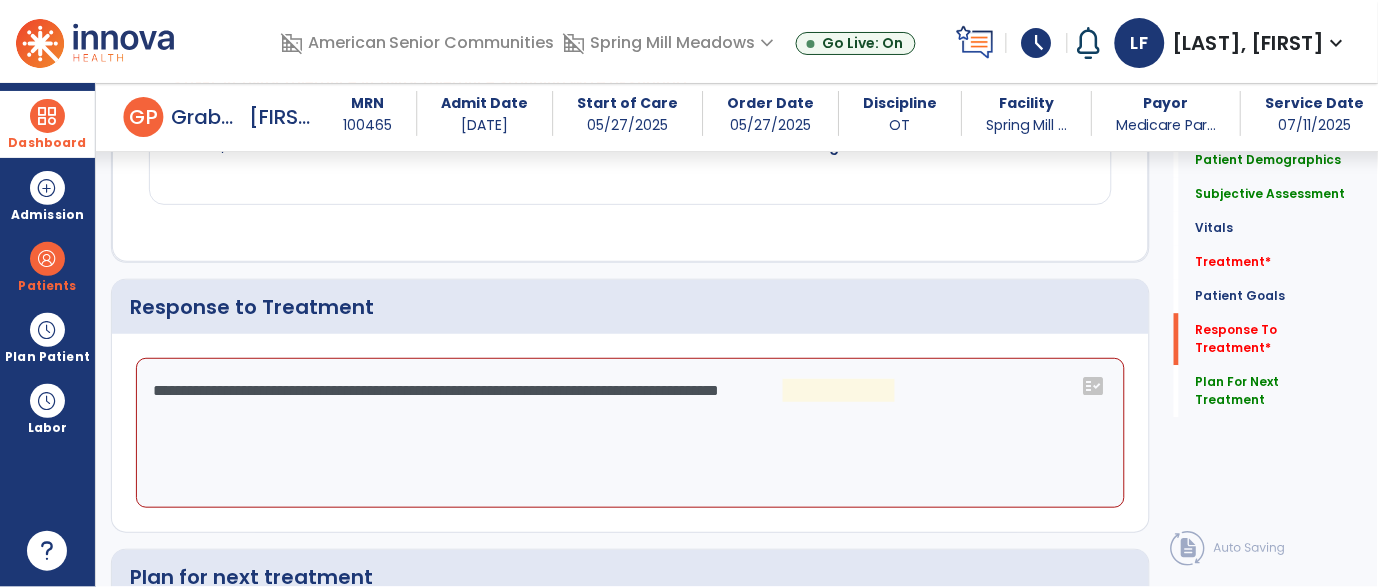 click on "**********" 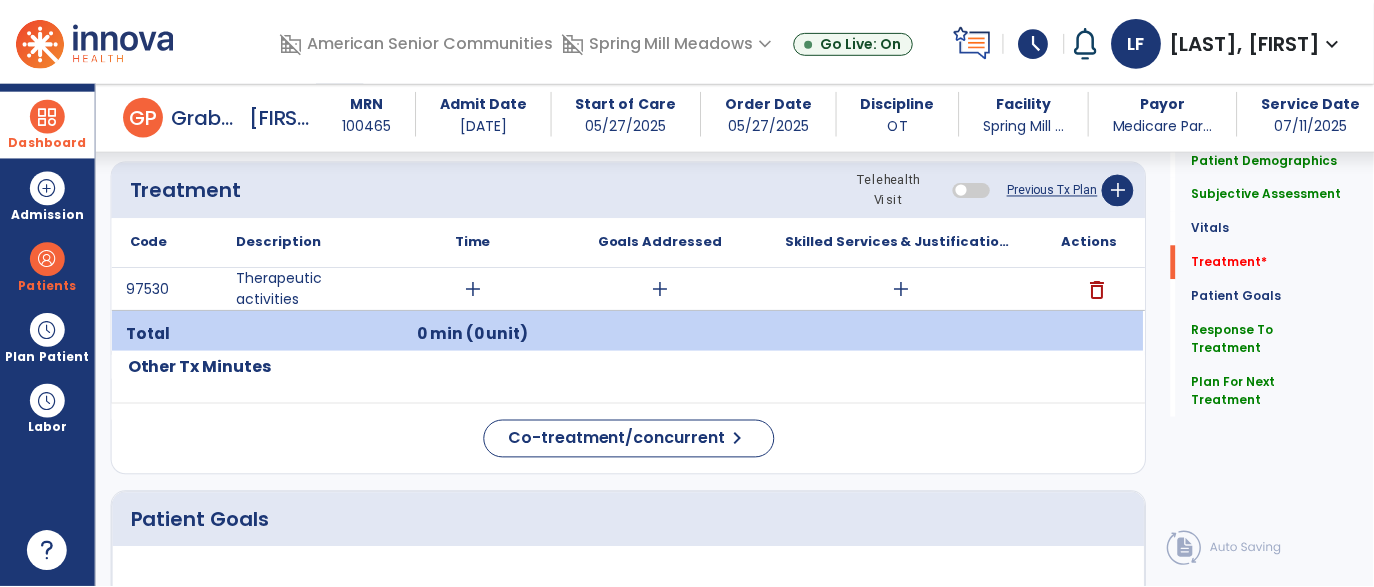 scroll, scrollTop: 1169, scrollLeft: 0, axis: vertical 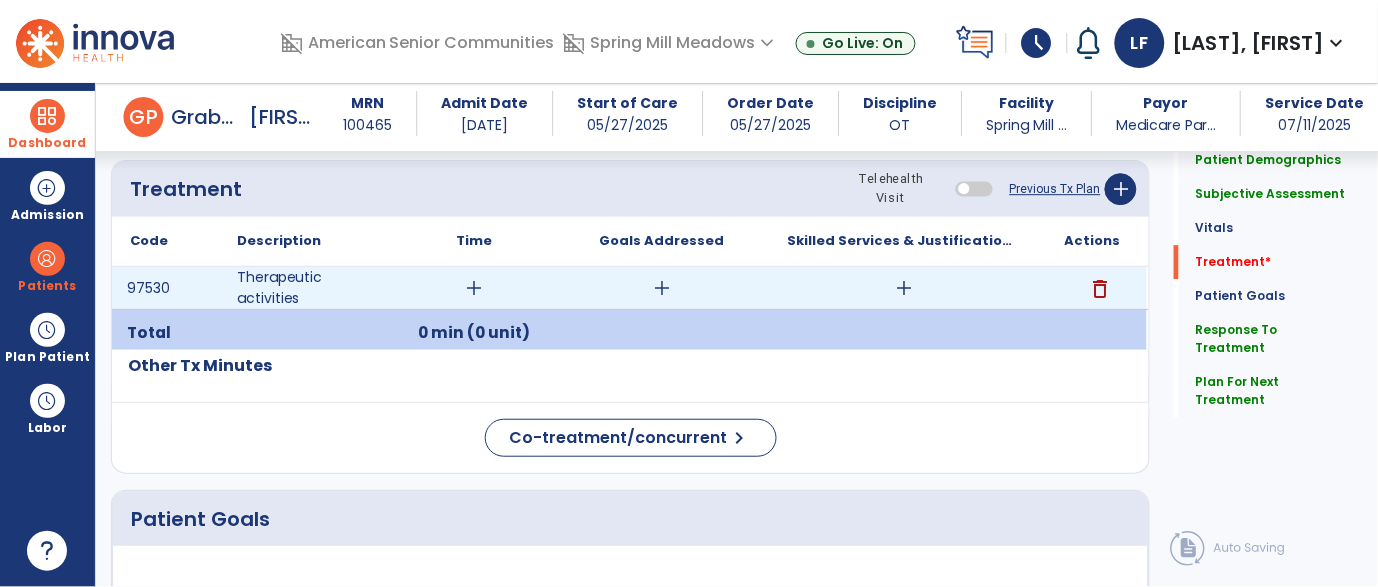 type on "**********" 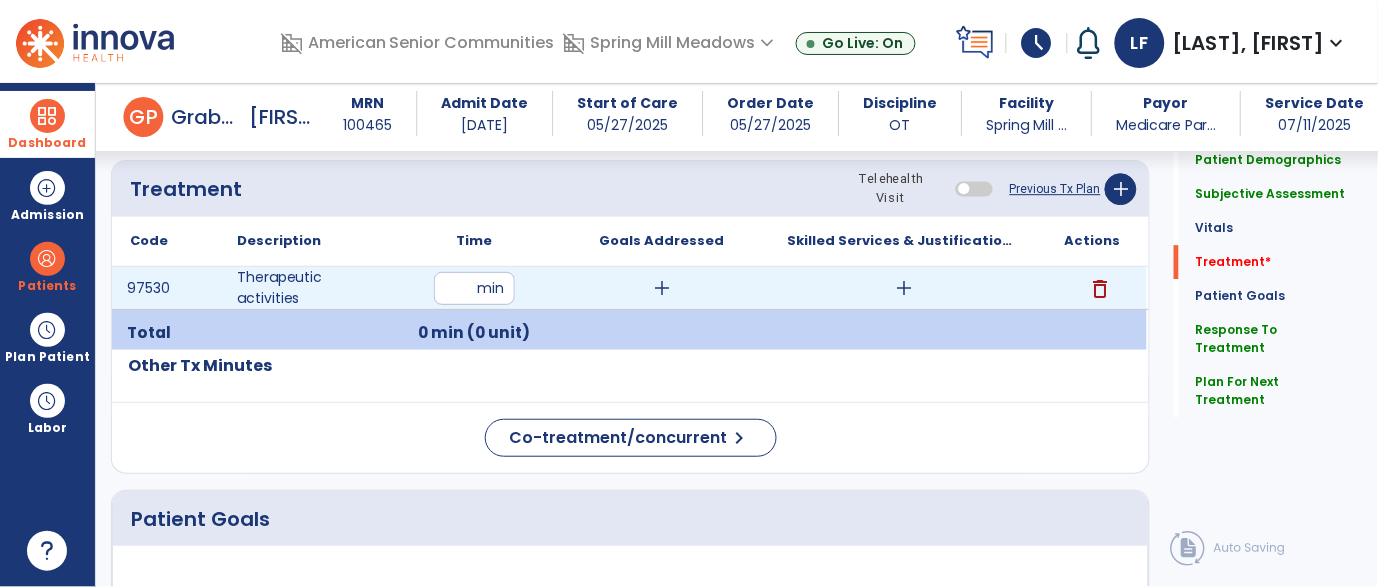 type on "**" 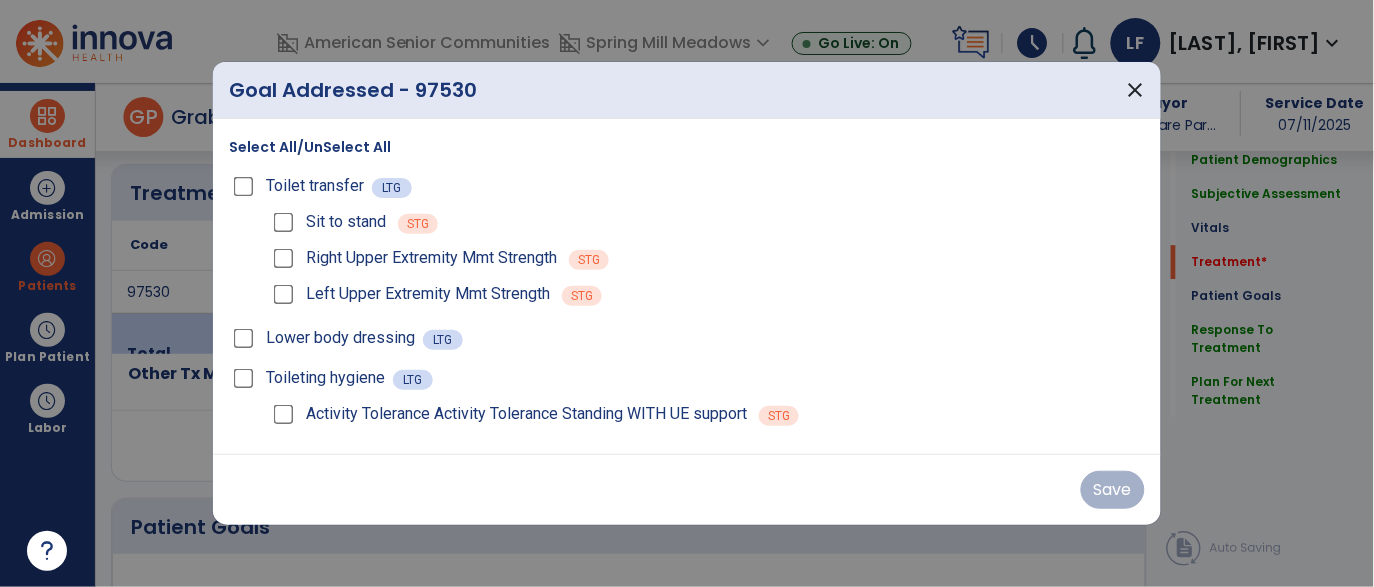 scroll, scrollTop: 1169, scrollLeft: 0, axis: vertical 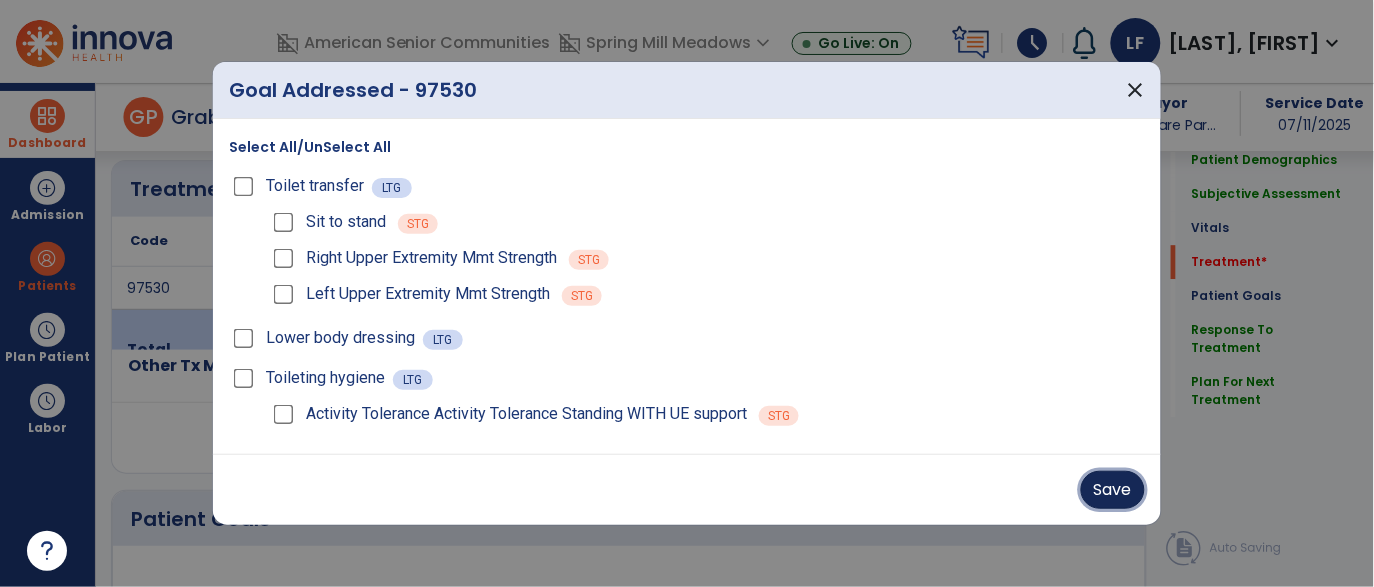 click on "Save" at bounding box center (1113, 490) 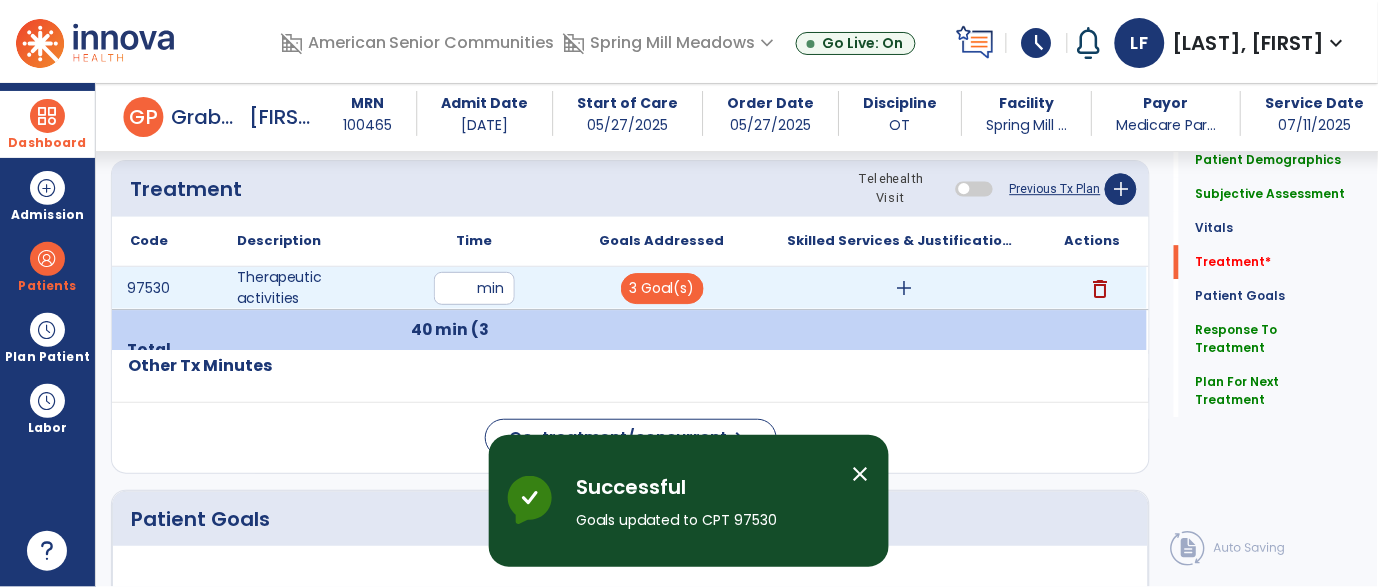 click on "add" at bounding box center (904, 288) 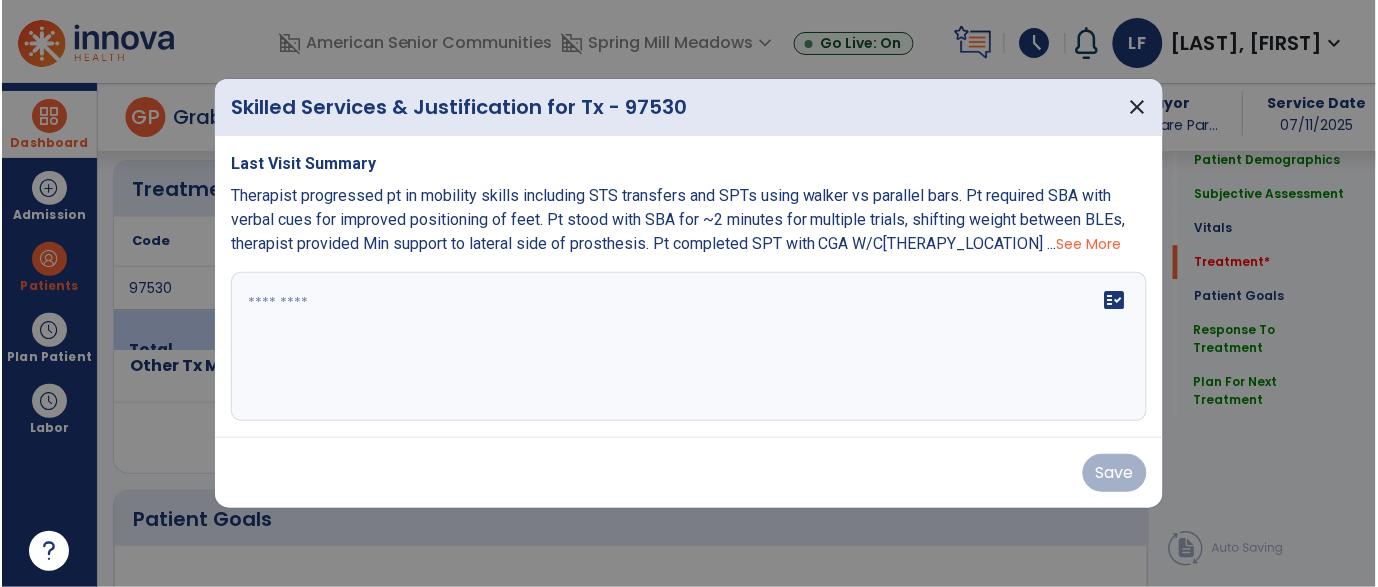 scroll, scrollTop: 1169, scrollLeft: 0, axis: vertical 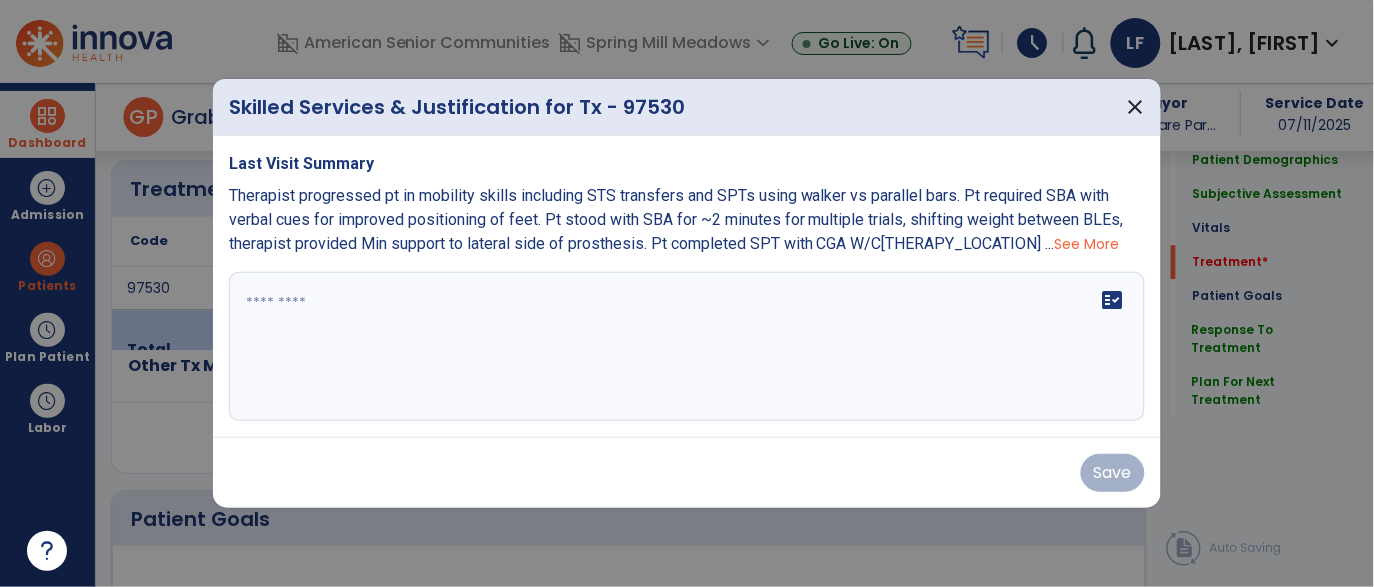 click on "See More" at bounding box center (1087, 244) 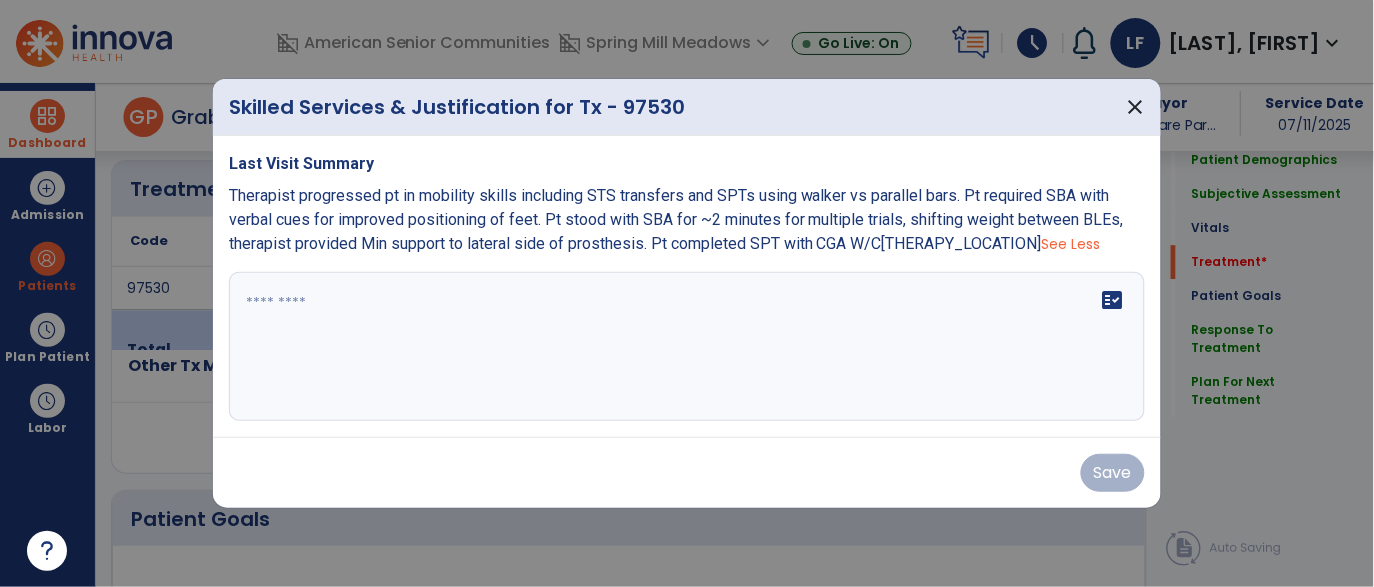 drag, startPoint x: 966, startPoint y: 191, endPoint x: 1026, endPoint y: 252, distance: 85.56284 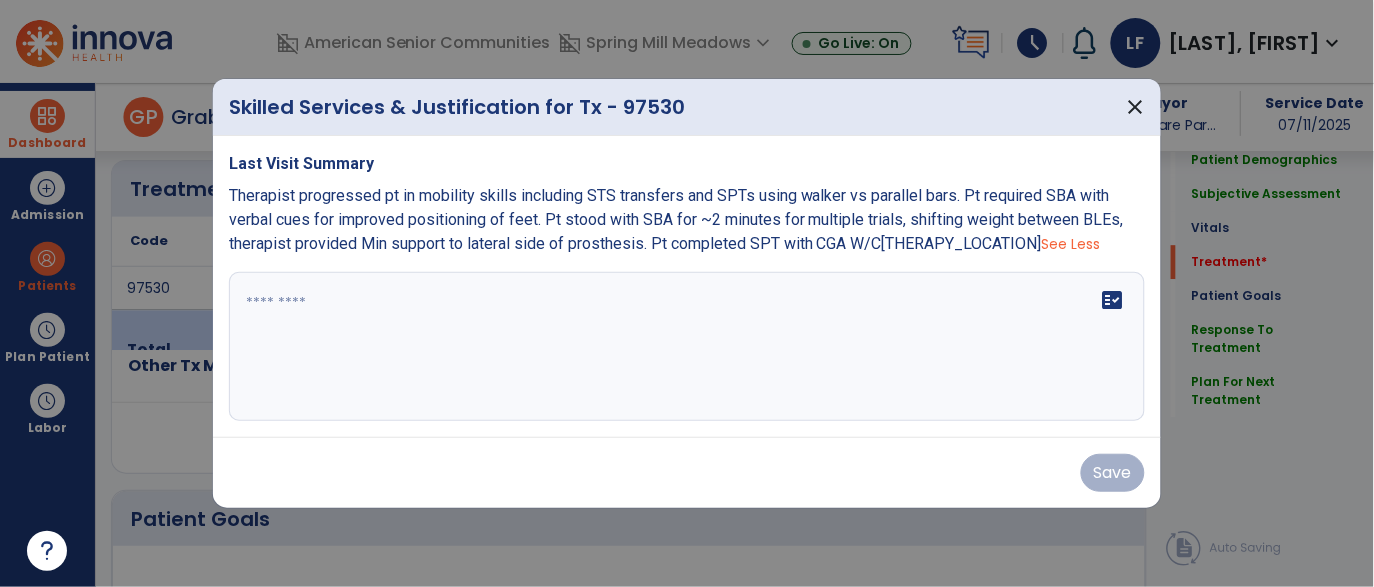 click on "Therapist progressed pt in mobility skills including STS transfers and SPTs using walker vs parallel bars. Pt required SBA with verbal cues for improved positioning of feet. Pt stood with SBA for ~2 minutes for multiple trials, shifting weight between BLEs, therapist provided Min support to lateral side of prosthesis. Pt completed SPT with CGA W/C<>therapy mat table  See Less" at bounding box center (687, 220) 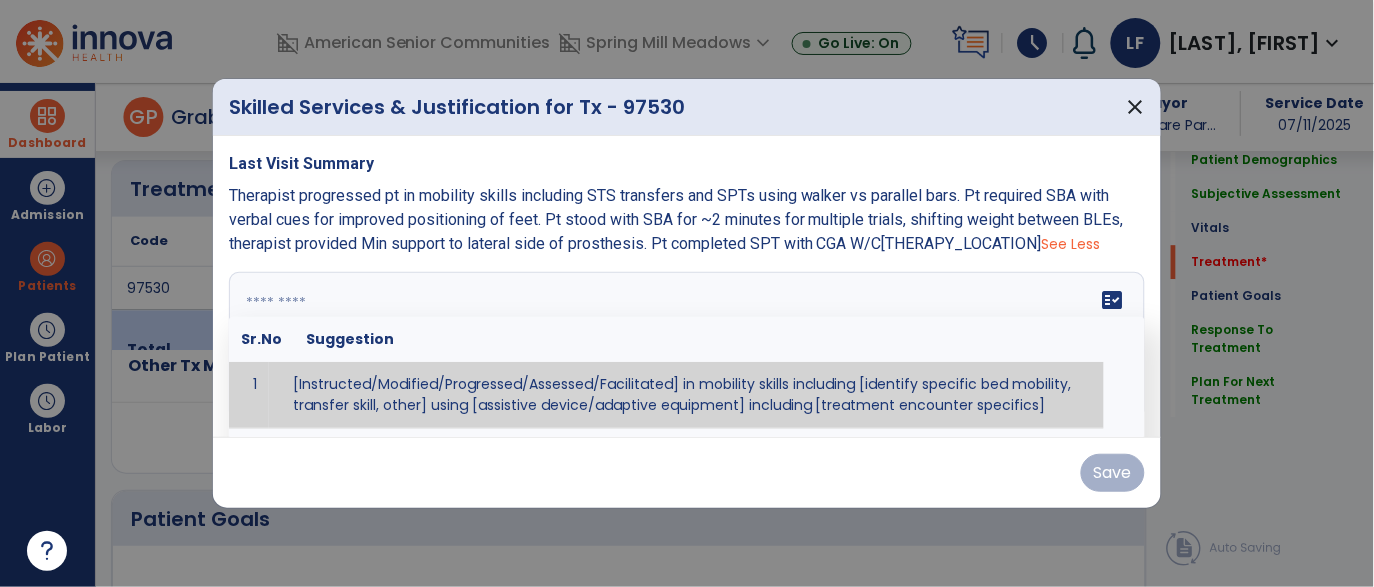 paste on "**********" 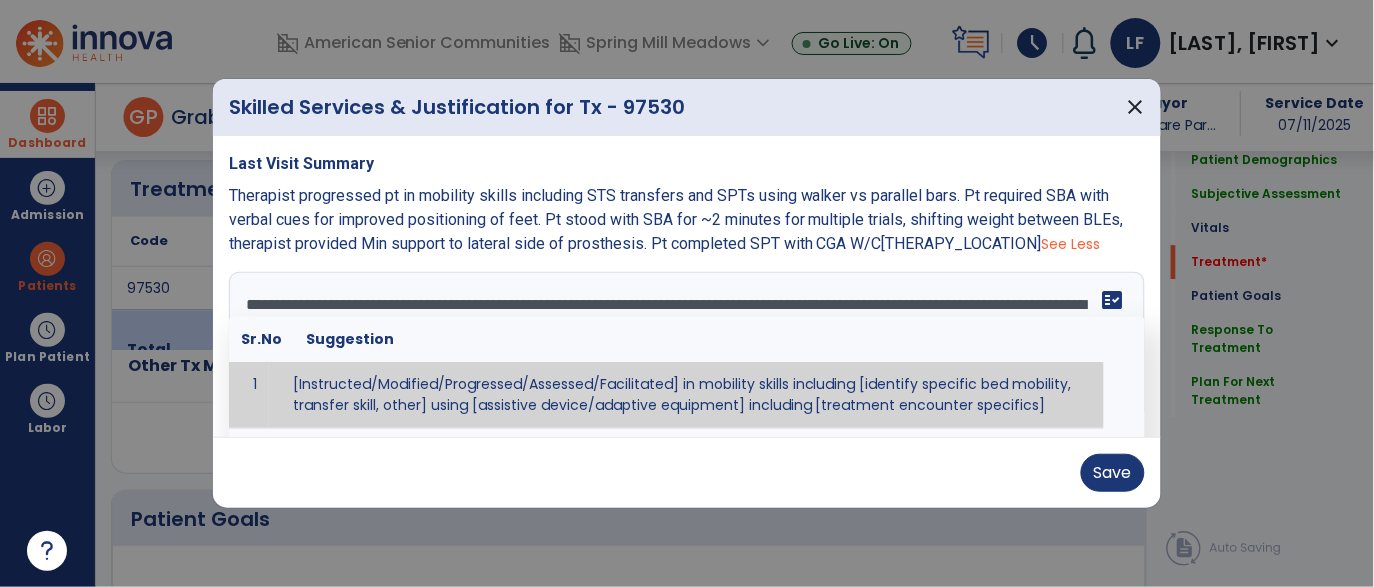 click on "**********" at bounding box center (685, 347) 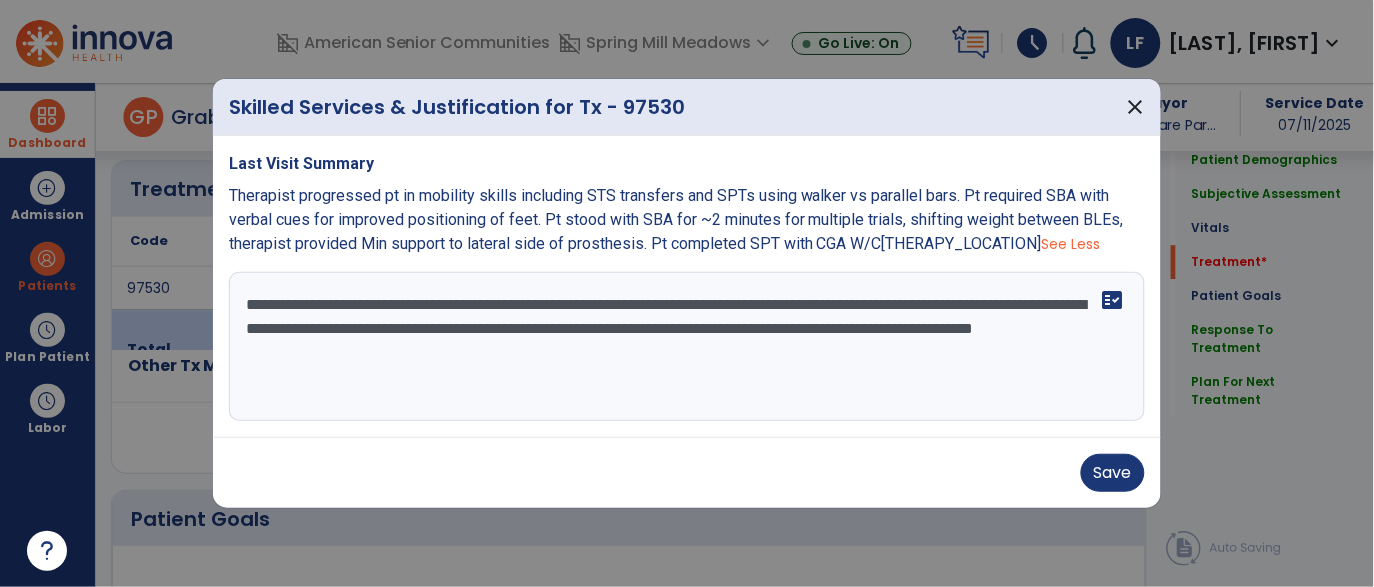 click on "**********" at bounding box center [687, 347] 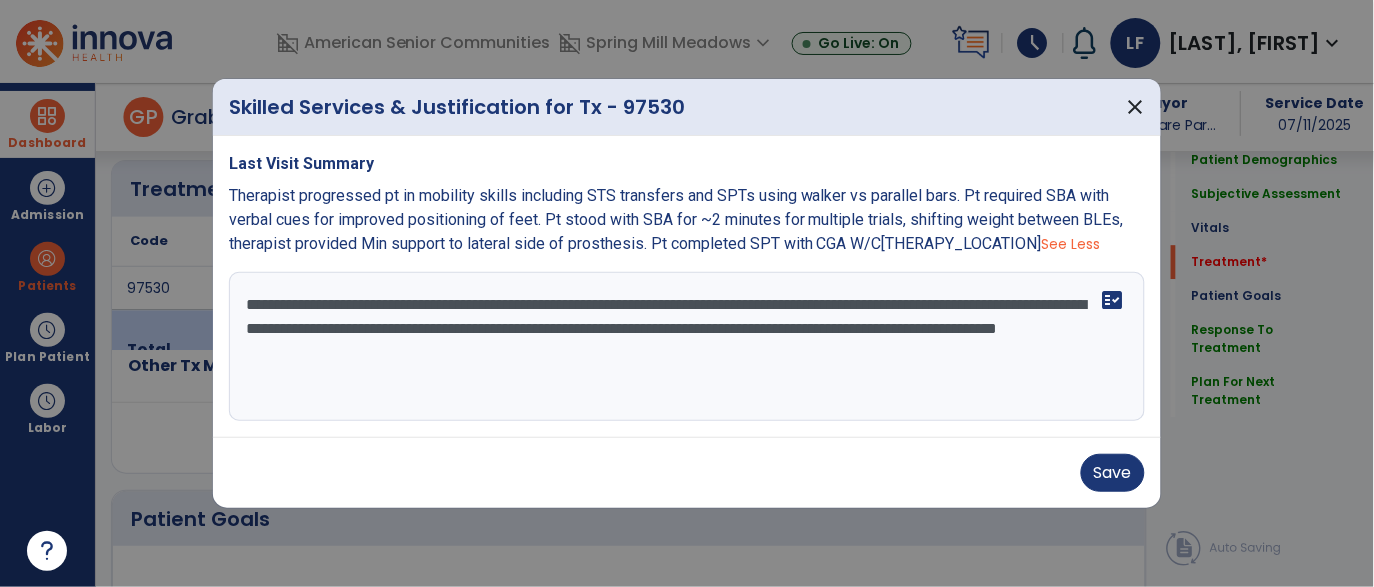 click on "**********" at bounding box center [687, 347] 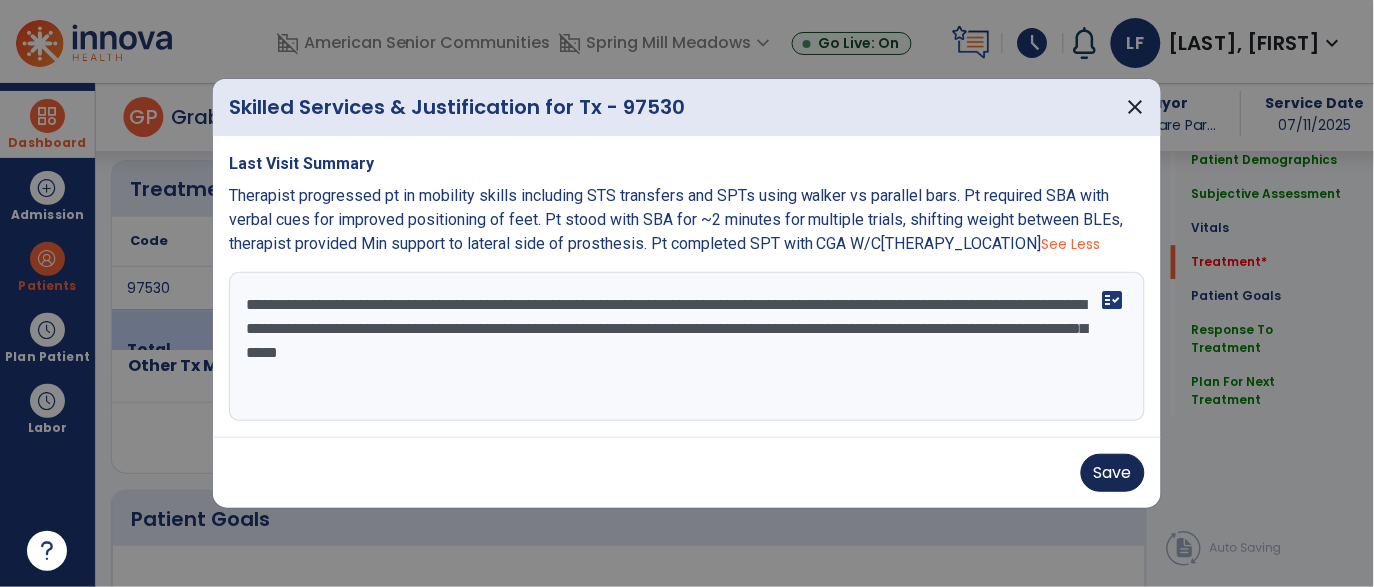 type on "**********" 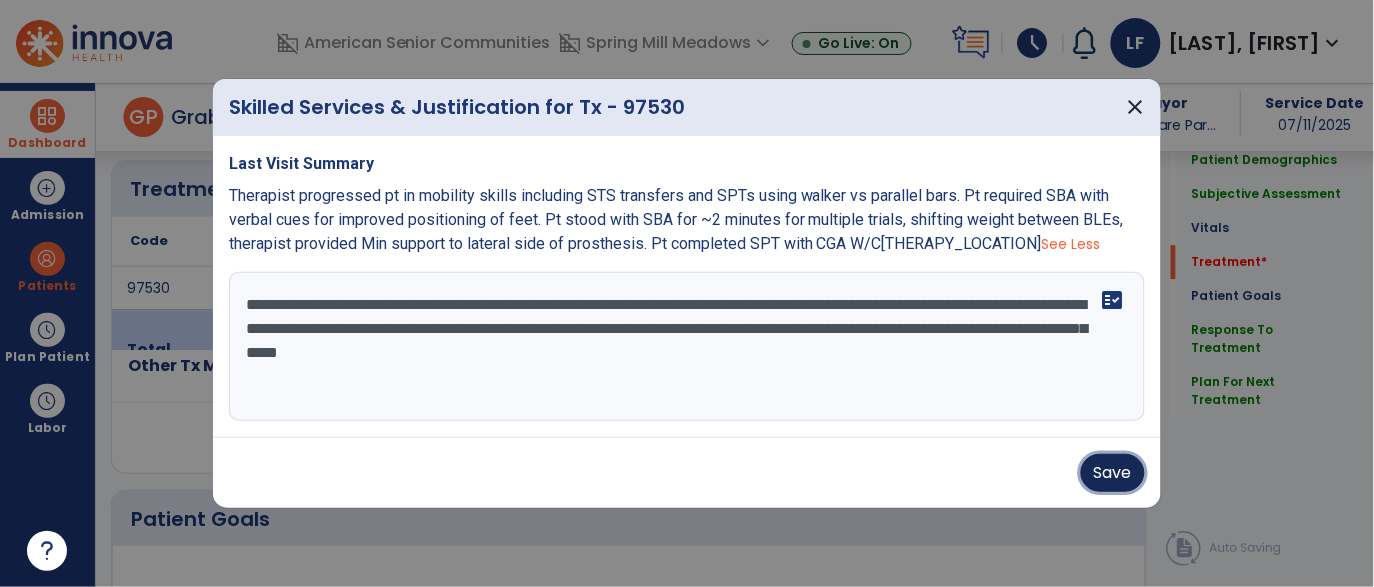 click on "Save" at bounding box center [1113, 473] 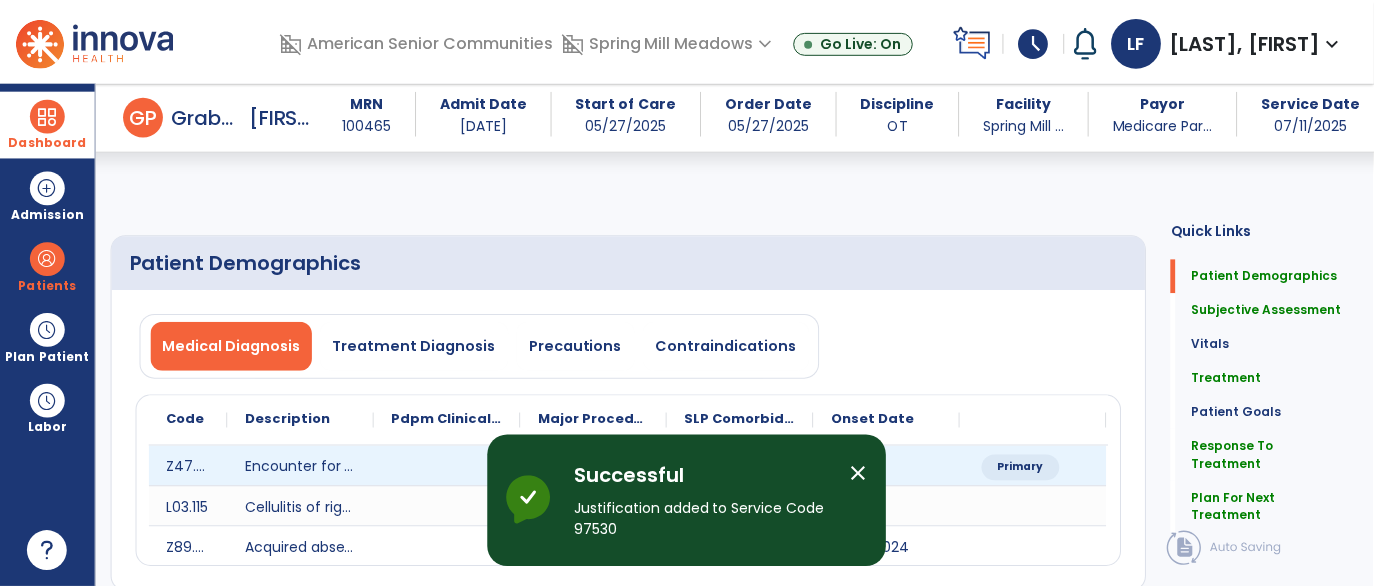 scroll, scrollTop: 2825, scrollLeft: 0, axis: vertical 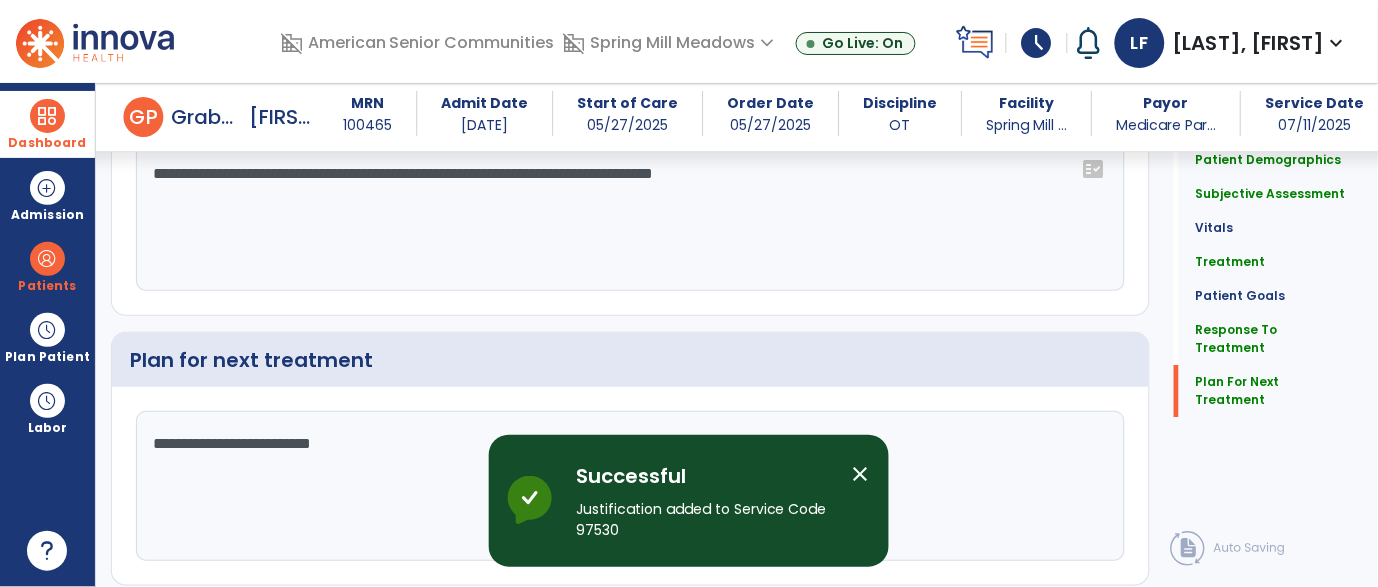 click on "Sign Doc" 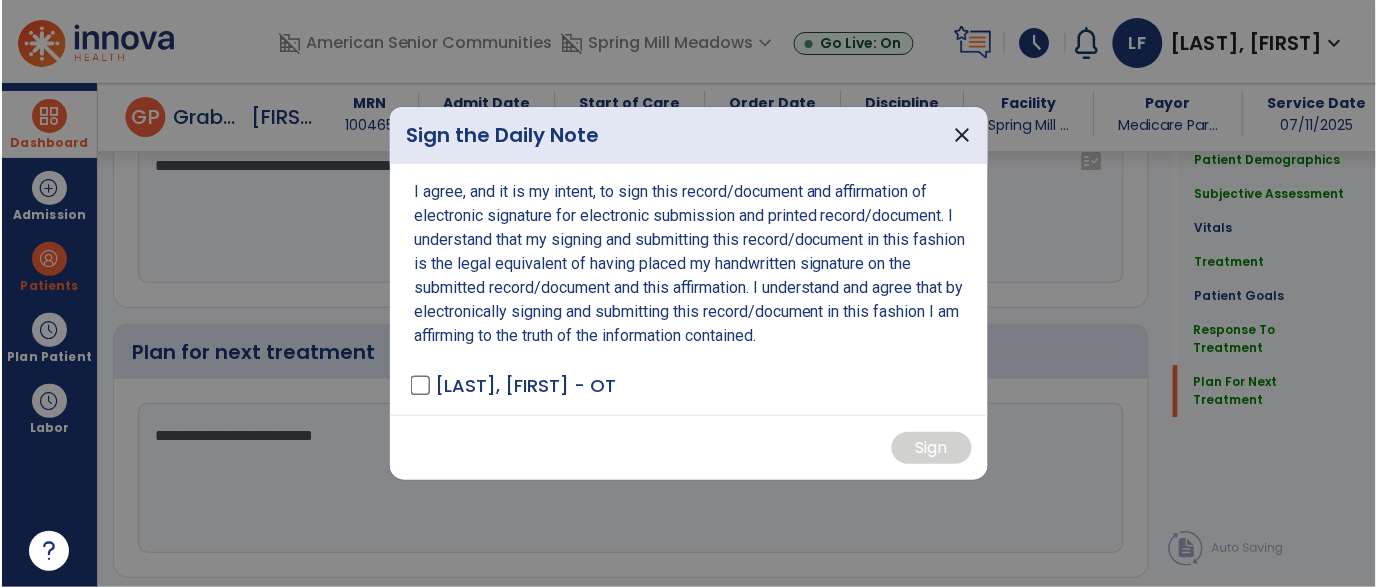 scroll, scrollTop: 2825, scrollLeft: 0, axis: vertical 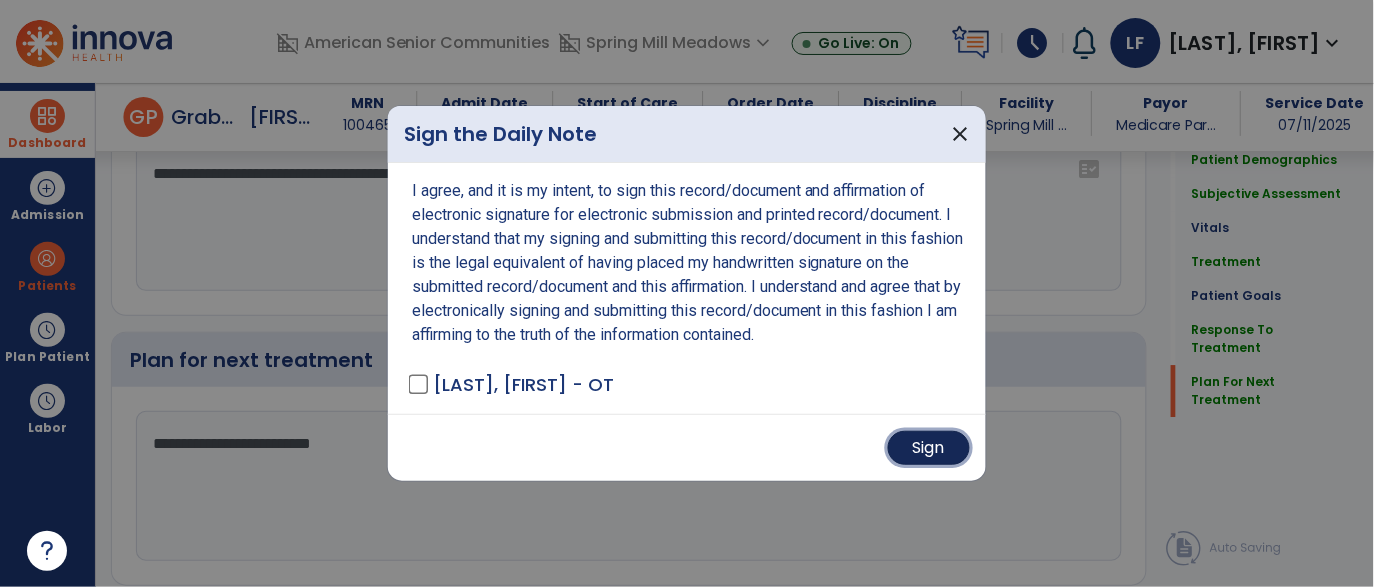 click on "Sign" at bounding box center [929, 448] 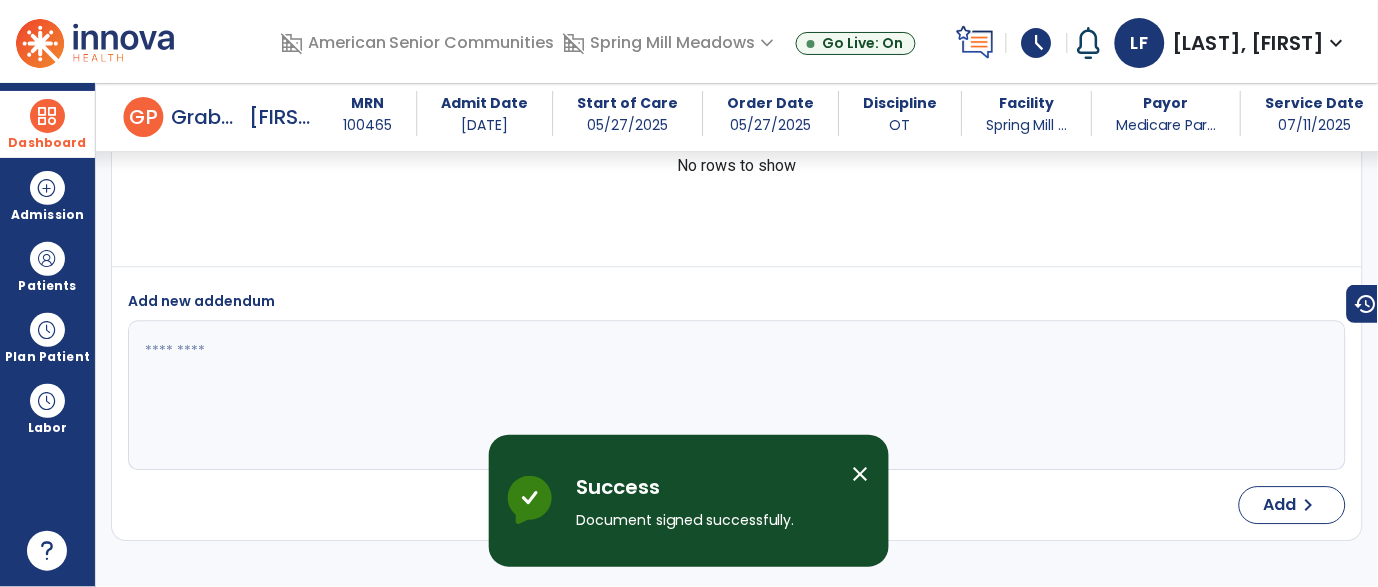 click on "Dashboard" at bounding box center [47, 124] 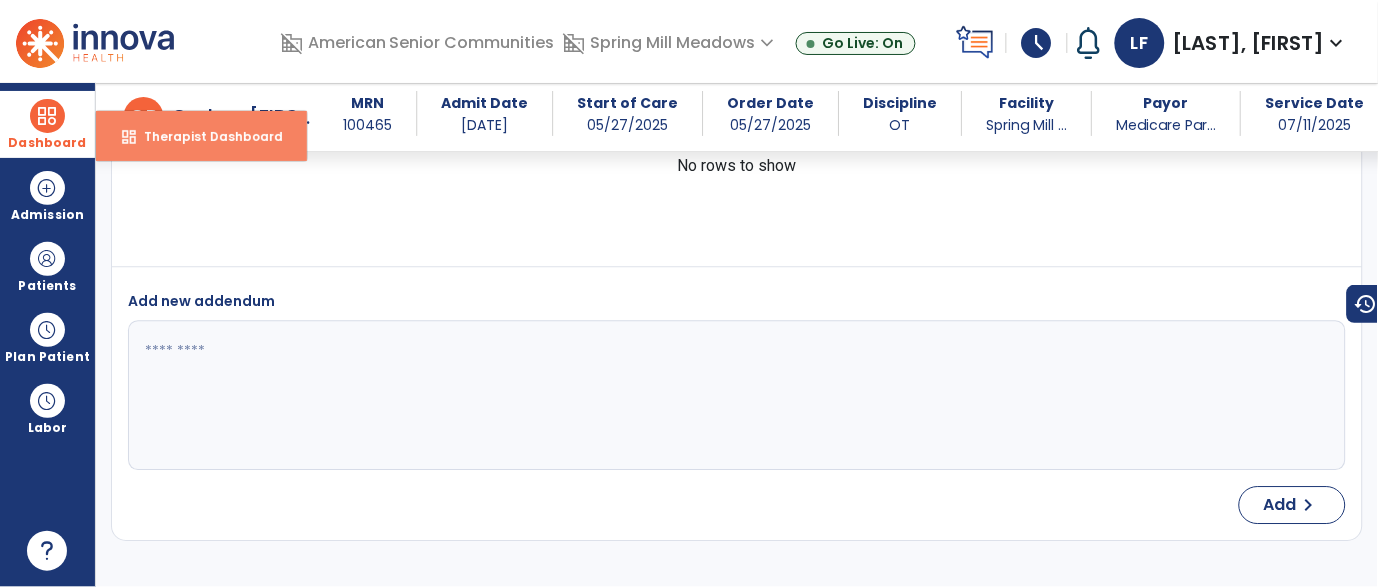 click on "Therapist Dashboard" at bounding box center (205, 136) 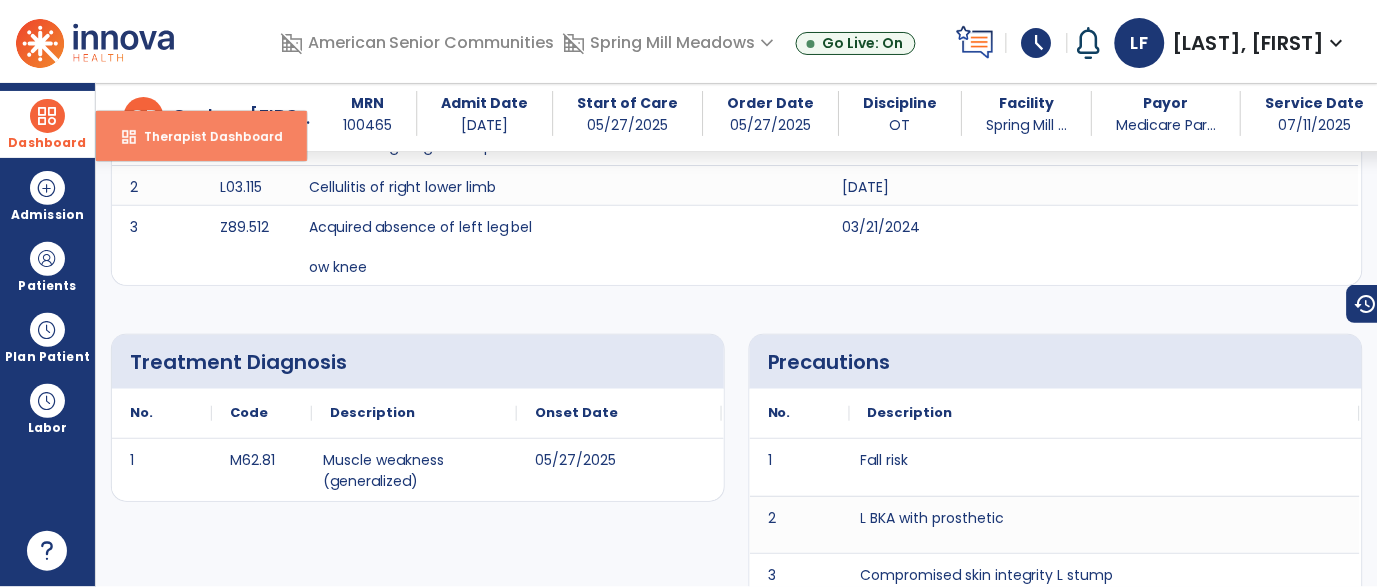 select on "****" 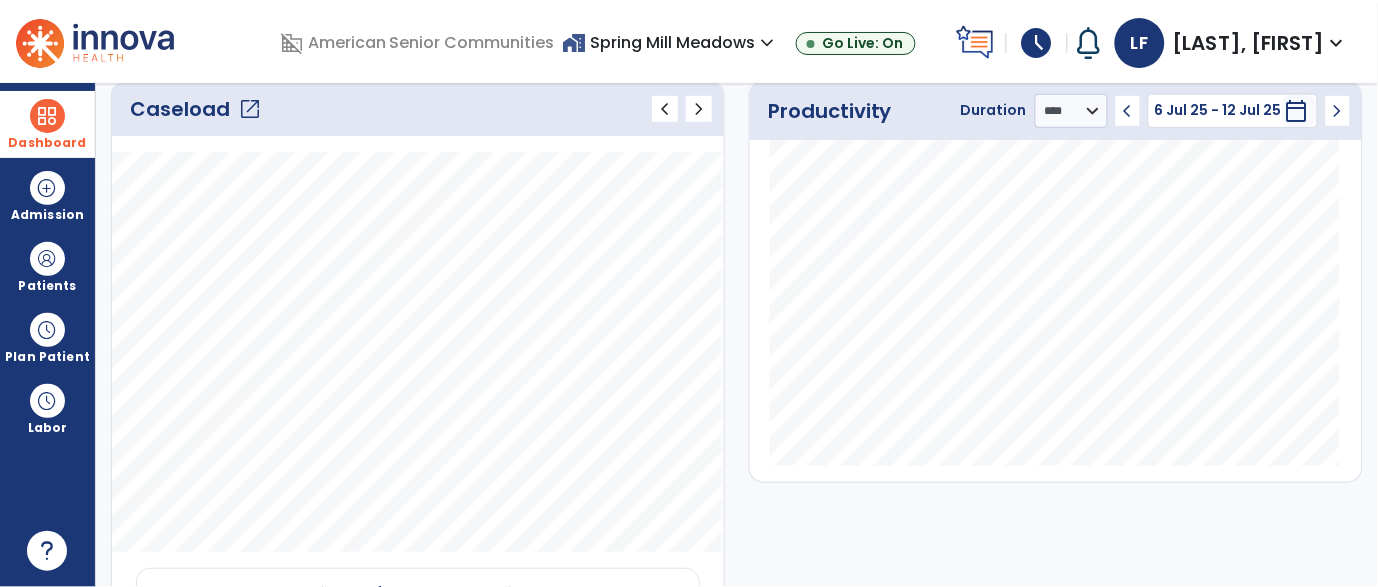 click on "open_in_new" 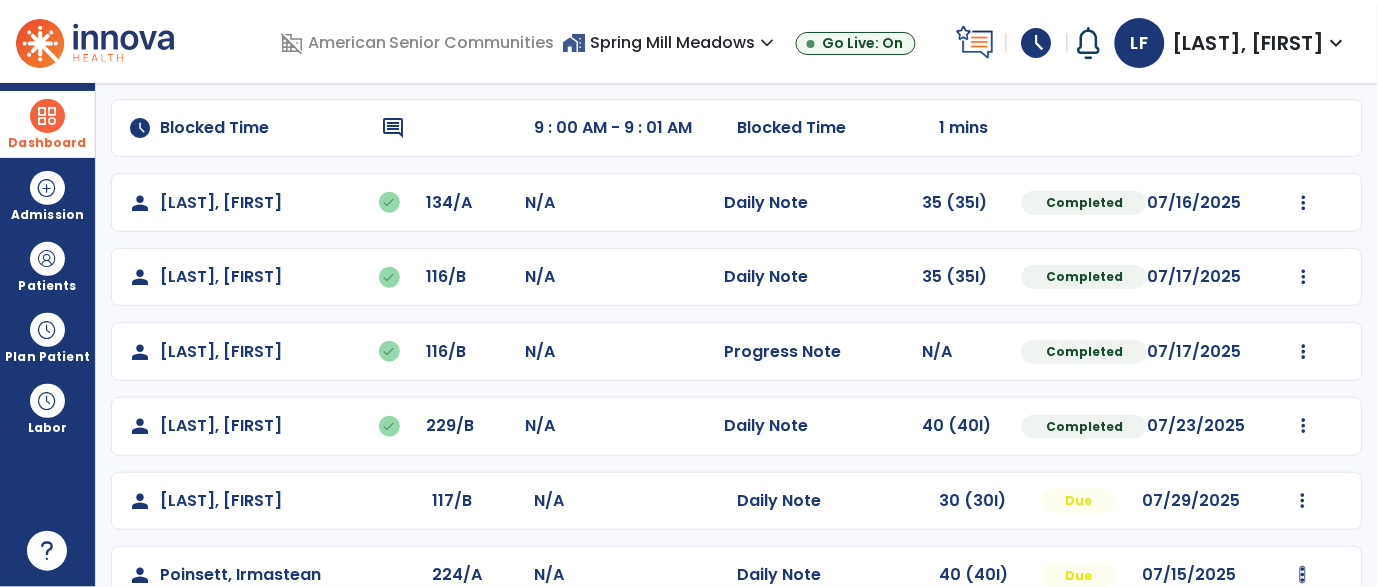 scroll, scrollTop: 425, scrollLeft: 0, axis: vertical 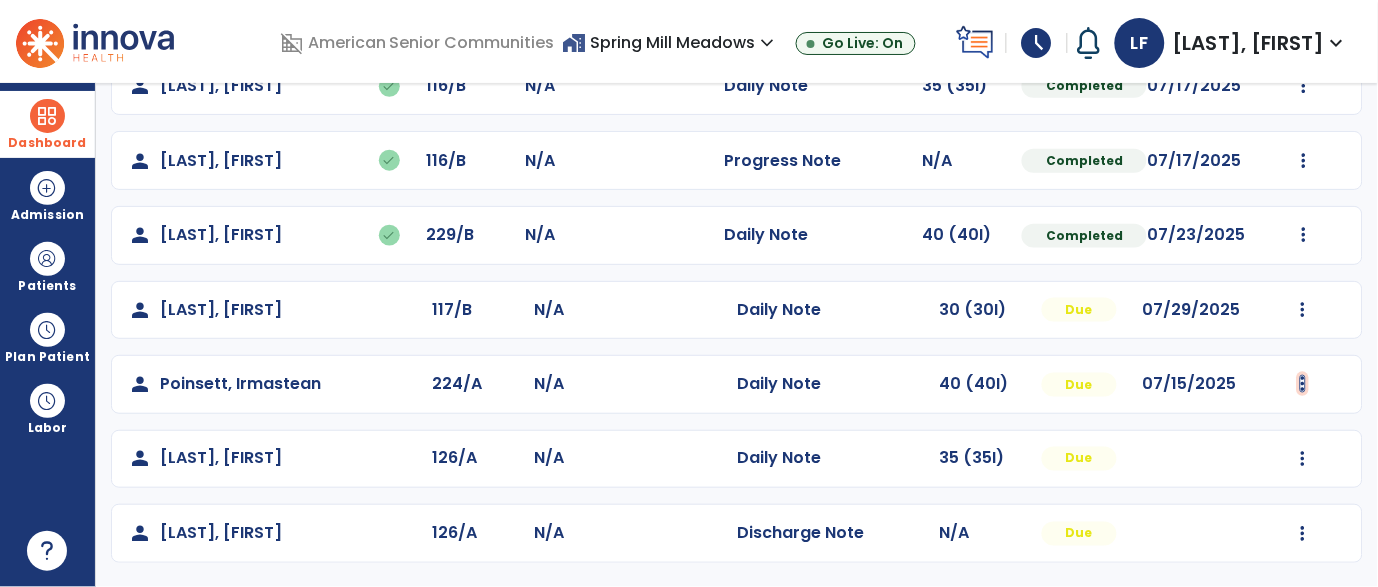 click at bounding box center (1304, -137) 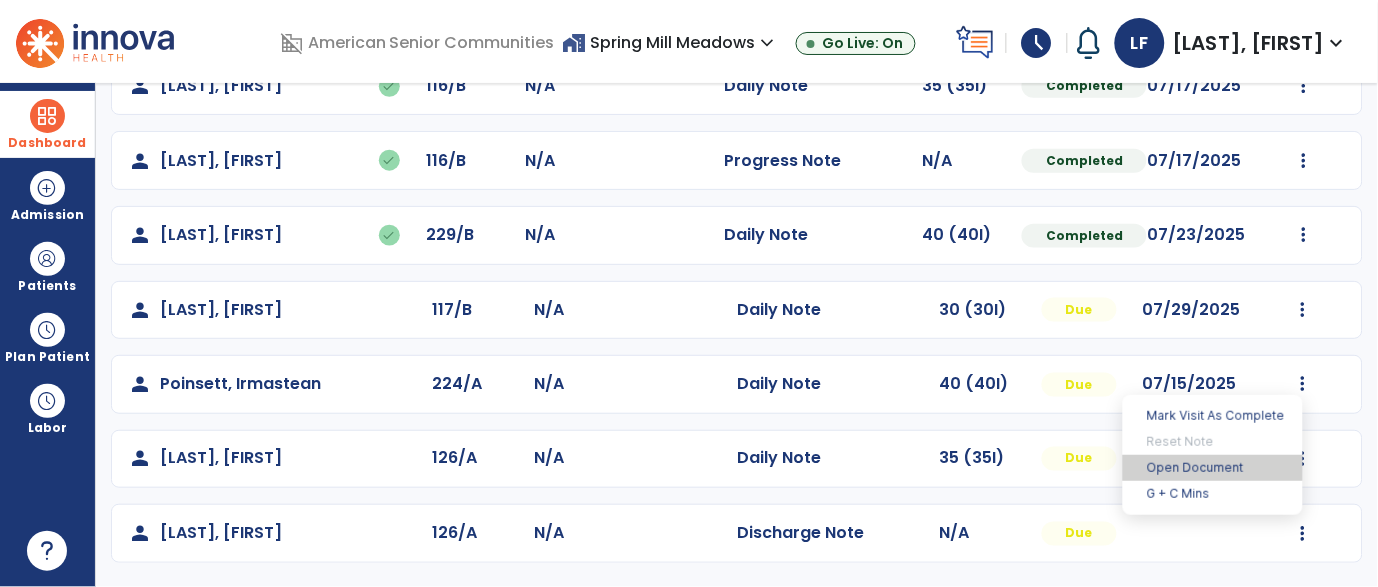 click on "Open Document" at bounding box center (1213, 468) 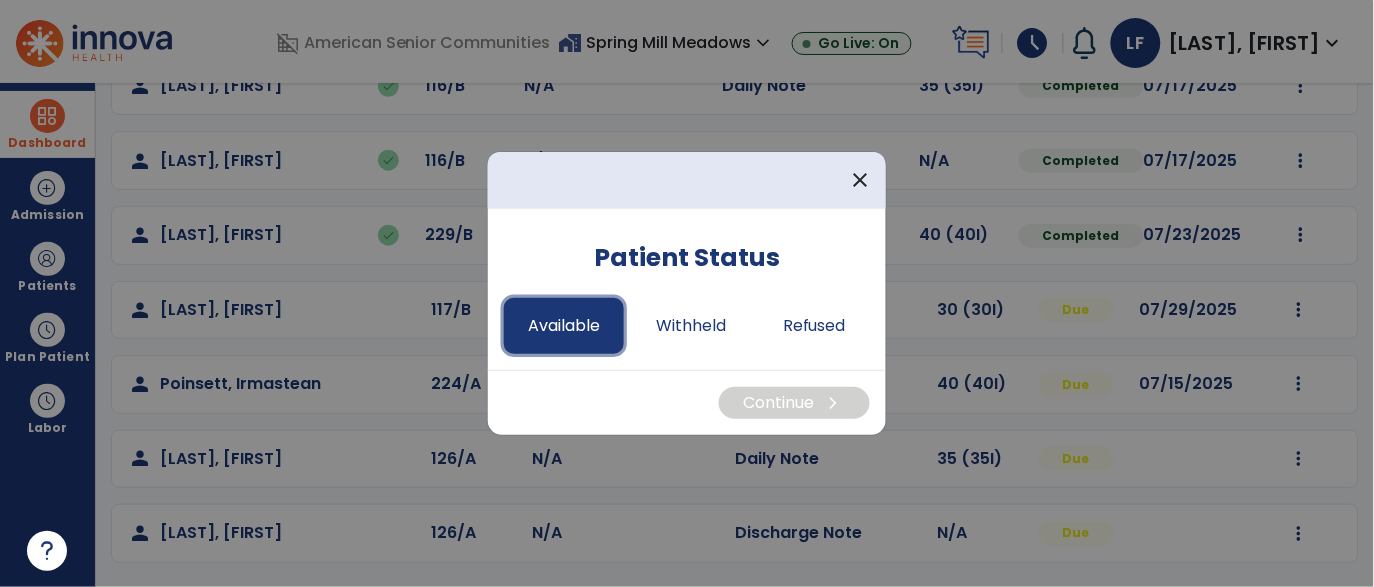 click on "Available" at bounding box center [564, 326] 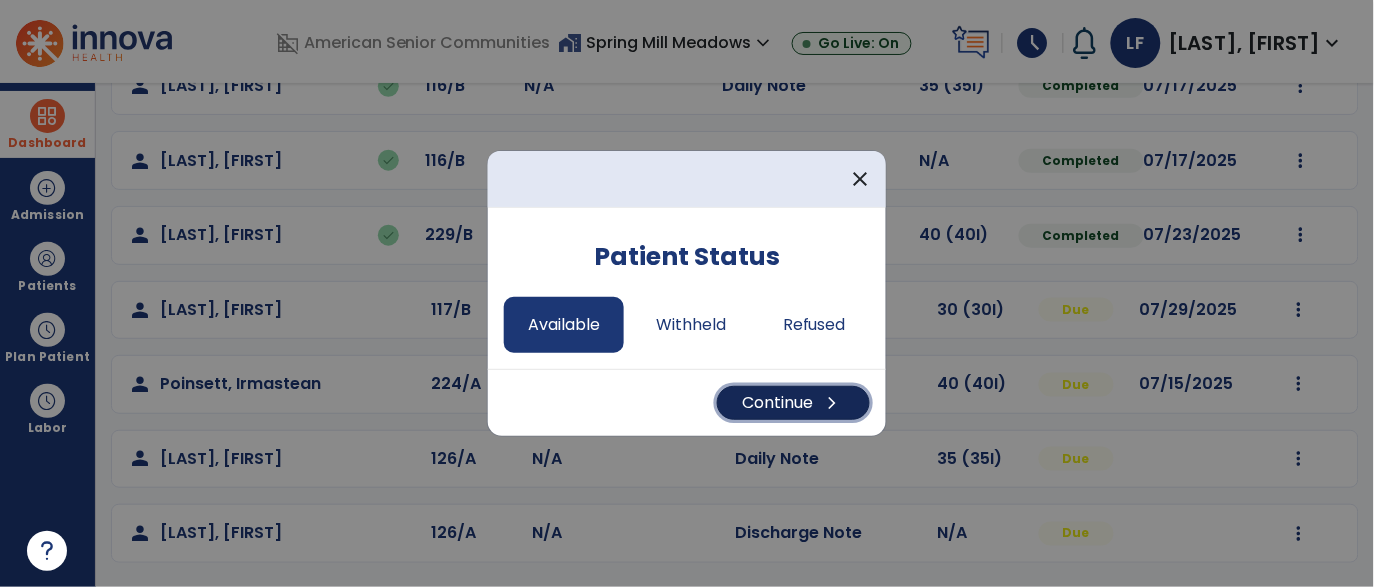 click on "Continue   chevron_right" at bounding box center (793, 403) 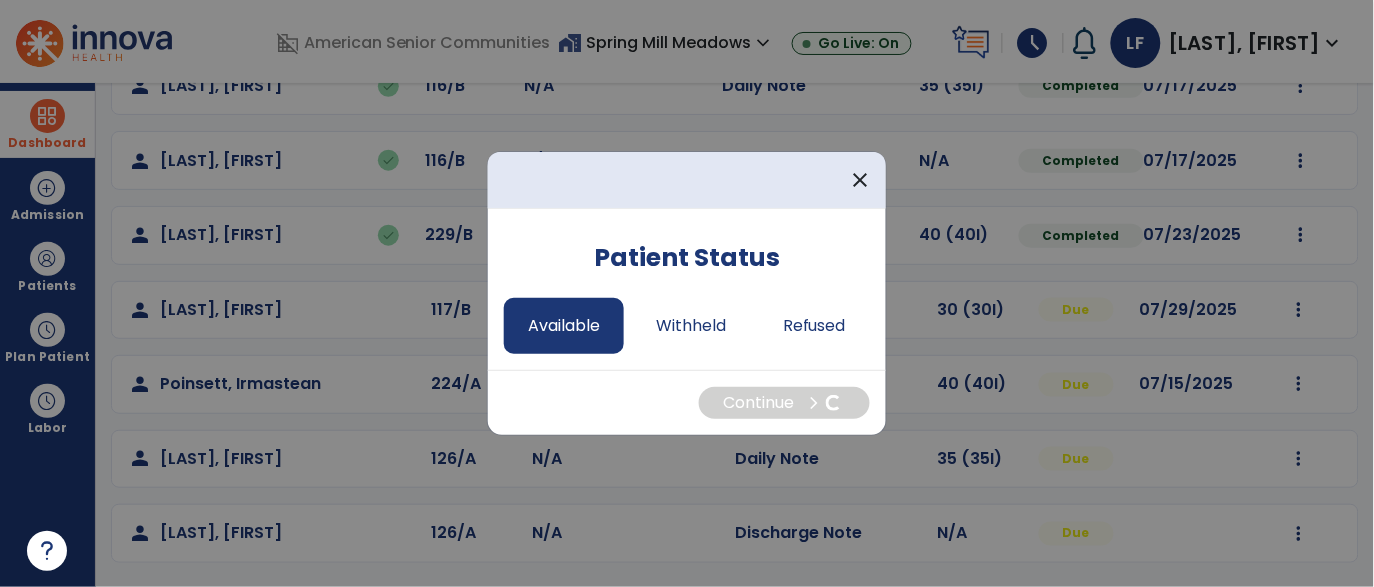 select on "*" 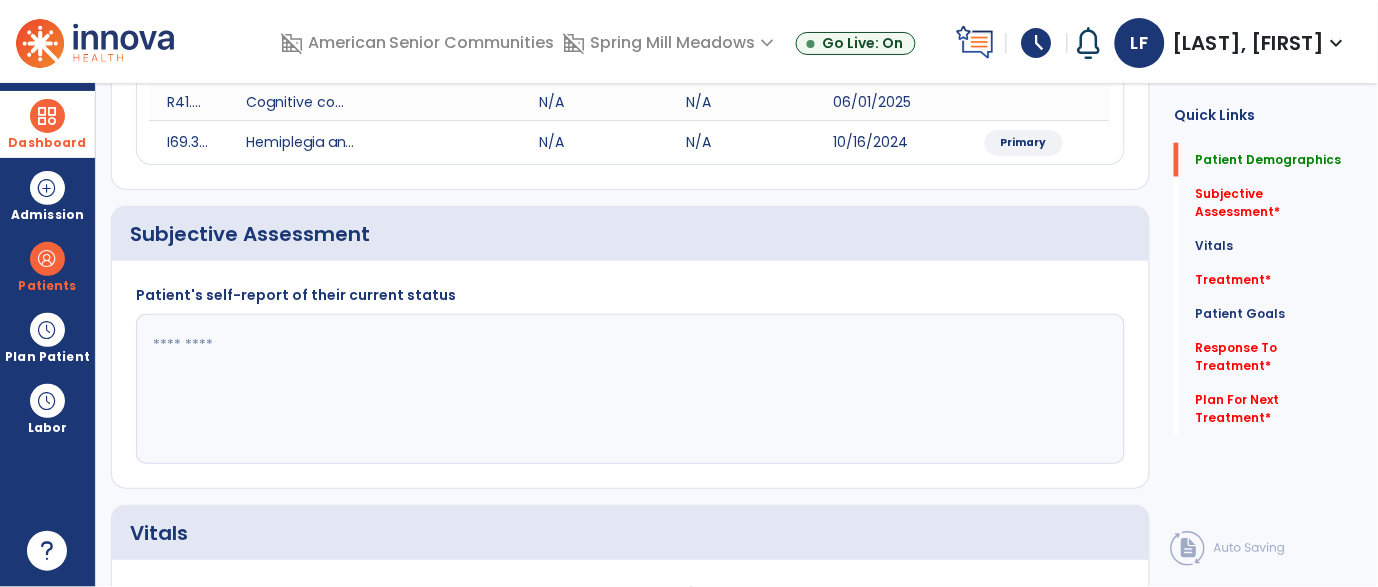 scroll, scrollTop: 0, scrollLeft: 0, axis: both 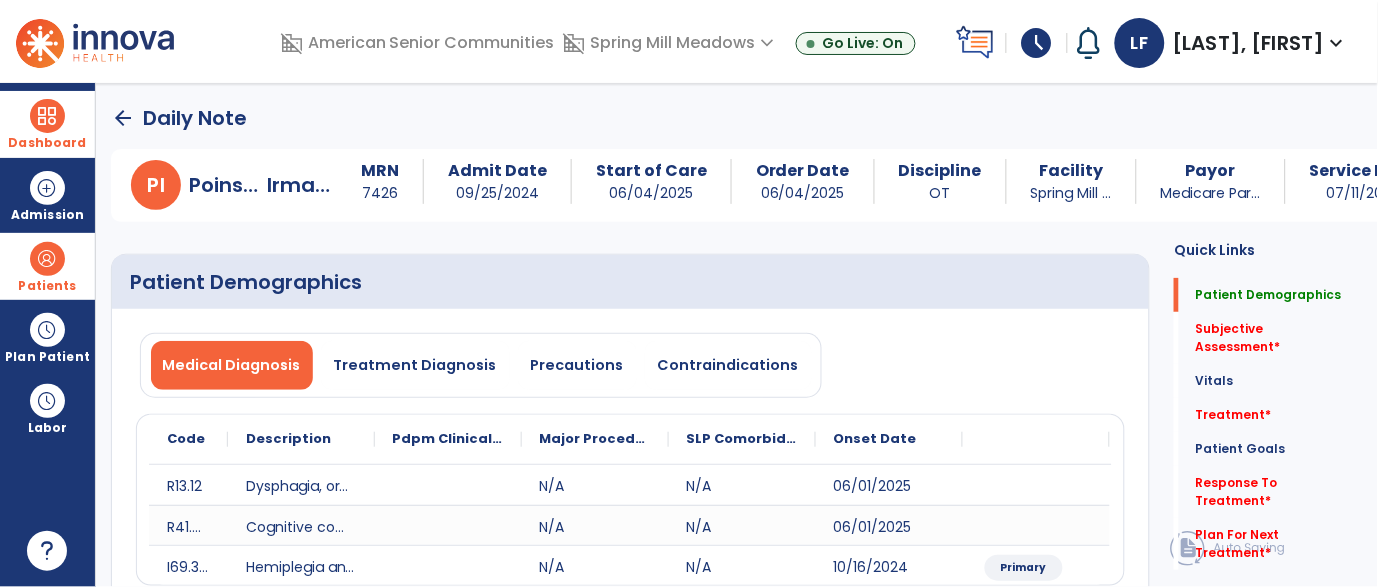 click at bounding box center [47, 259] 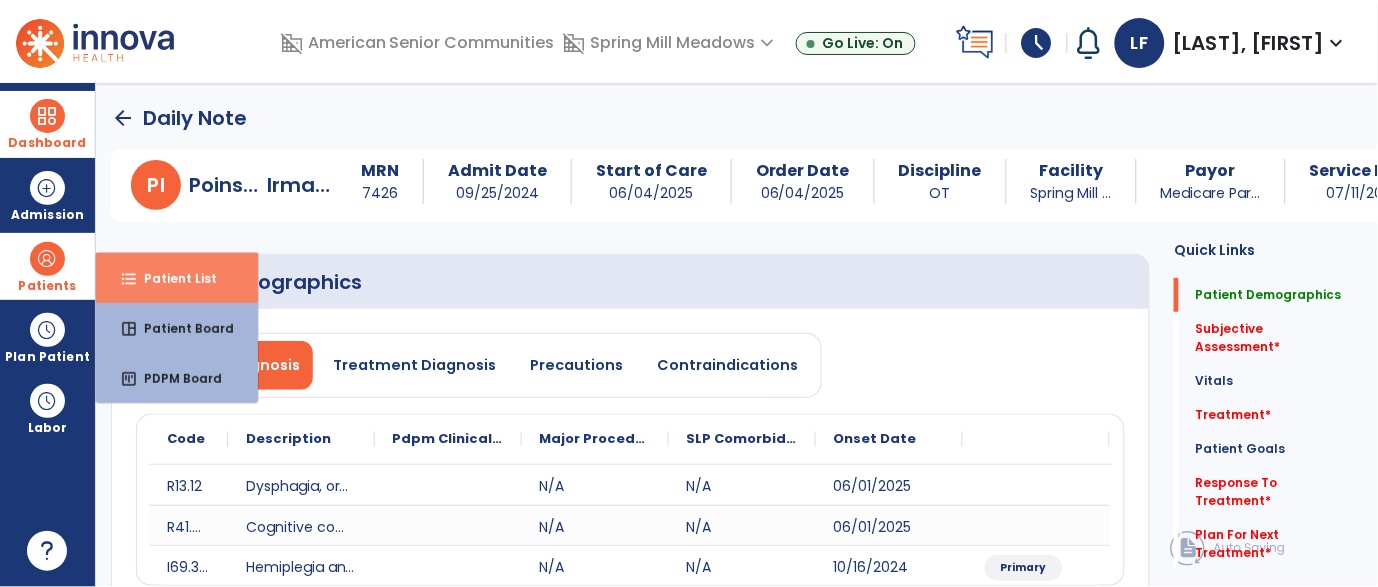 click on "format_list_bulleted" at bounding box center (129, 279) 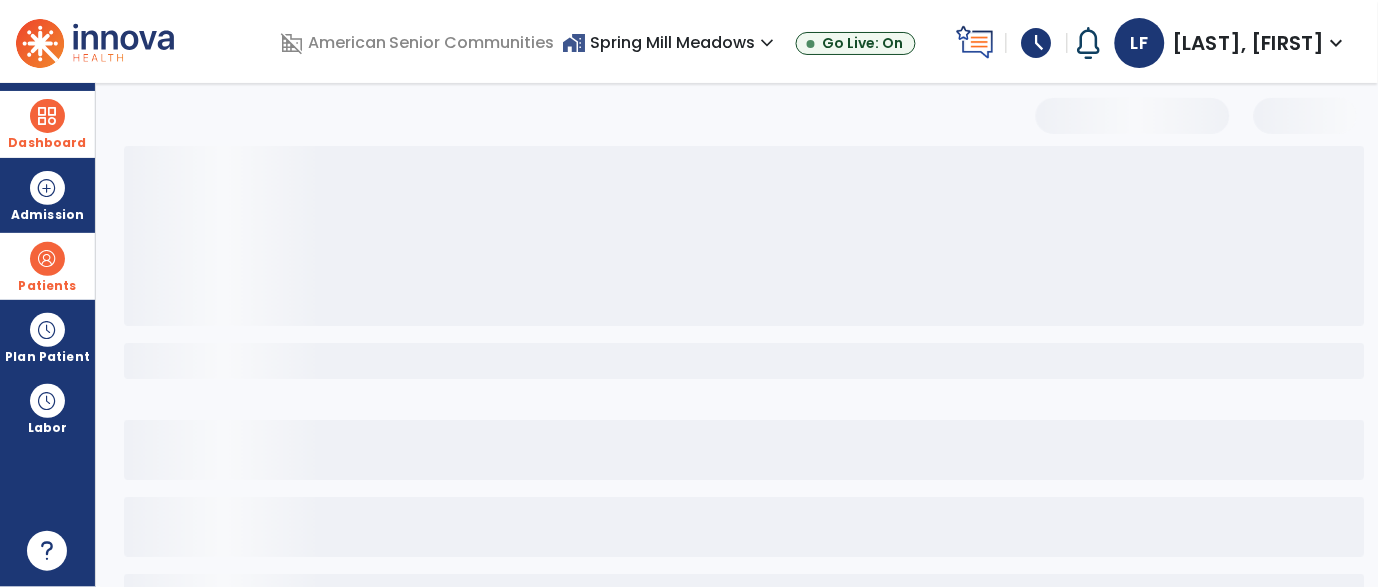 select on "***" 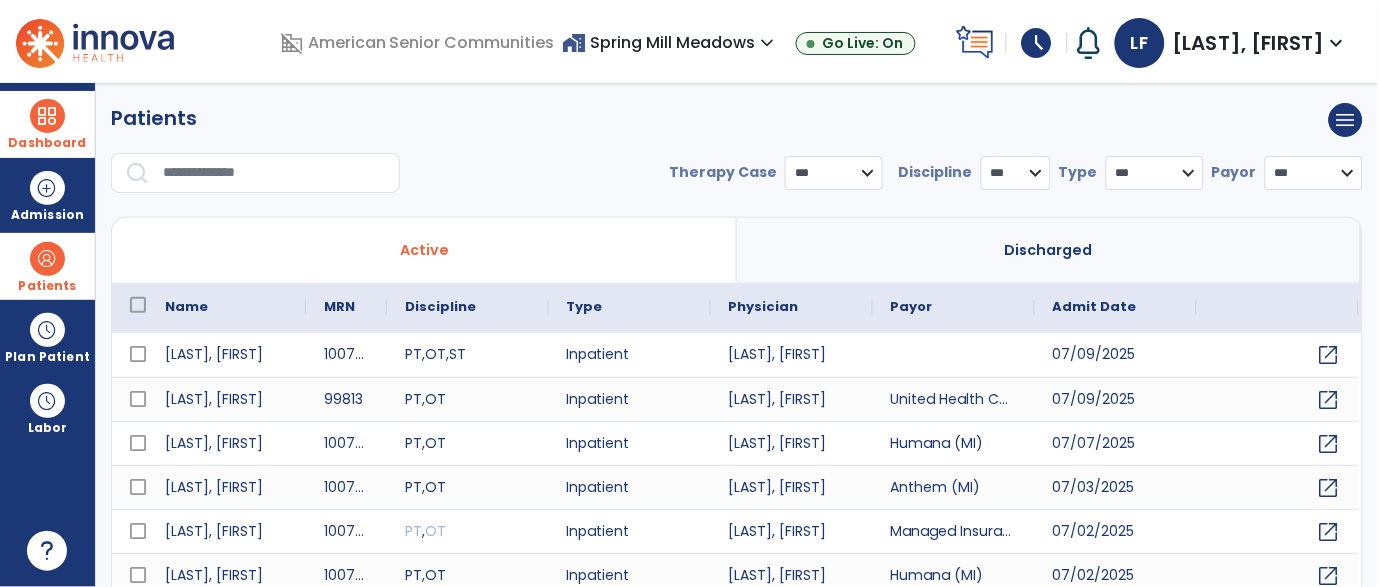 click at bounding box center [274, 173] 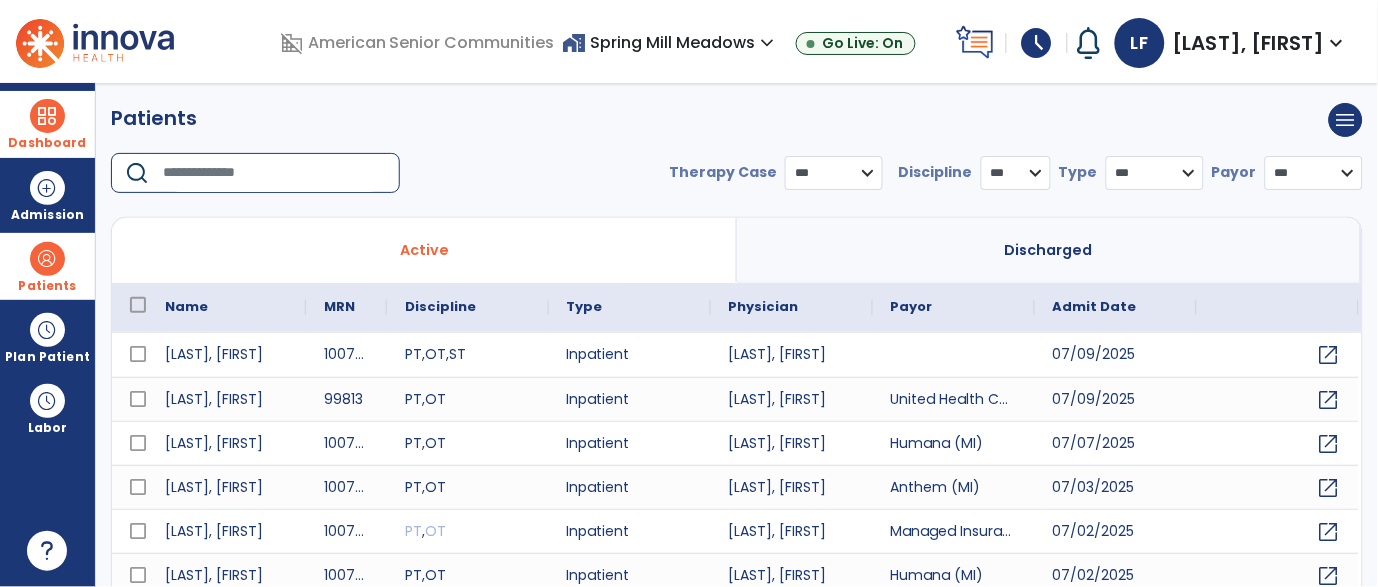 click at bounding box center (274, 173) 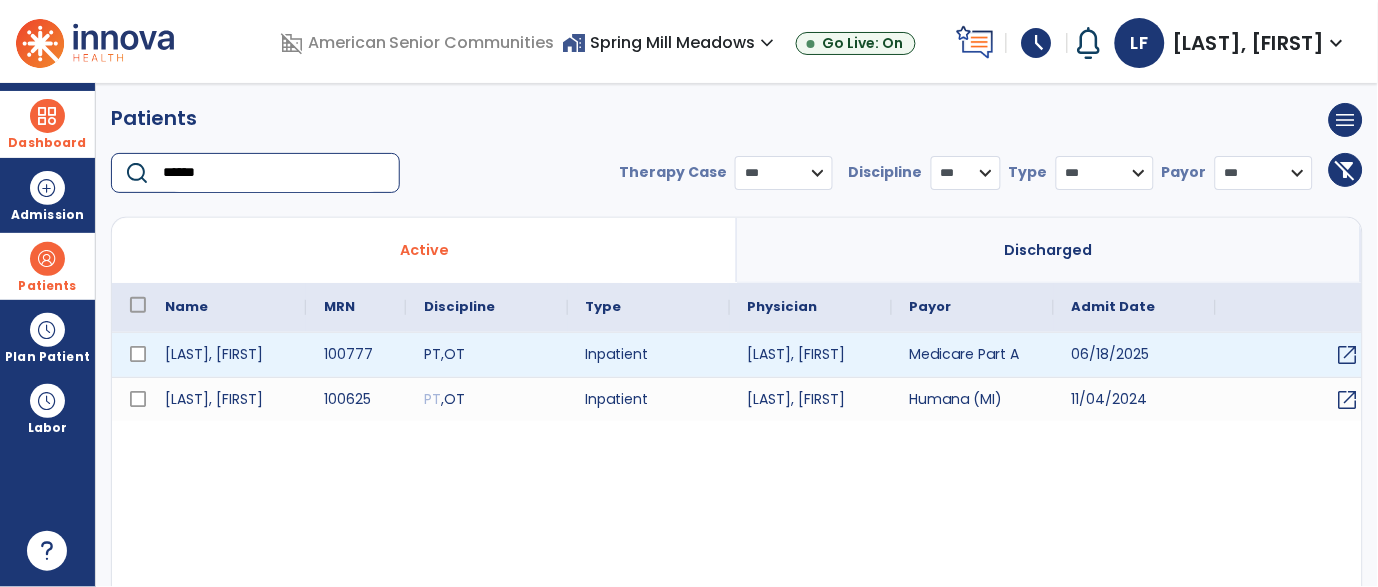 type on "******" 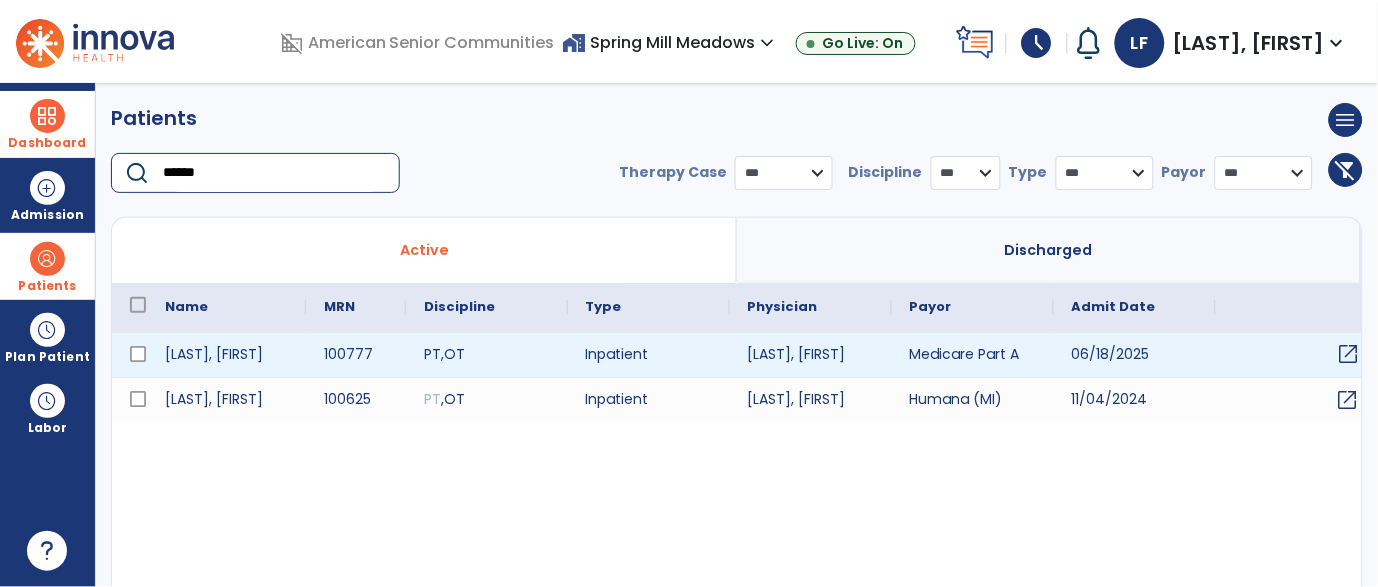 click on "open_in_new" at bounding box center [1349, 354] 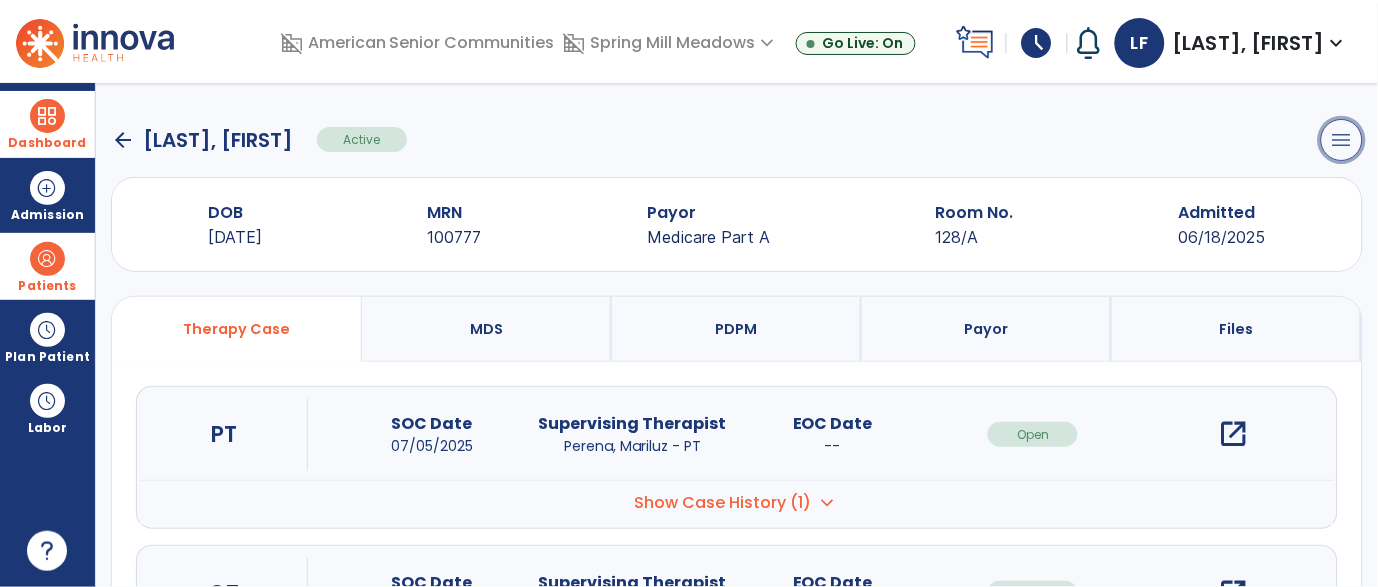 click on "menu" at bounding box center [1342, 140] 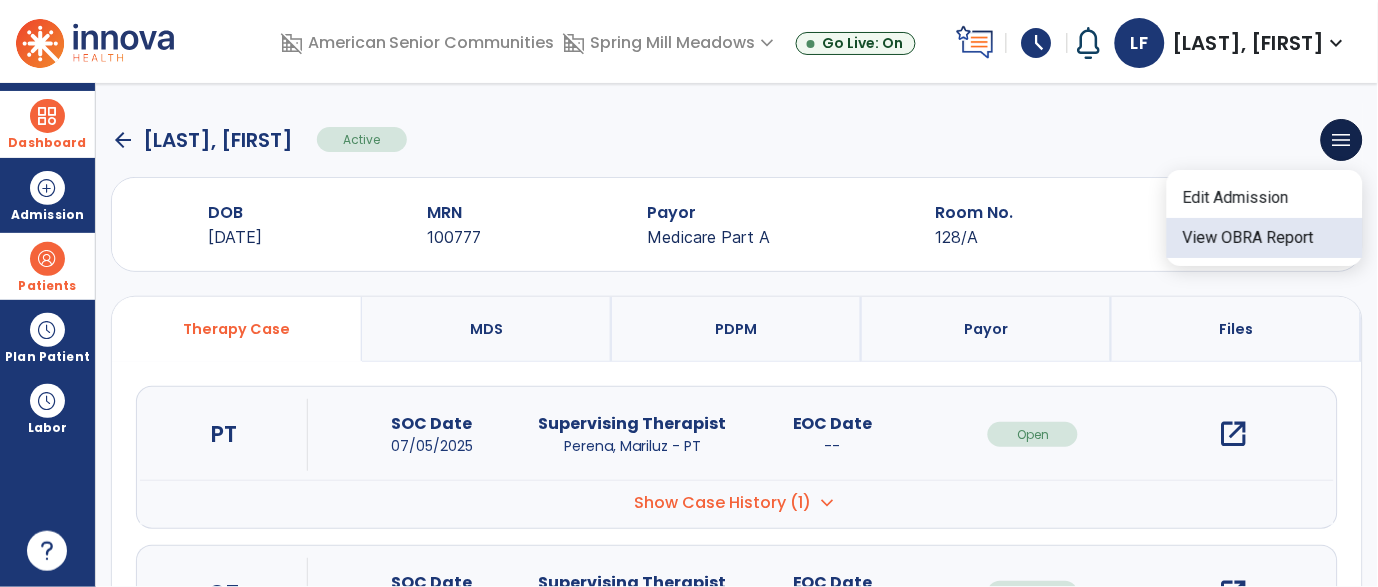 click on "View OBRA Report" 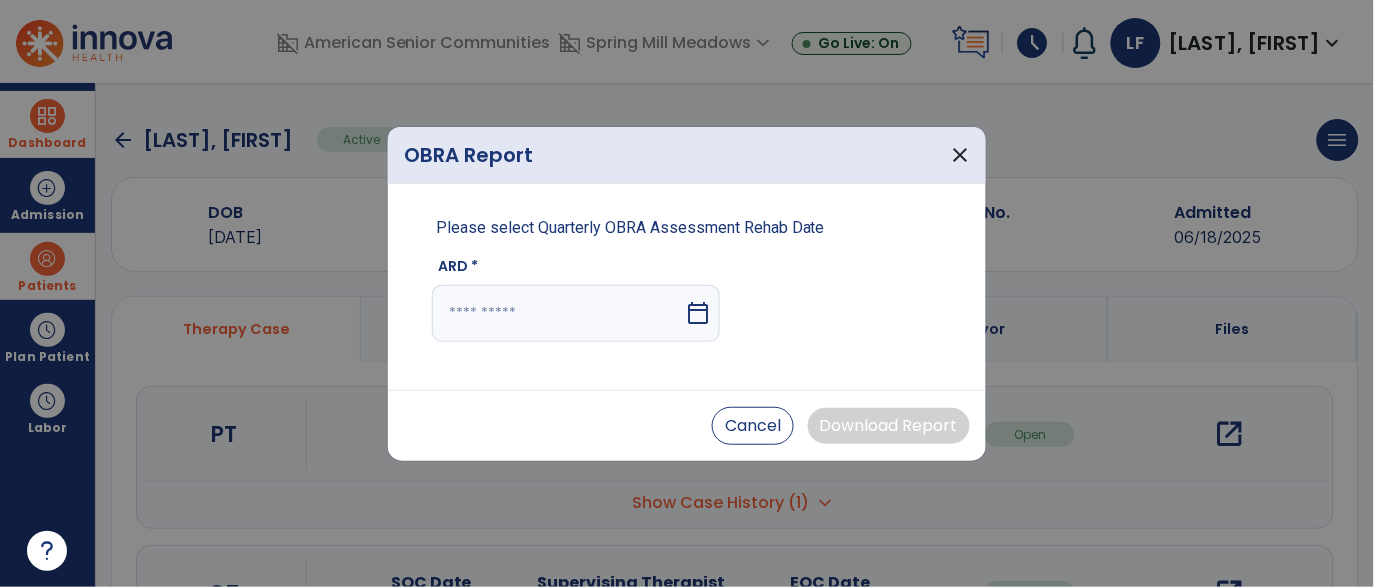 click on "calendar_today" at bounding box center [699, 313] 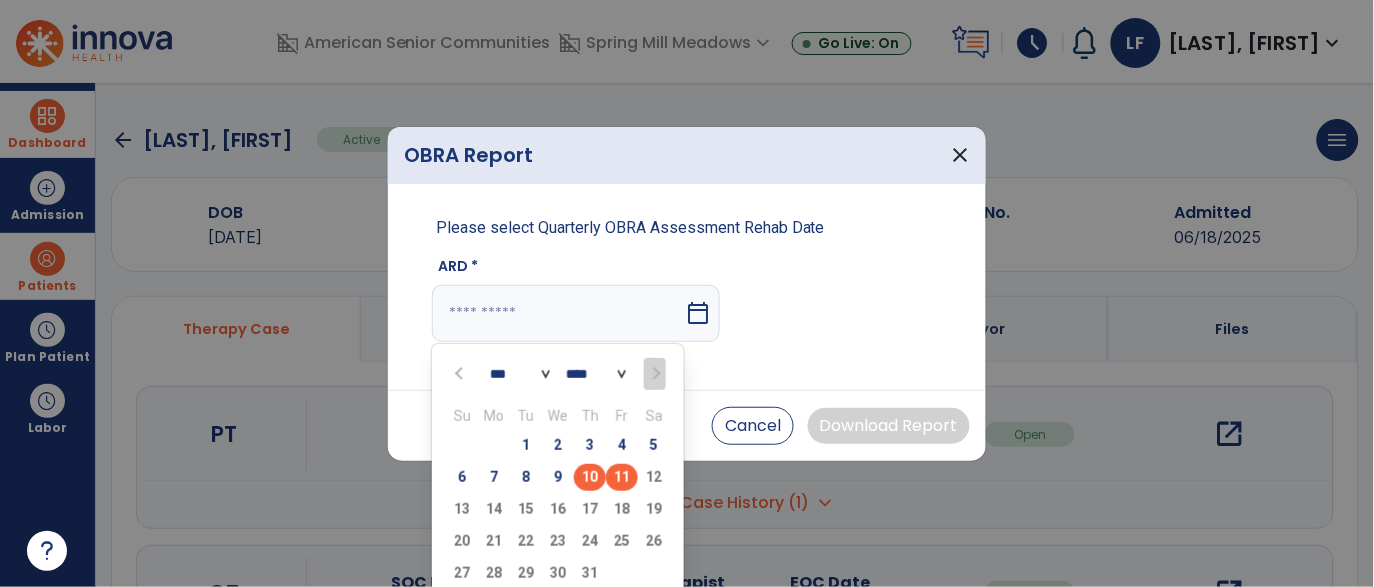 click on "10" at bounding box center (590, 477) 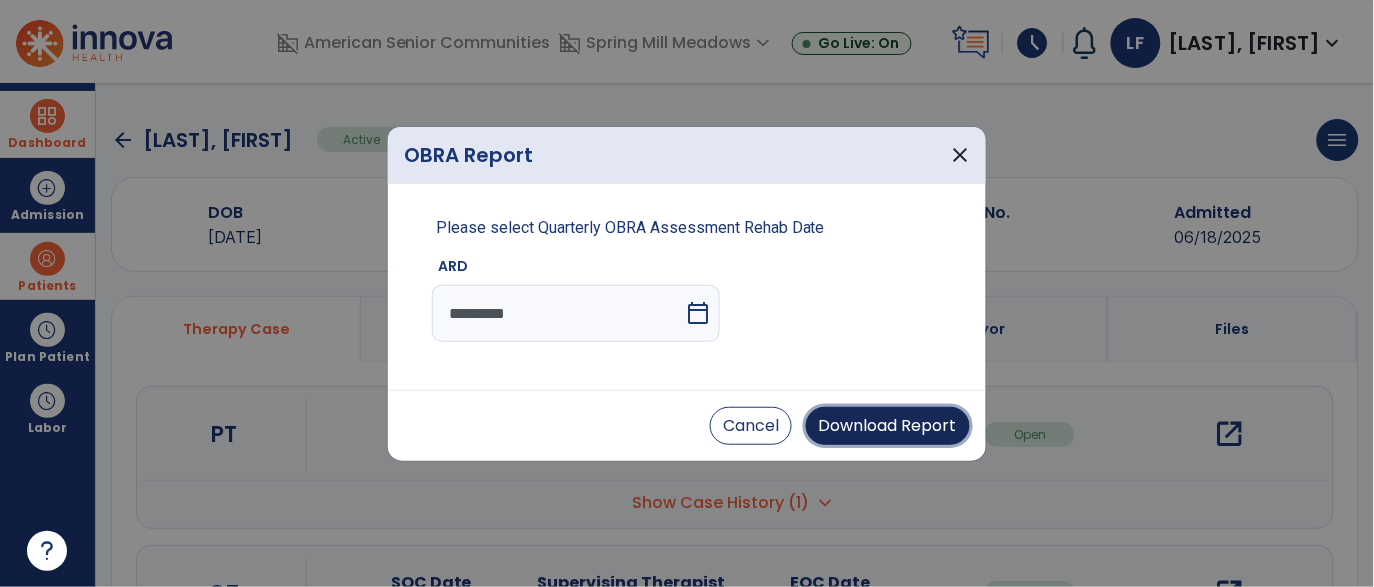 click on "Download Report" at bounding box center (888, 426) 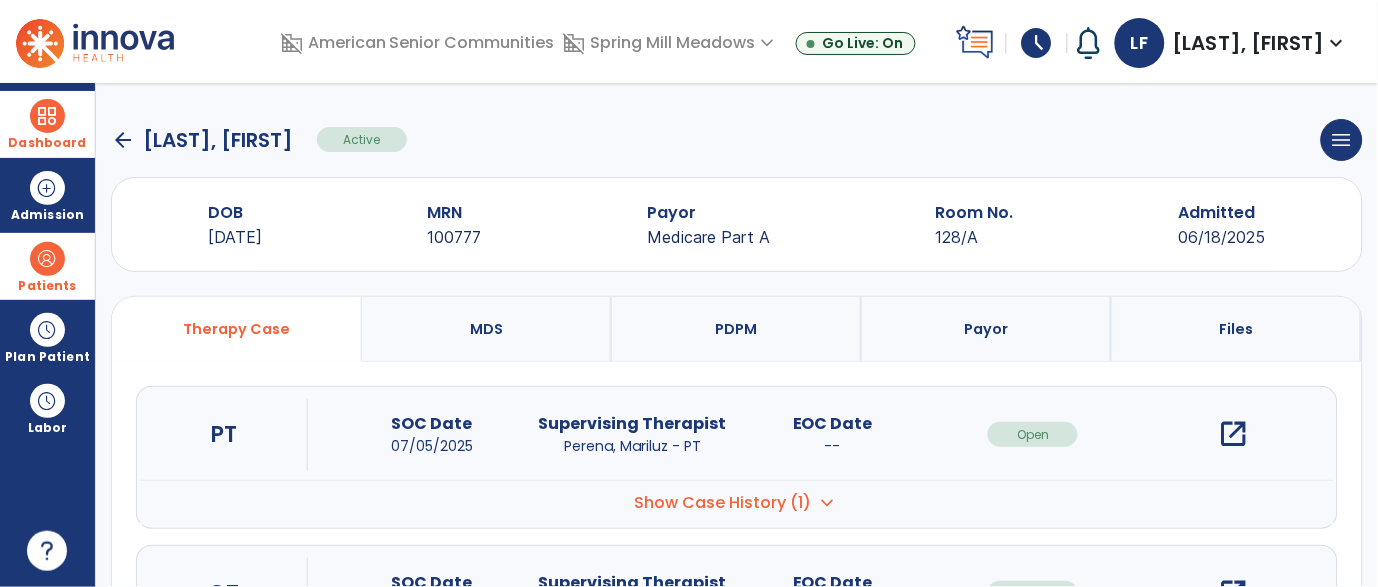 click at bounding box center [47, 116] 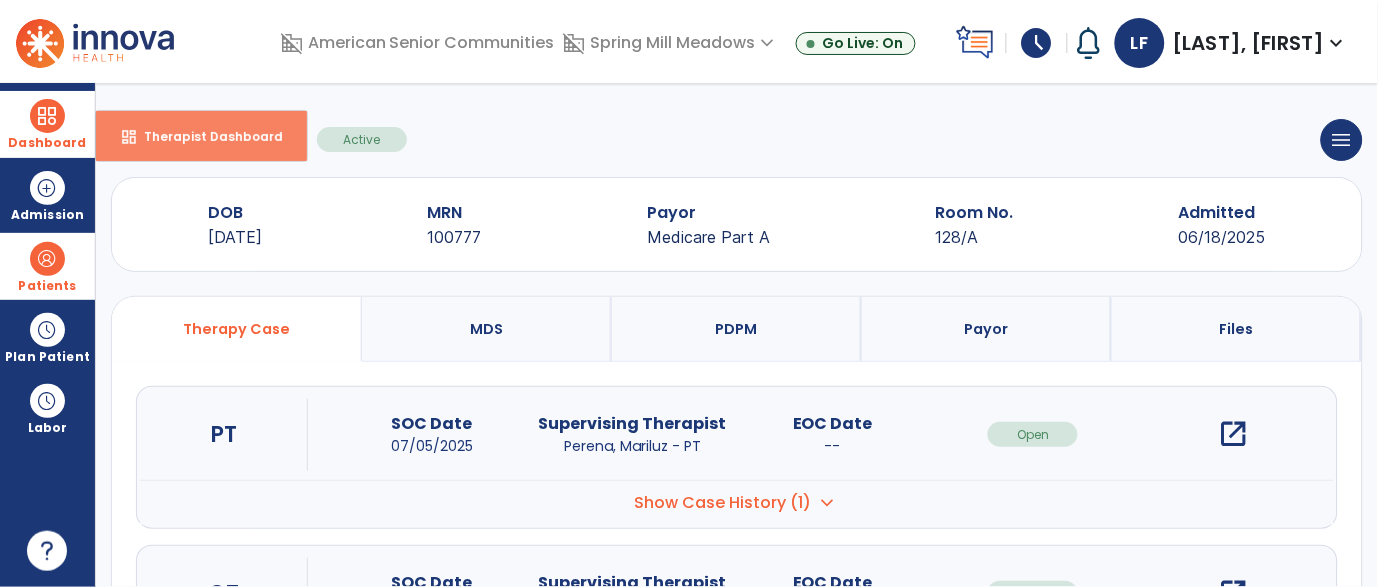 click on "dashboard  Therapist Dashboard" at bounding box center [201, 136] 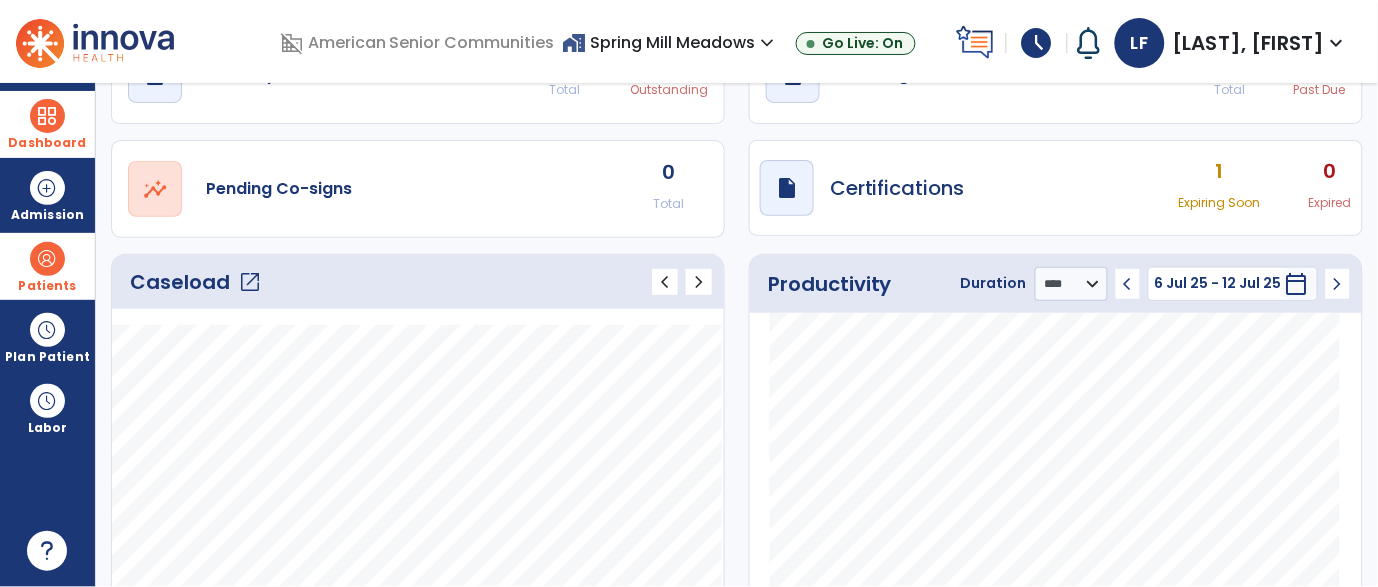 scroll, scrollTop: 110, scrollLeft: 0, axis: vertical 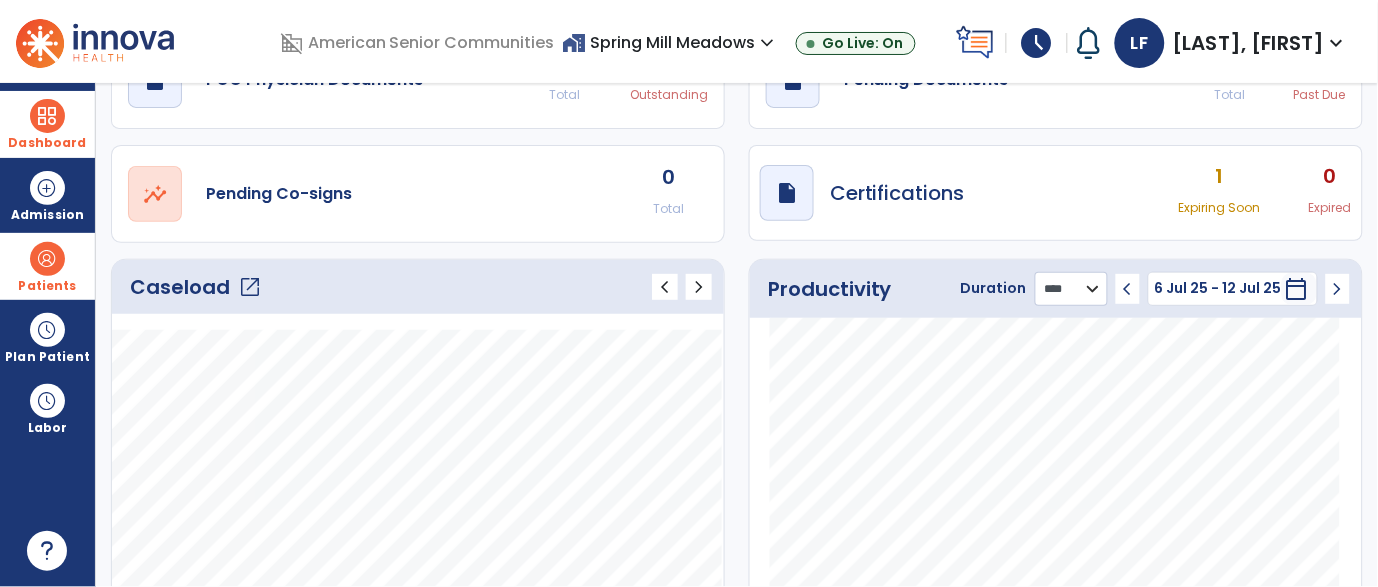 click on "******** **** ***" 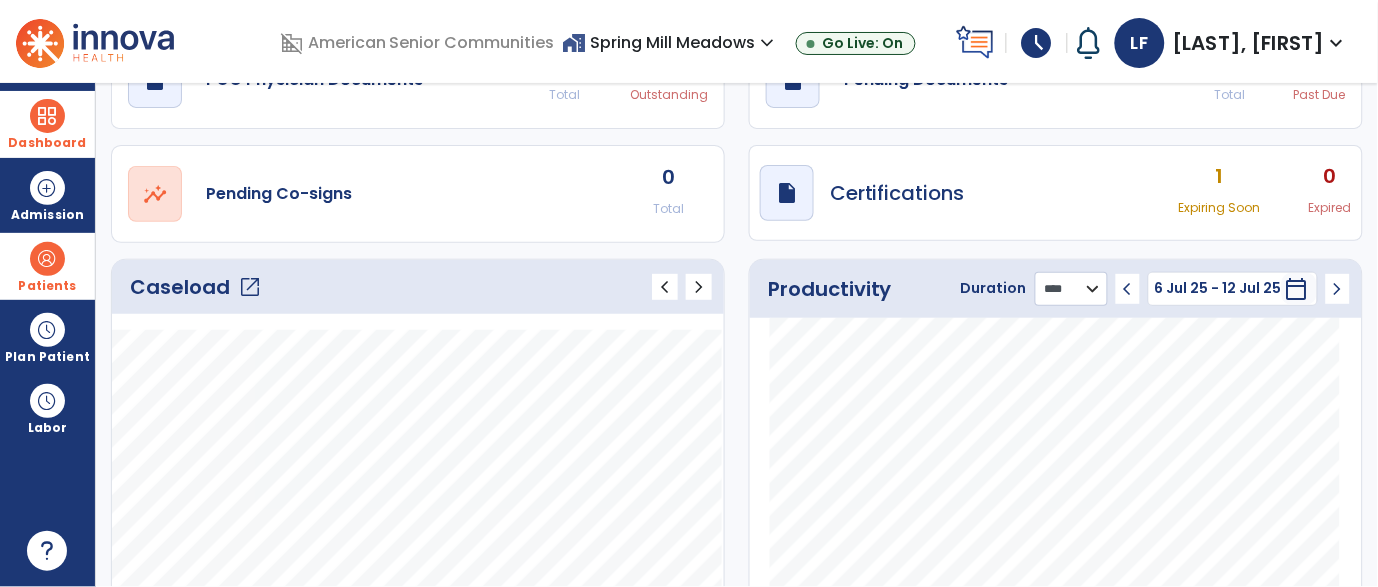 select on "***" 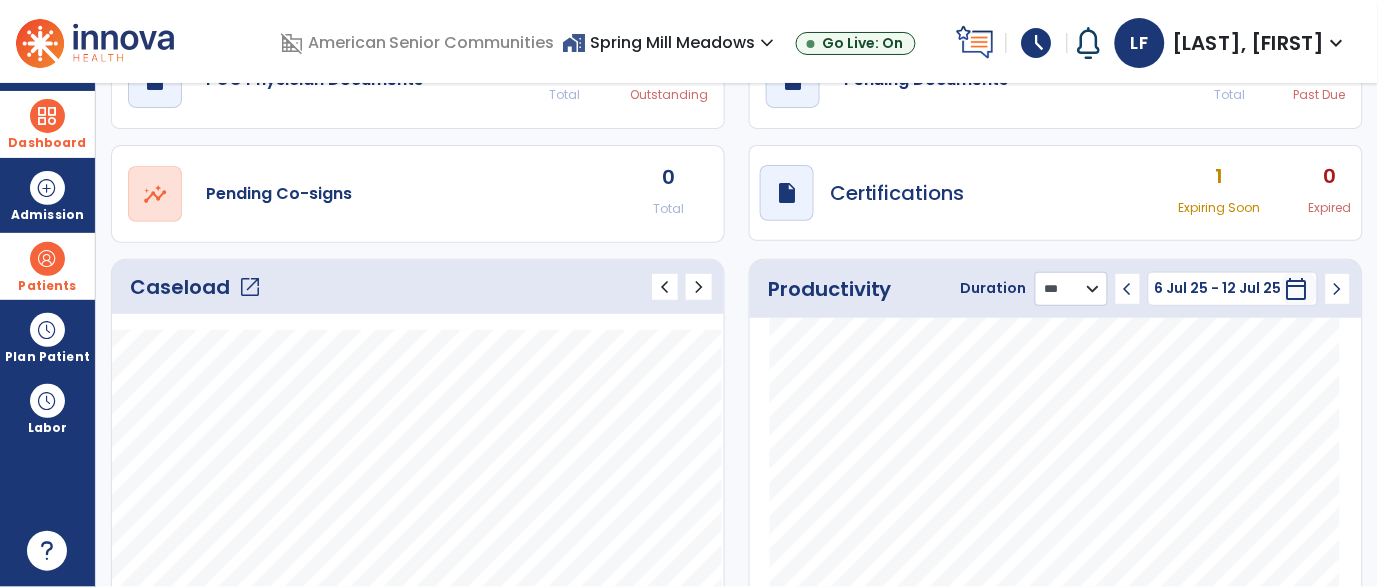 click on "******** **** ***" 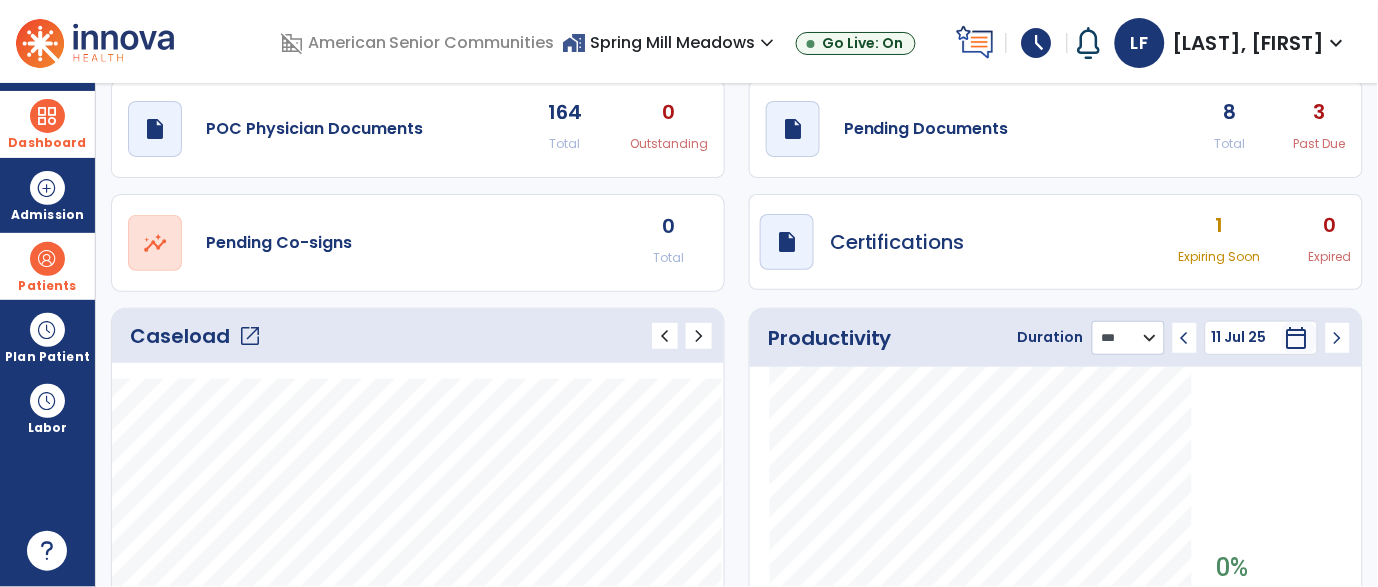 scroll, scrollTop: 0, scrollLeft: 0, axis: both 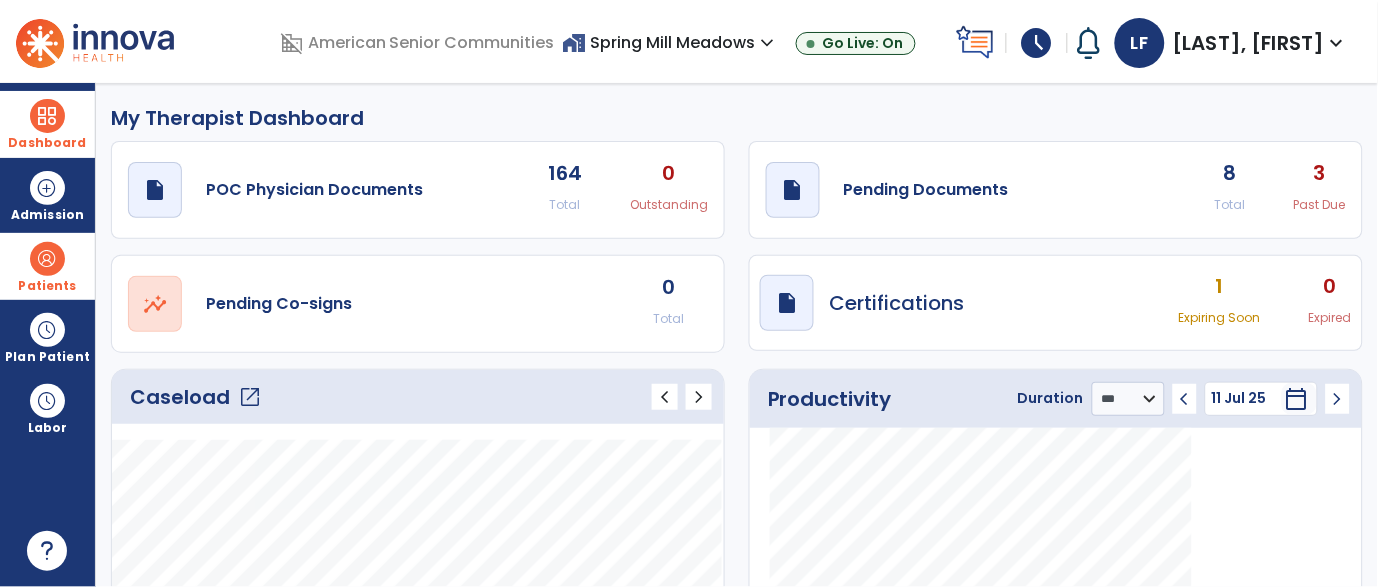 click on "open_in_new" 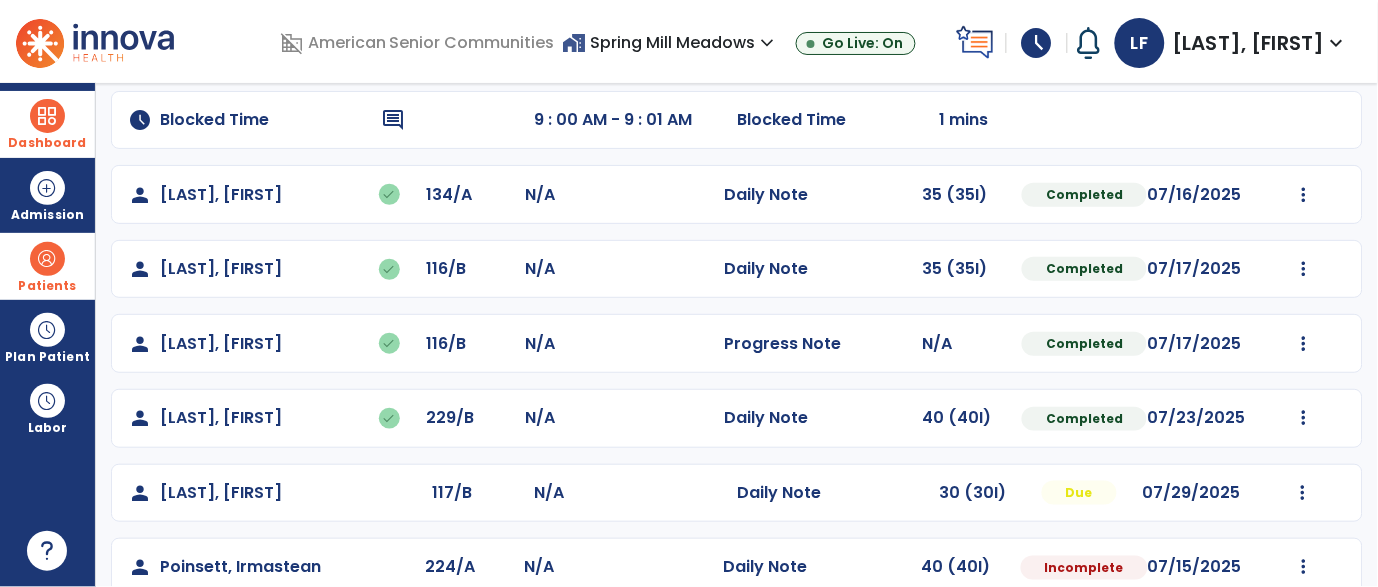 scroll, scrollTop: 425, scrollLeft: 0, axis: vertical 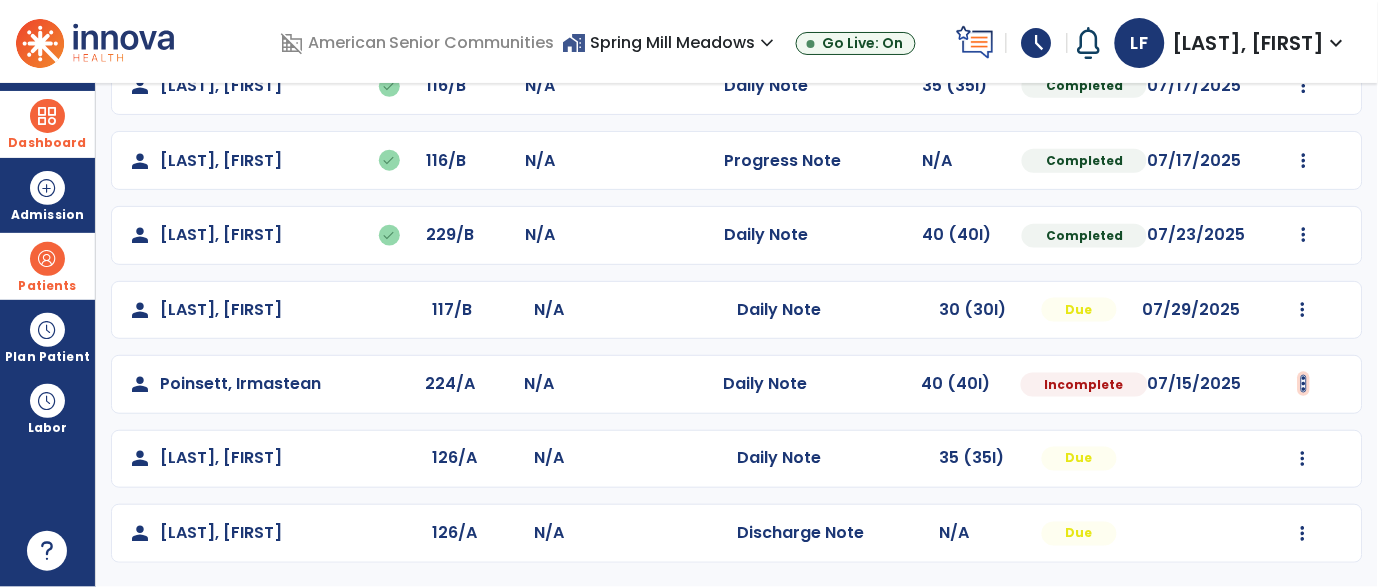 click at bounding box center (1304, -137) 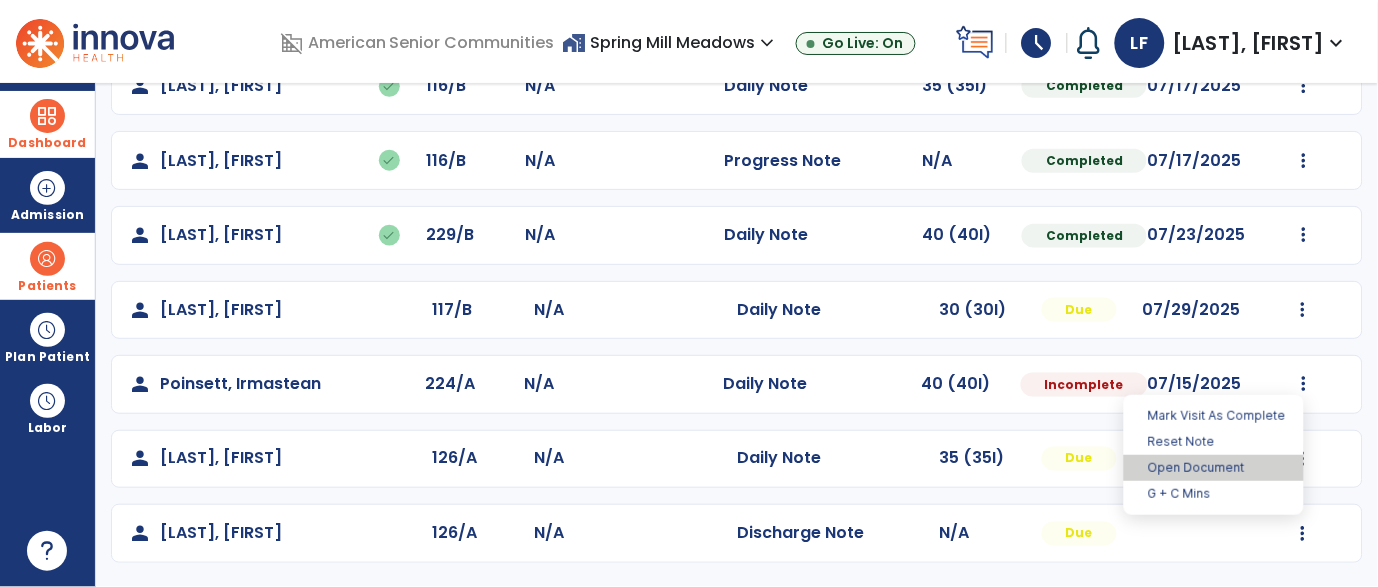 click on "Open Document" at bounding box center [1214, 468] 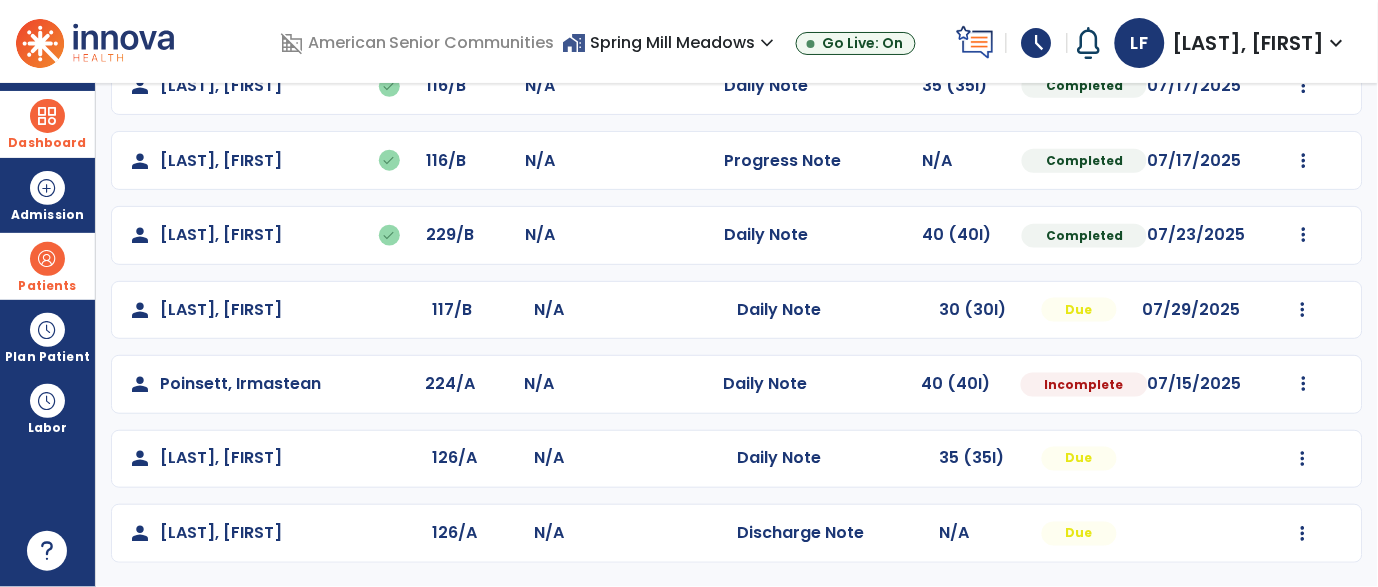 select on "*" 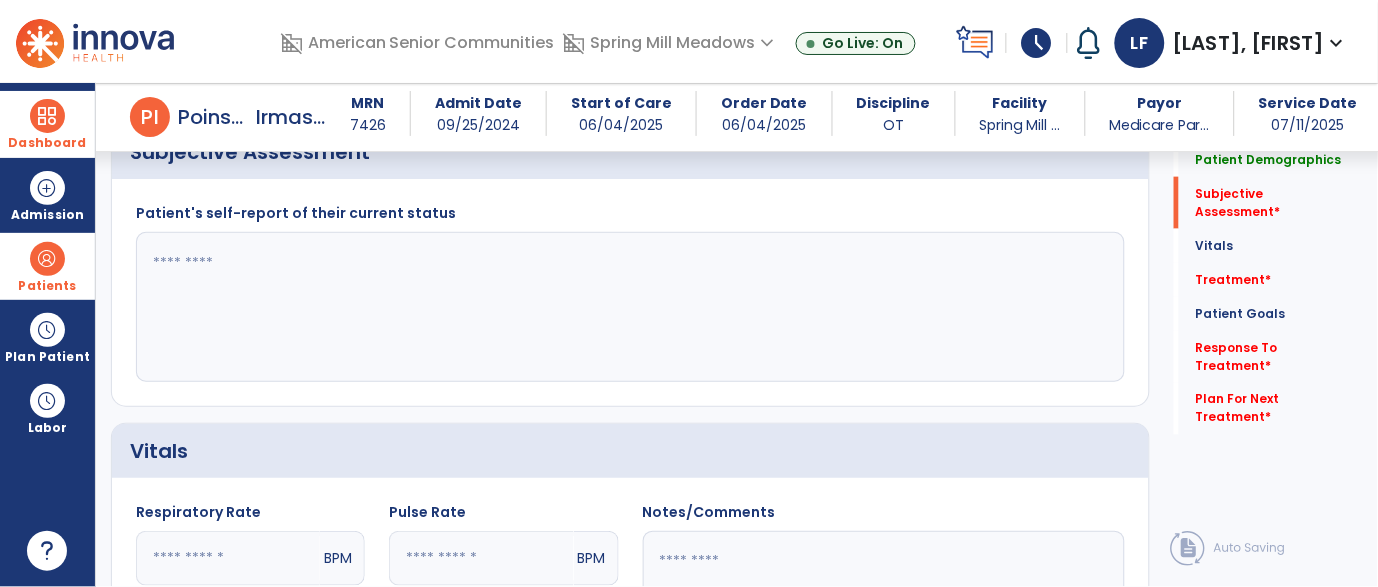 scroll, scrollTop: 524, scrollLeft: 0, axis: vertical 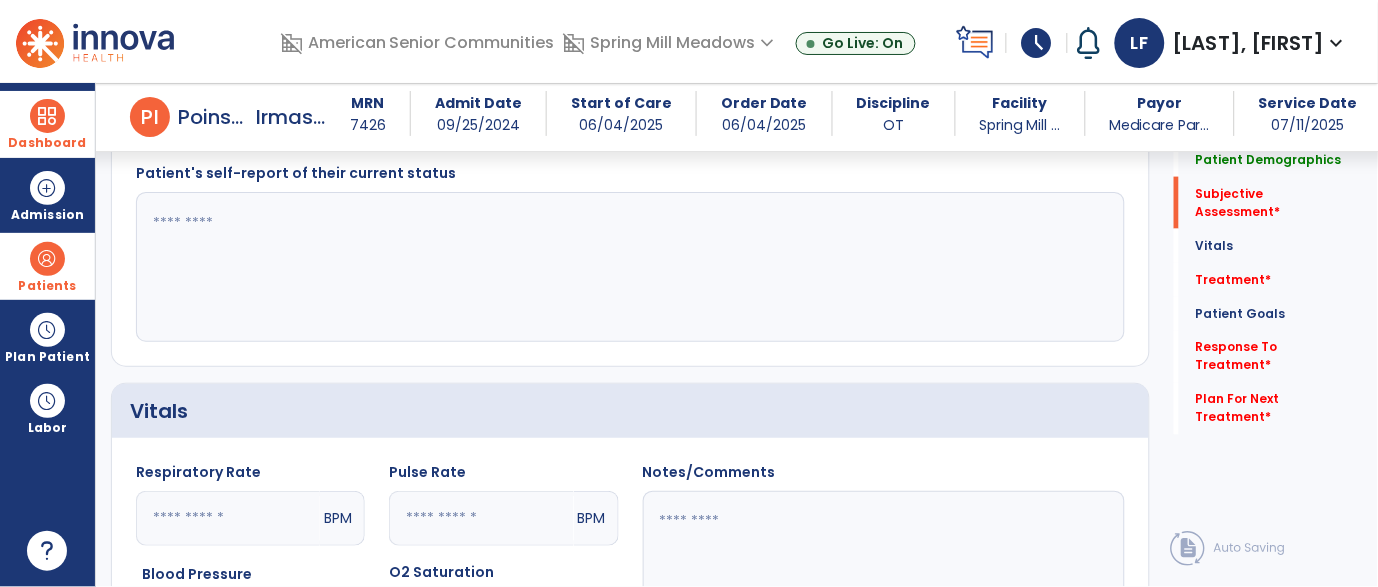 click 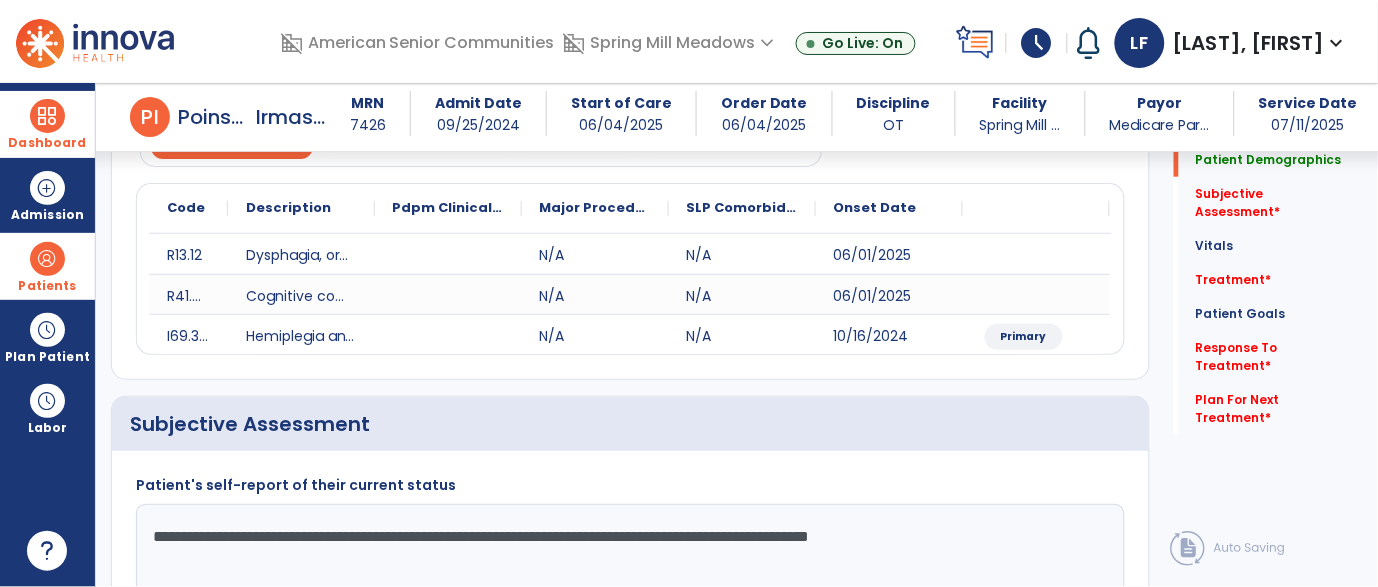 scroll, scrollTop: 1290, scrollLeft: 0, axis: vertical 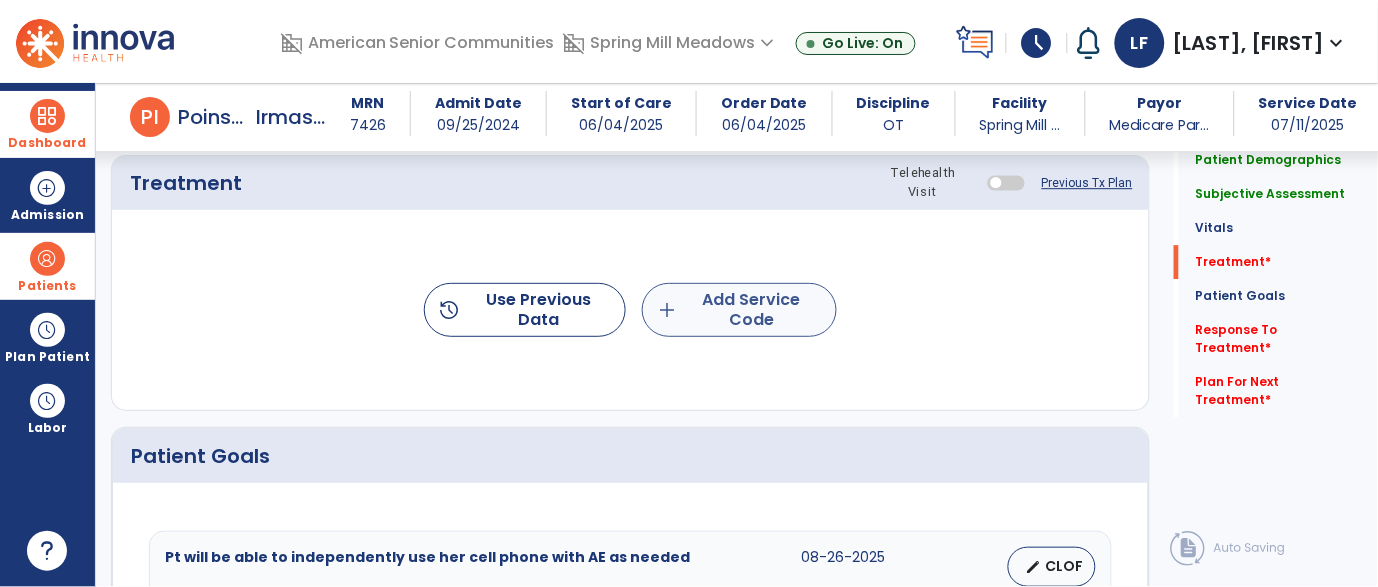 type on "**********" 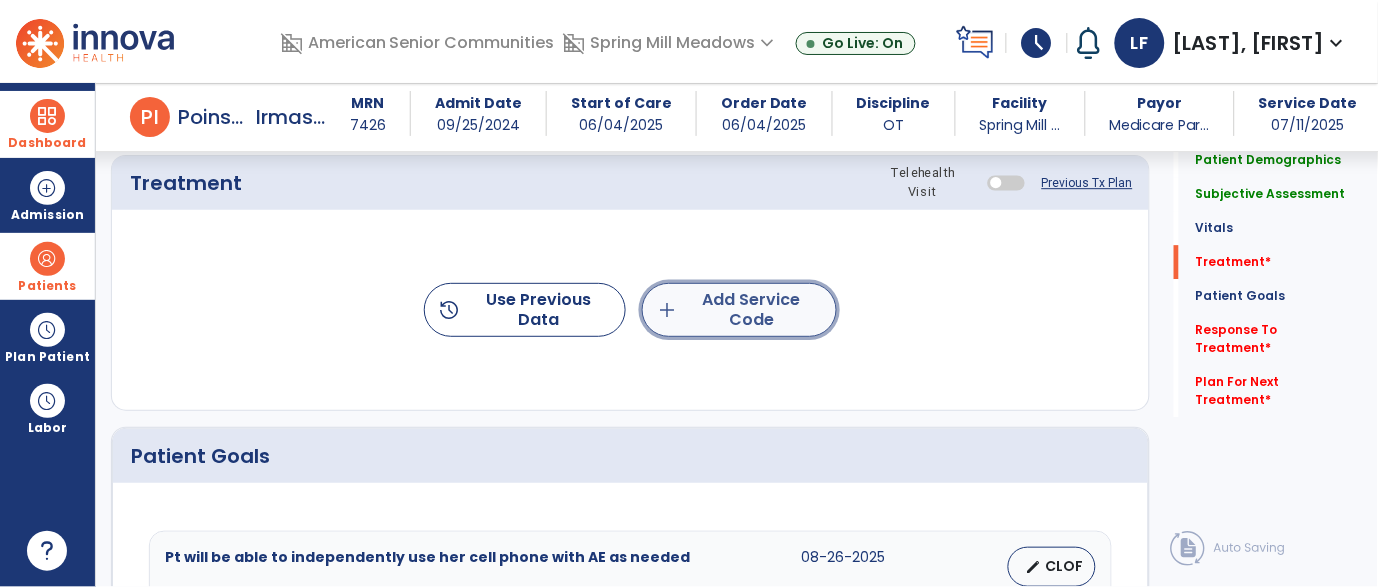 click on "add  Add Service Code" 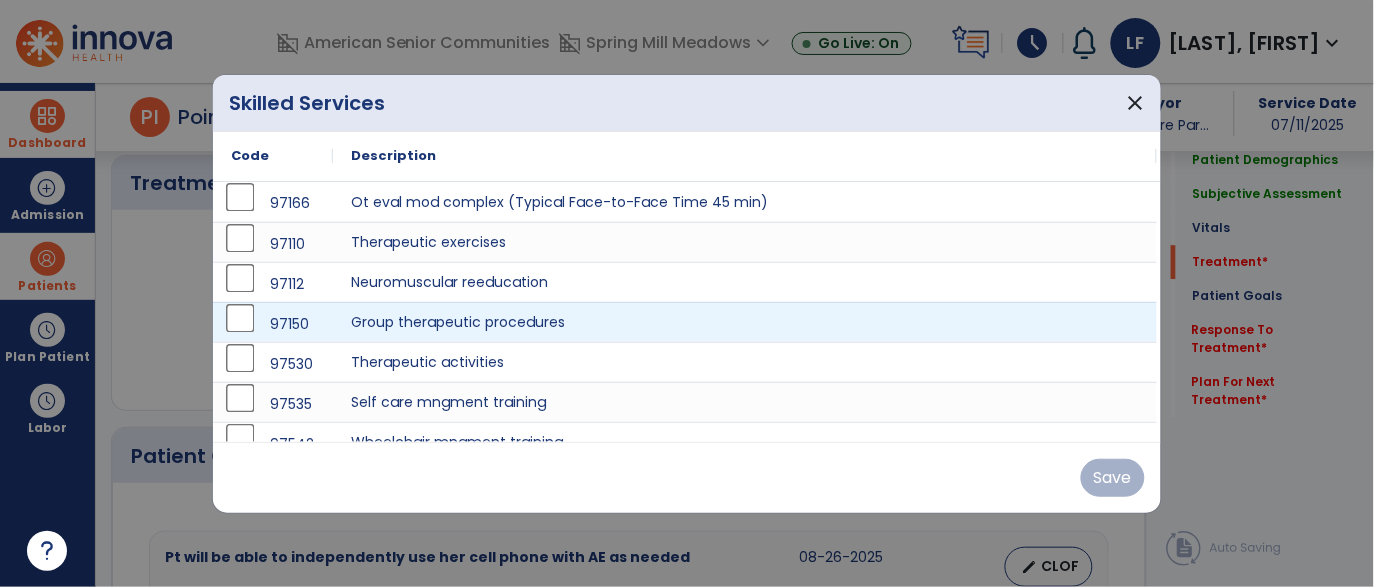 scroll, scrollTop: 1174, scrollLeft: 0, axis: vertical 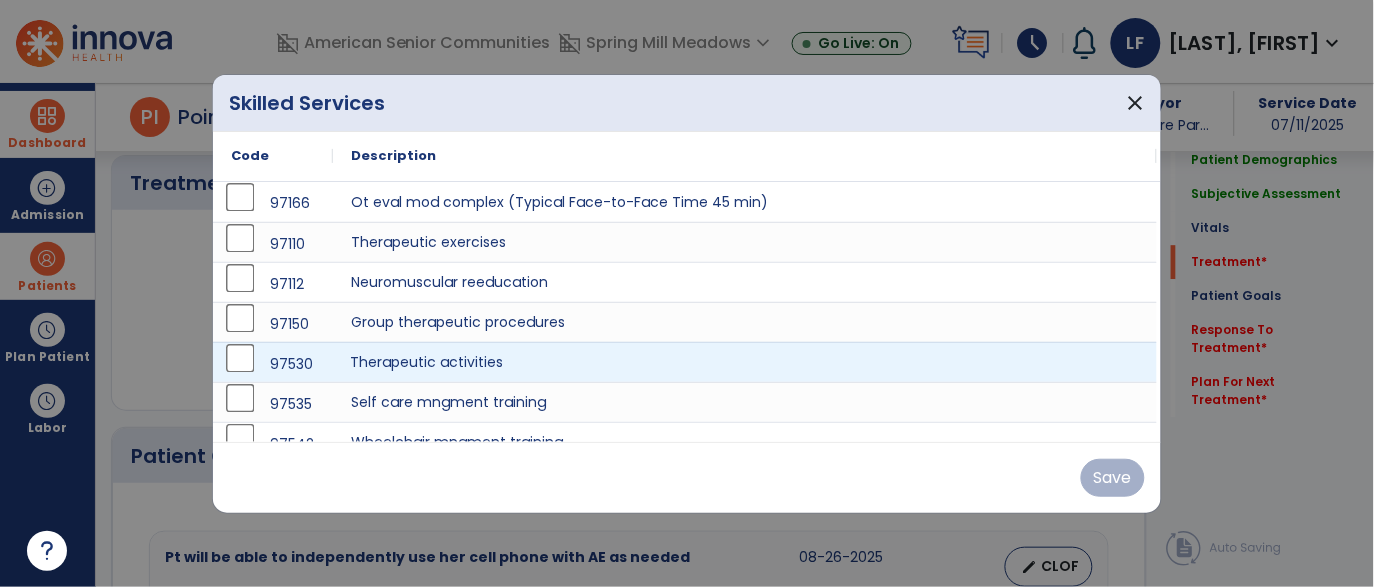 click on "Therapeutic activities" at bounding box center (745, 362) 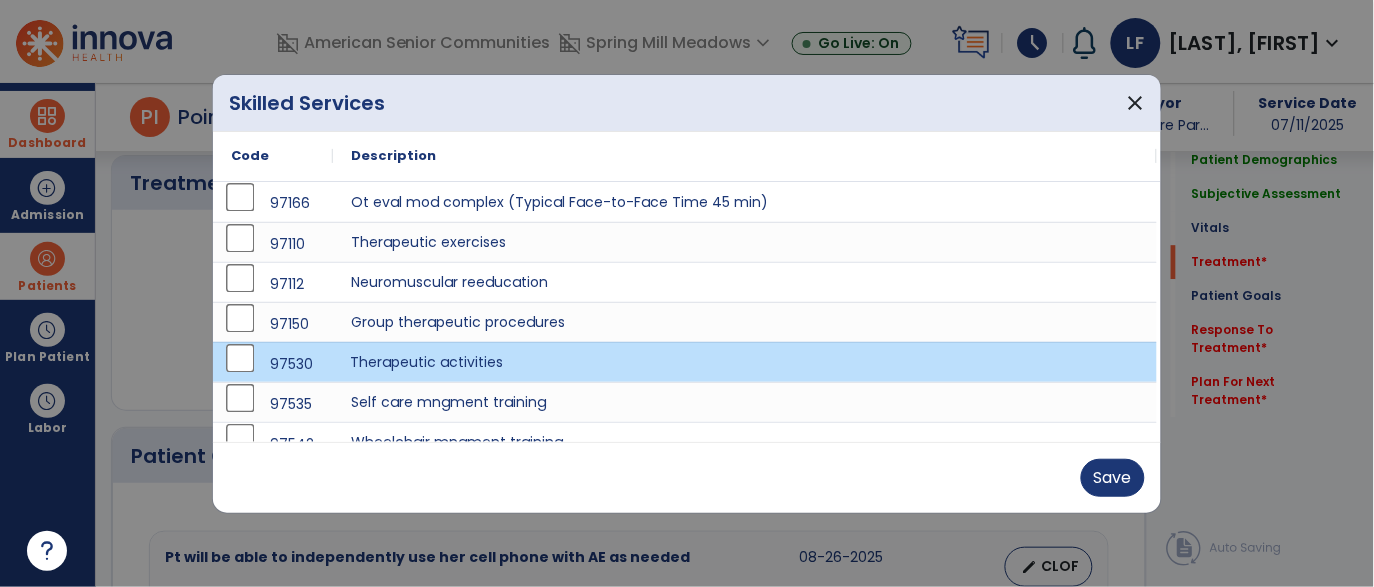 scroll, scrollTop: 99, scrollLeft: 0, axis: vertical 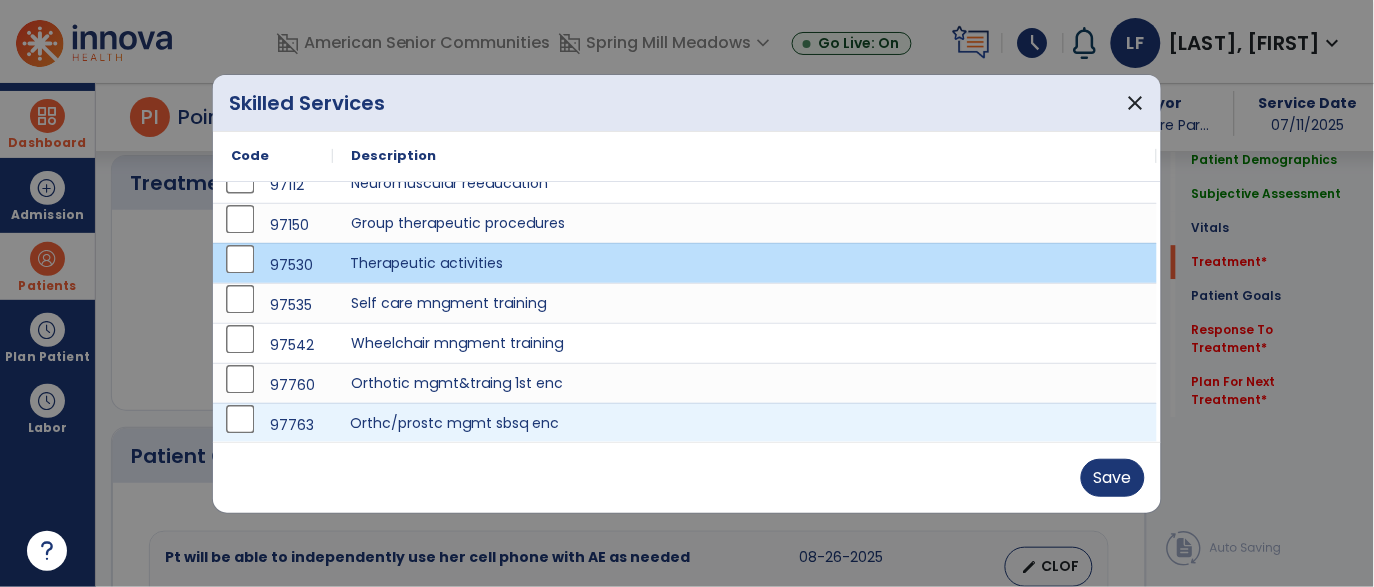 click on "Orthc/prostc mgmt sbsq enc" at bounding box center [745, 423] 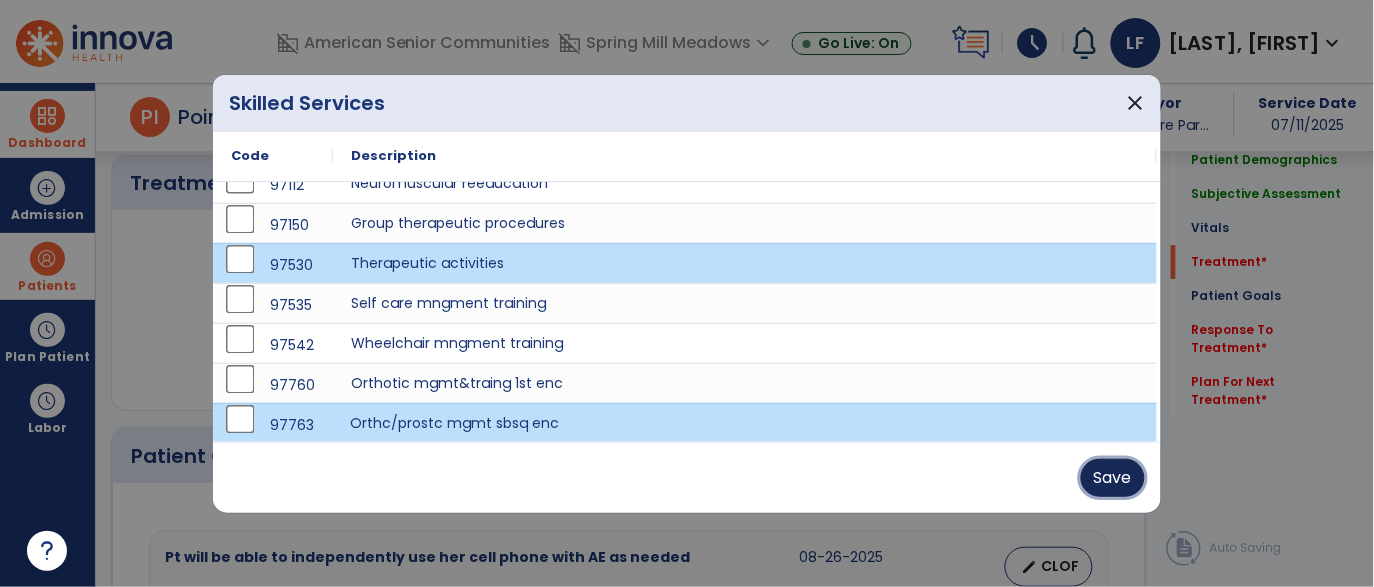 click on "Save" at bounding box center [1113, 478] 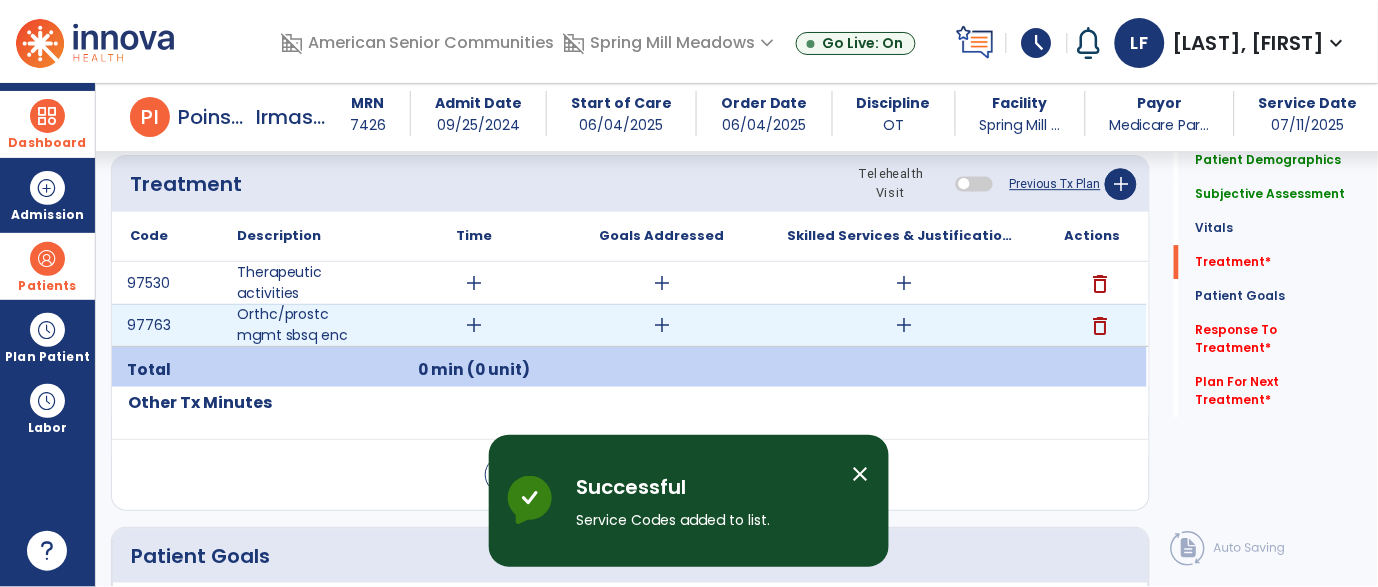 click on "add" at bounding box center (474, 325) 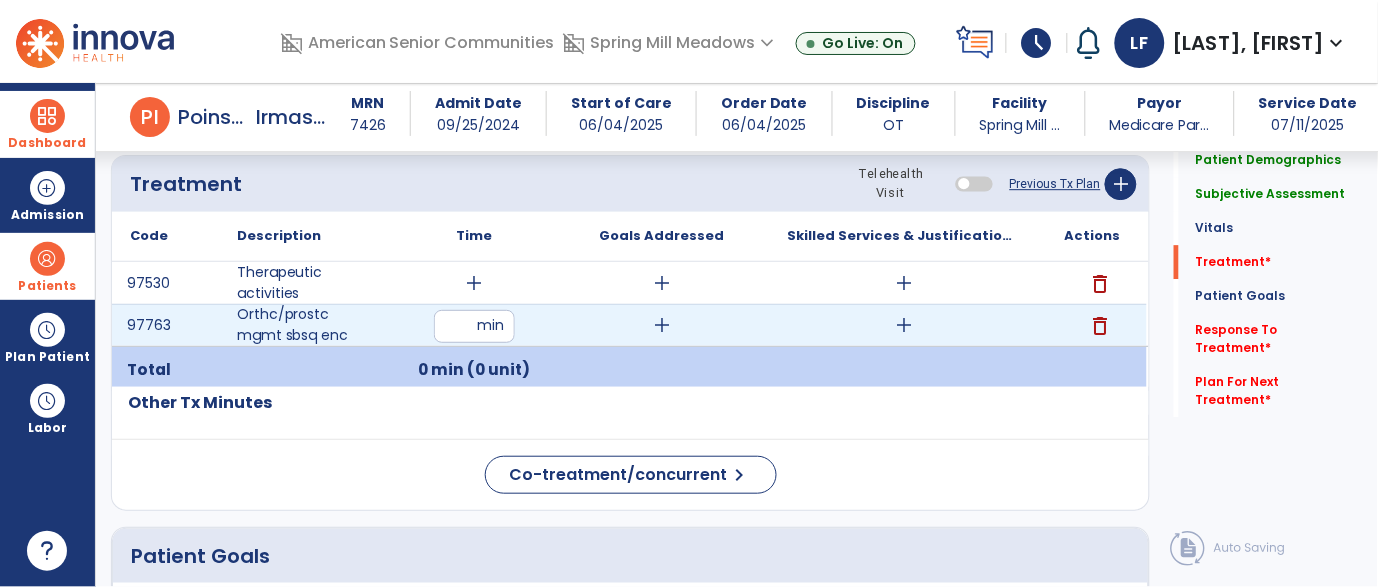 type on "**" 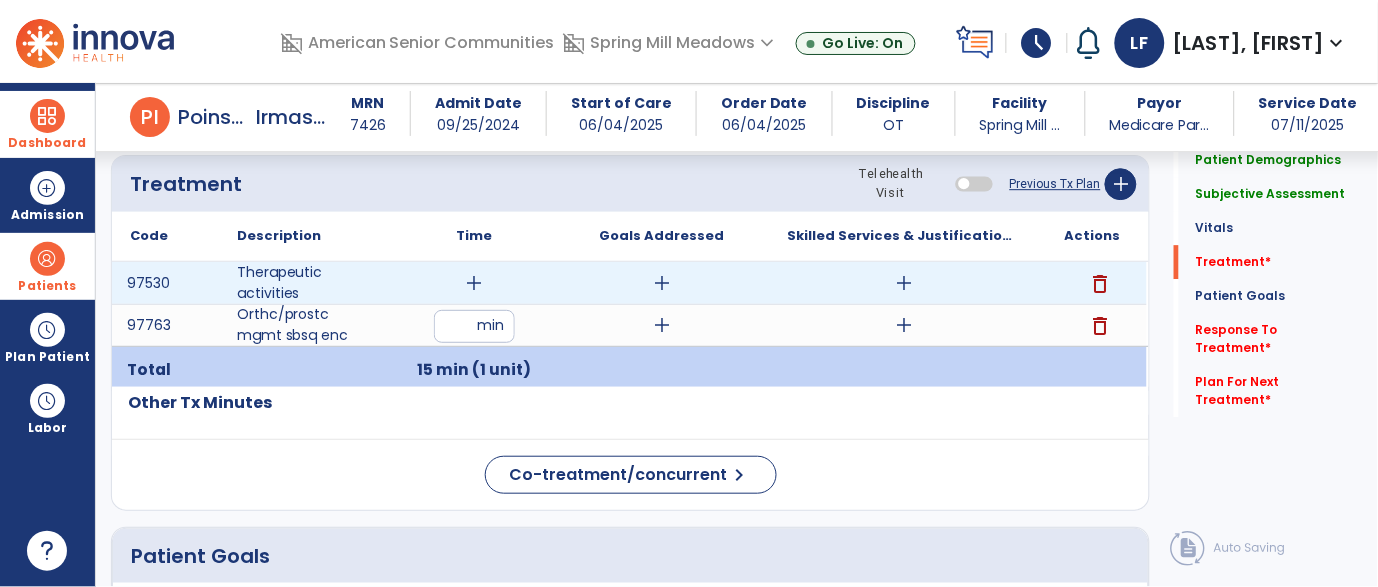 click on "add" at bounding box center [474, 283] 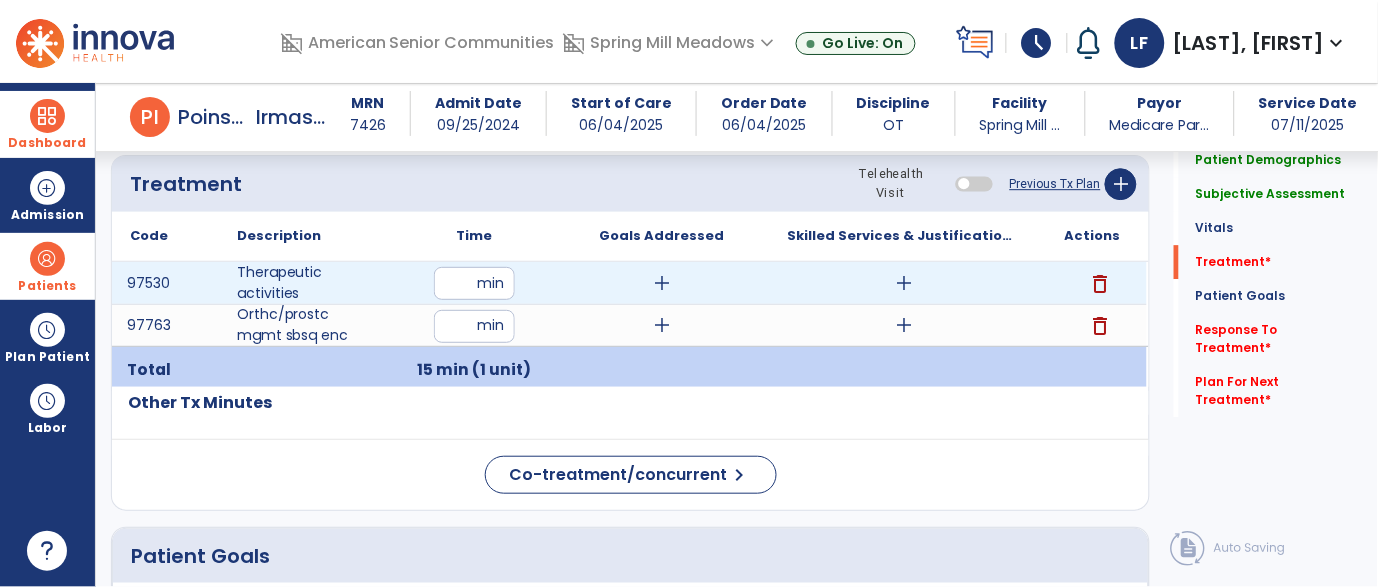 type on "**" 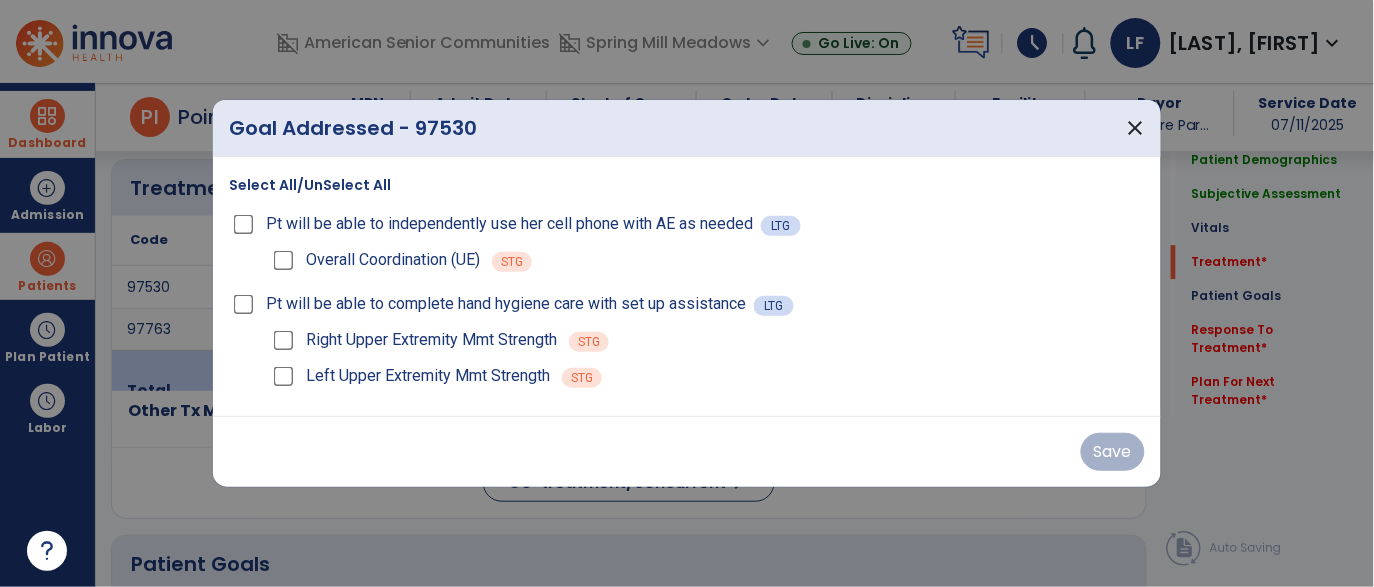 scroll, scrollTop: 1174, scrollLeft: 0, axis: vertical 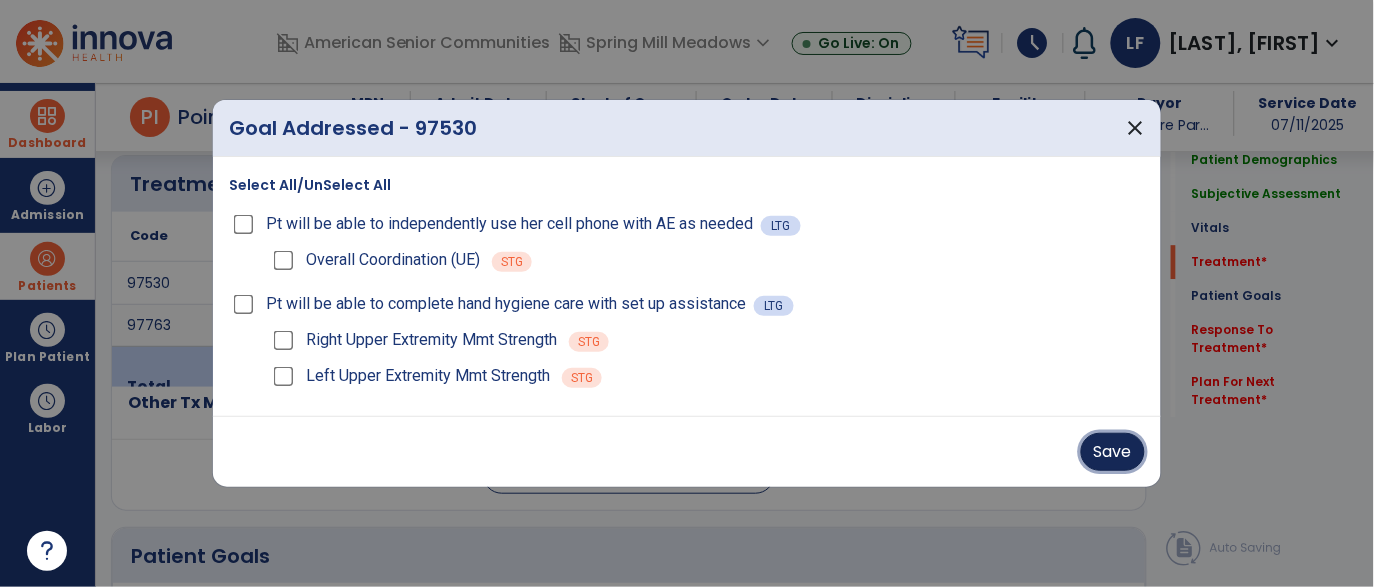 click on "Save" at bounding box center [1113, 452] 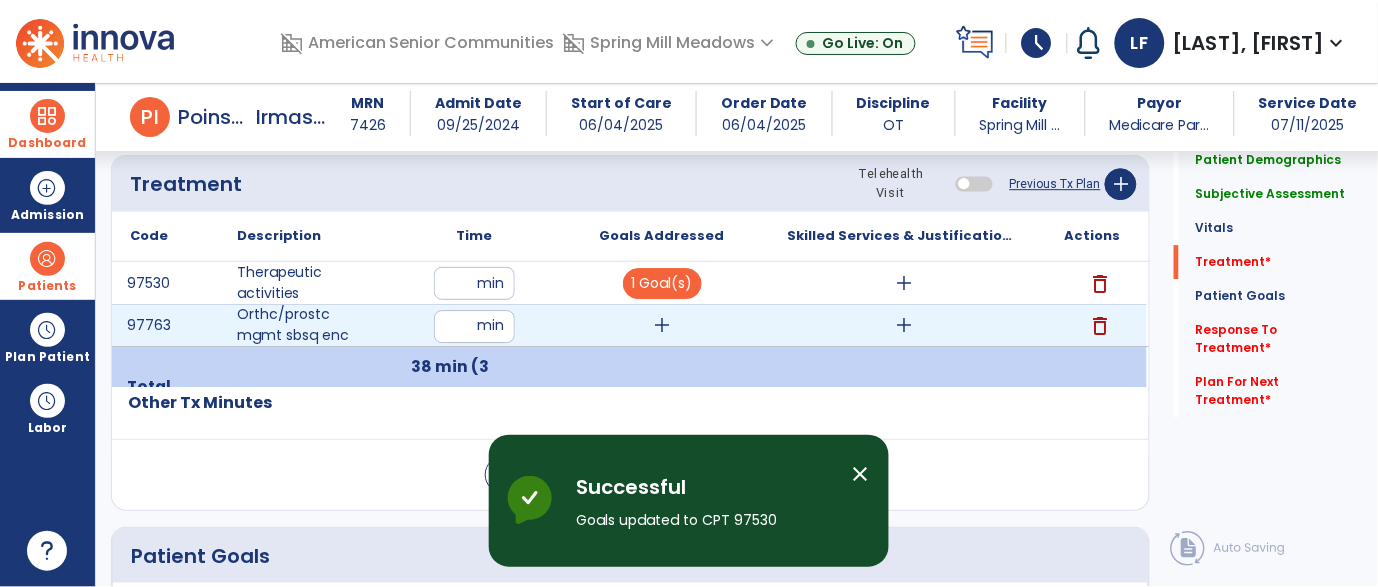 click on "add" at bounding box center (662, 325) 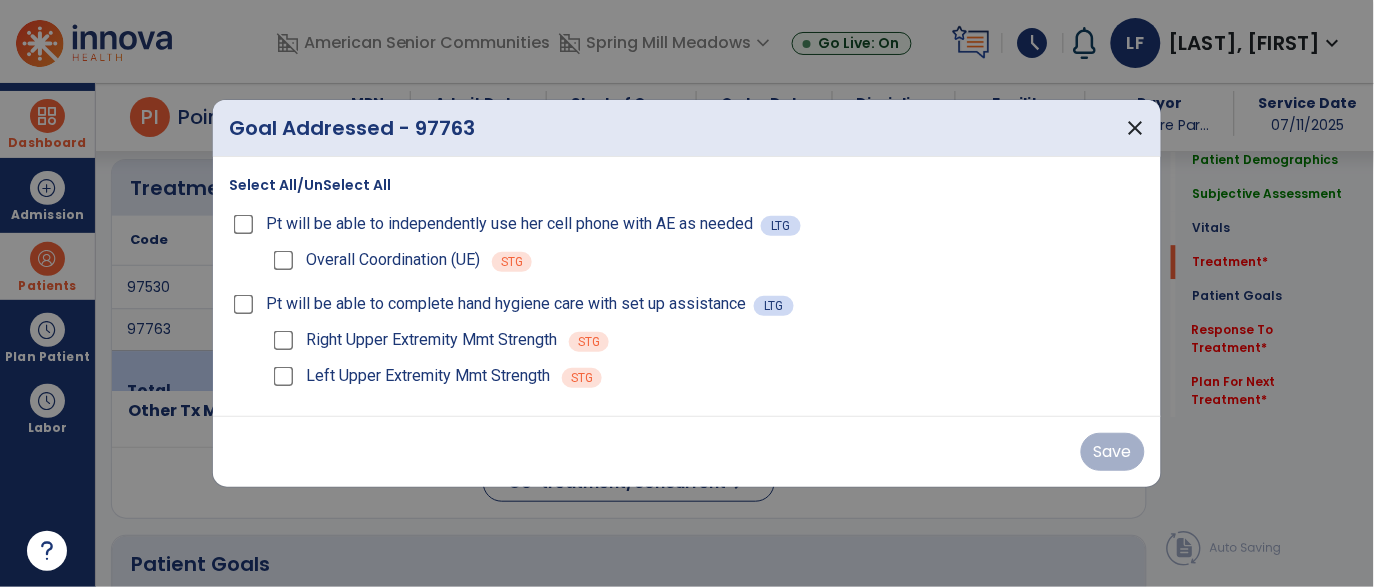 scroll, scrollTop: 1174, scrollLeft: 0, axis: vertical 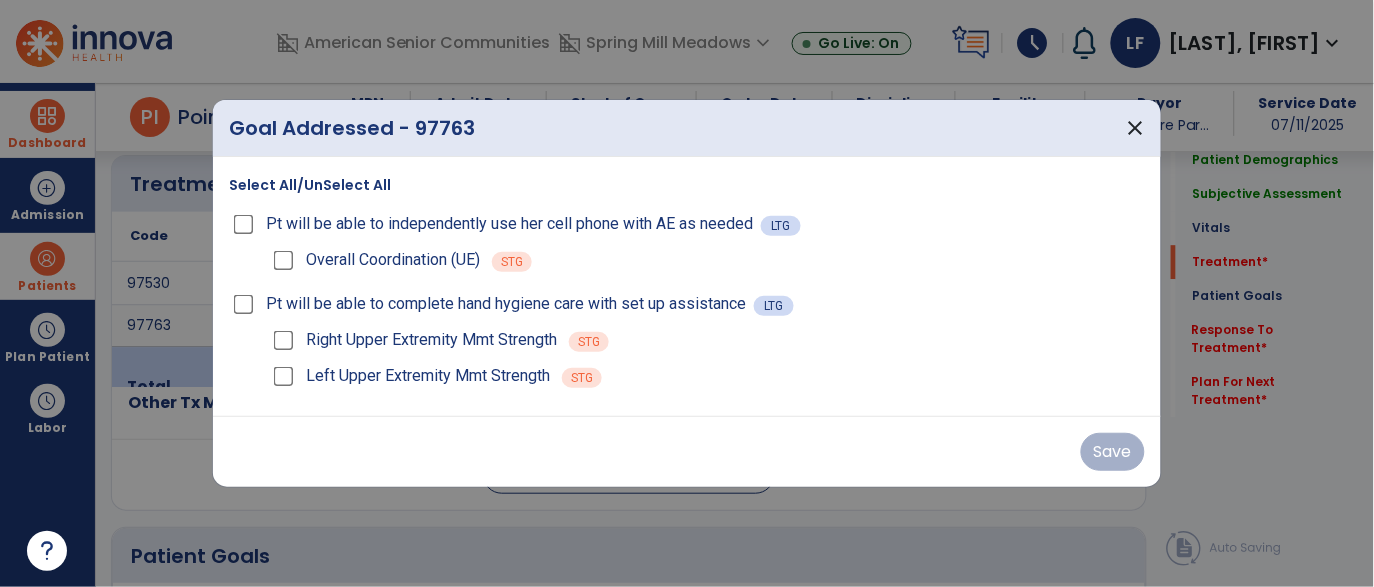click on "Left Upper Extremity Mmt Strength" at bounding box center (409, 376) 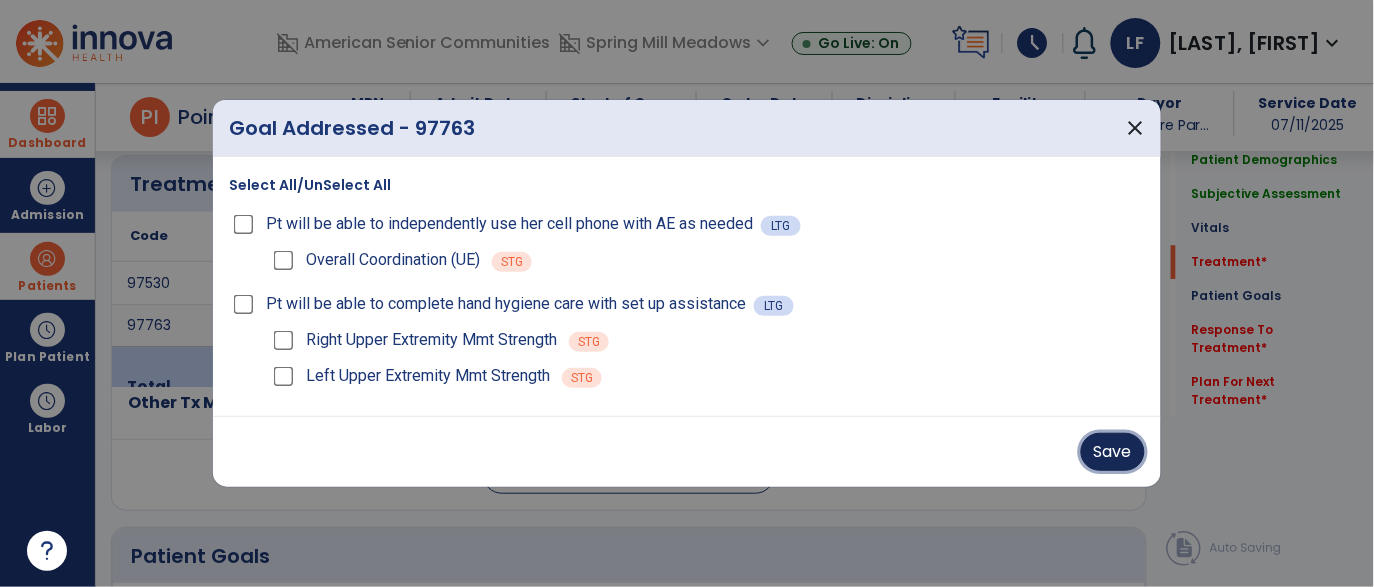 click on "Save" at bounding box center [1113, 452] 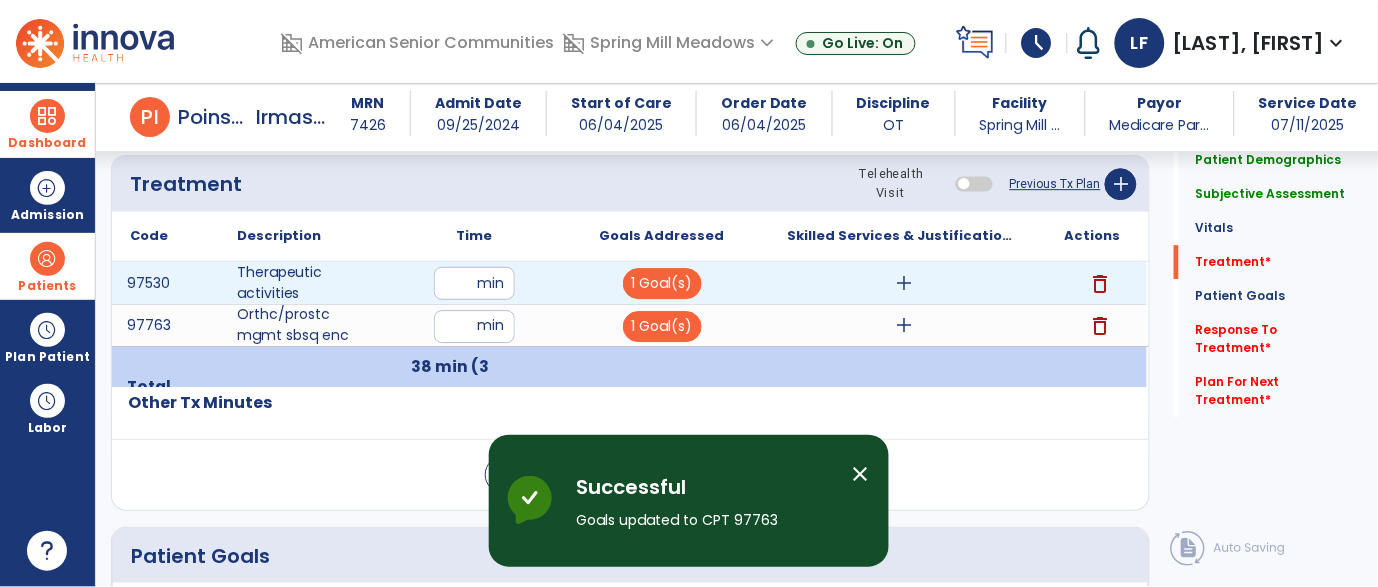 click on "add" at bounding box center [904, 283] 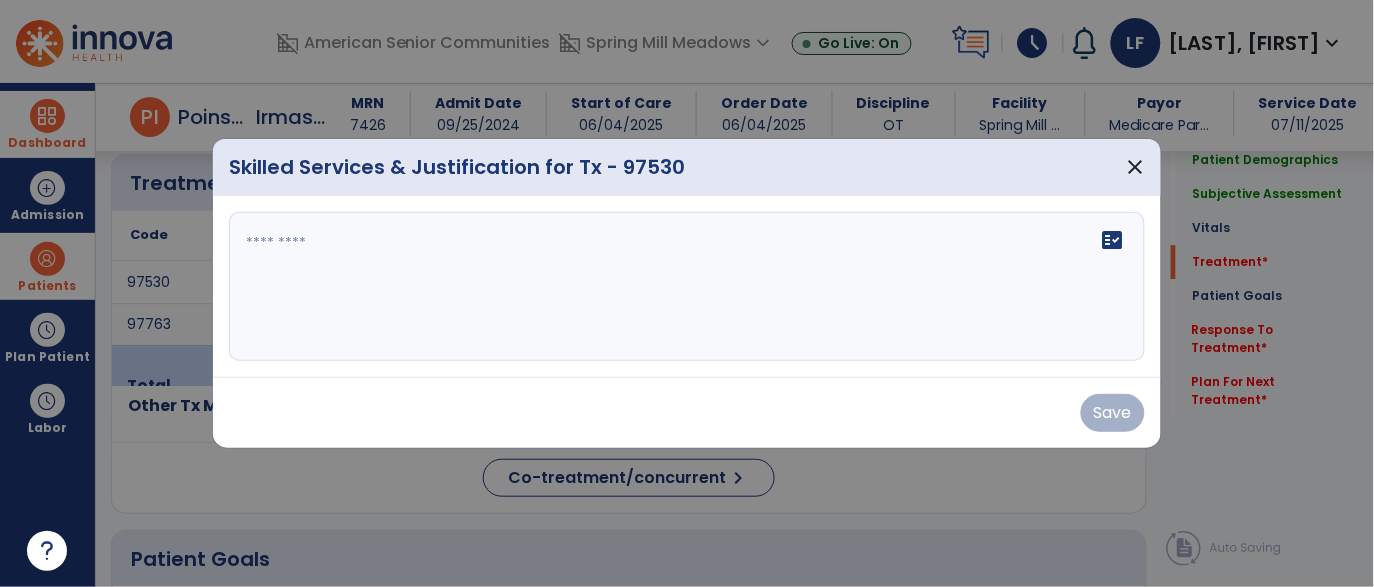 scroll, scrollTop: 1174, scrollLeft: 0, axis: vertical 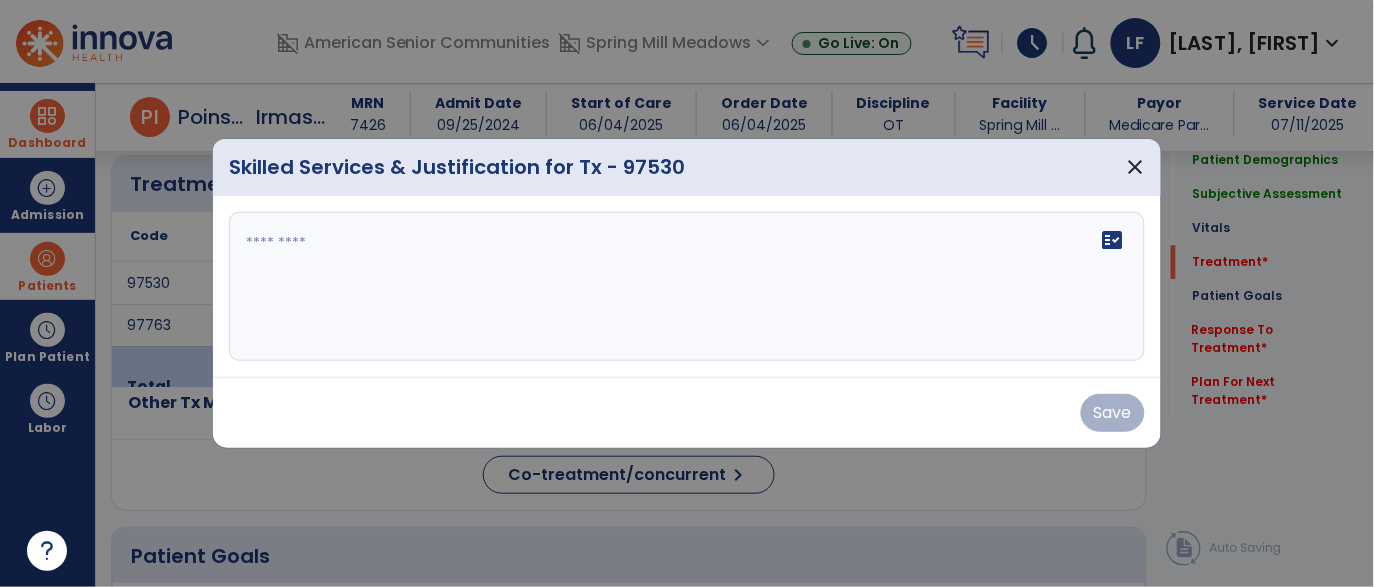 click on "fact_check" at bounding box center (687, 287) 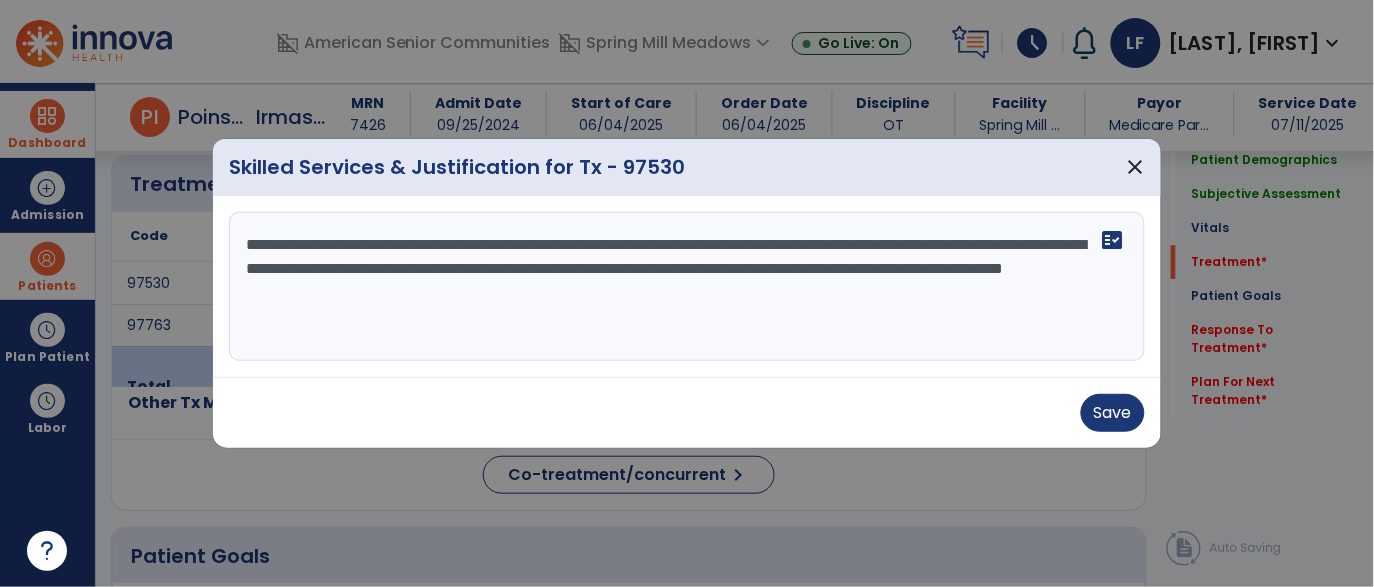 type on "**********" 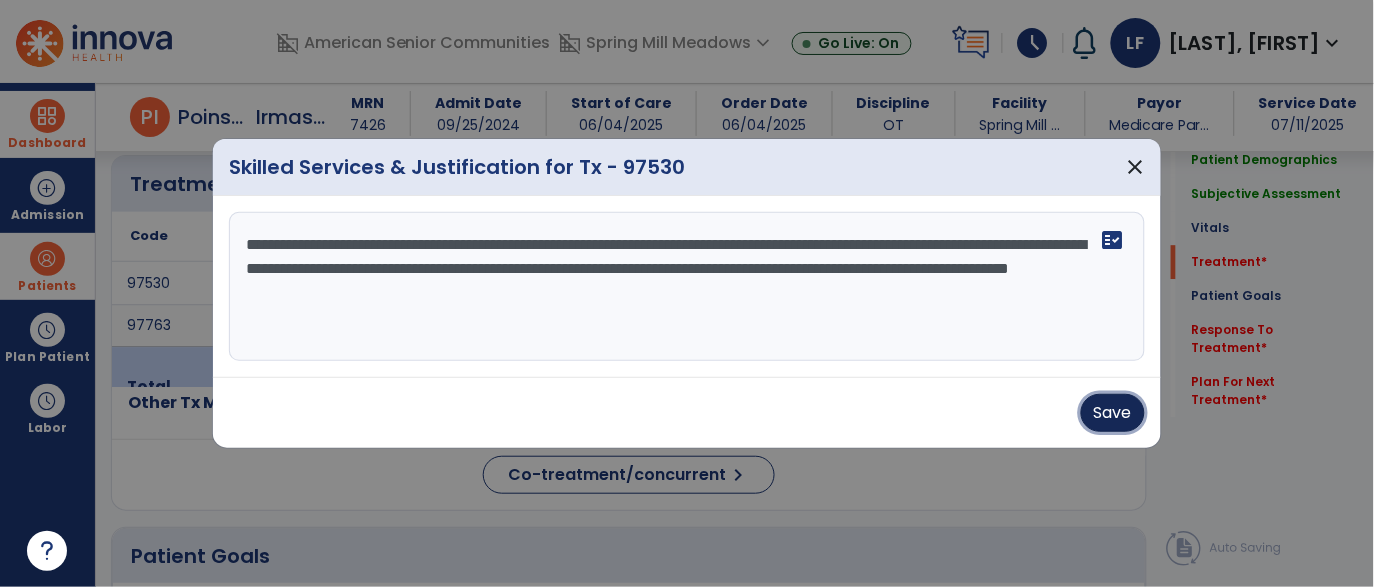 click on "Save" at bounding box center [1113, 413] 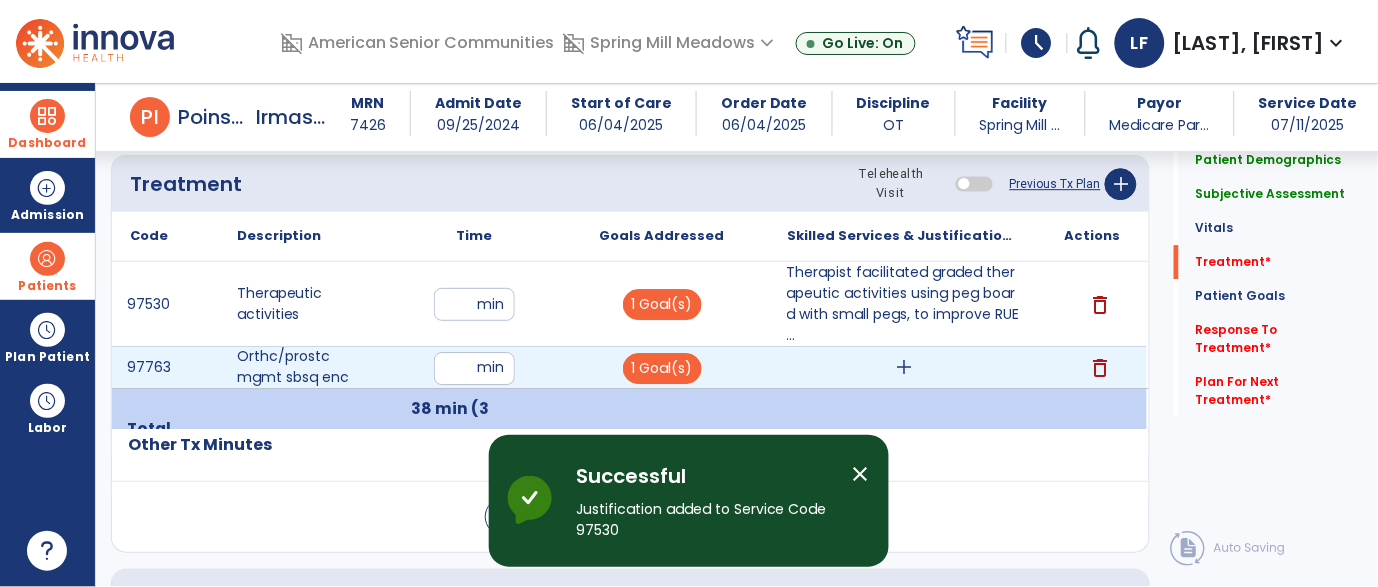 click on "add" at bounding box center (904, 367) 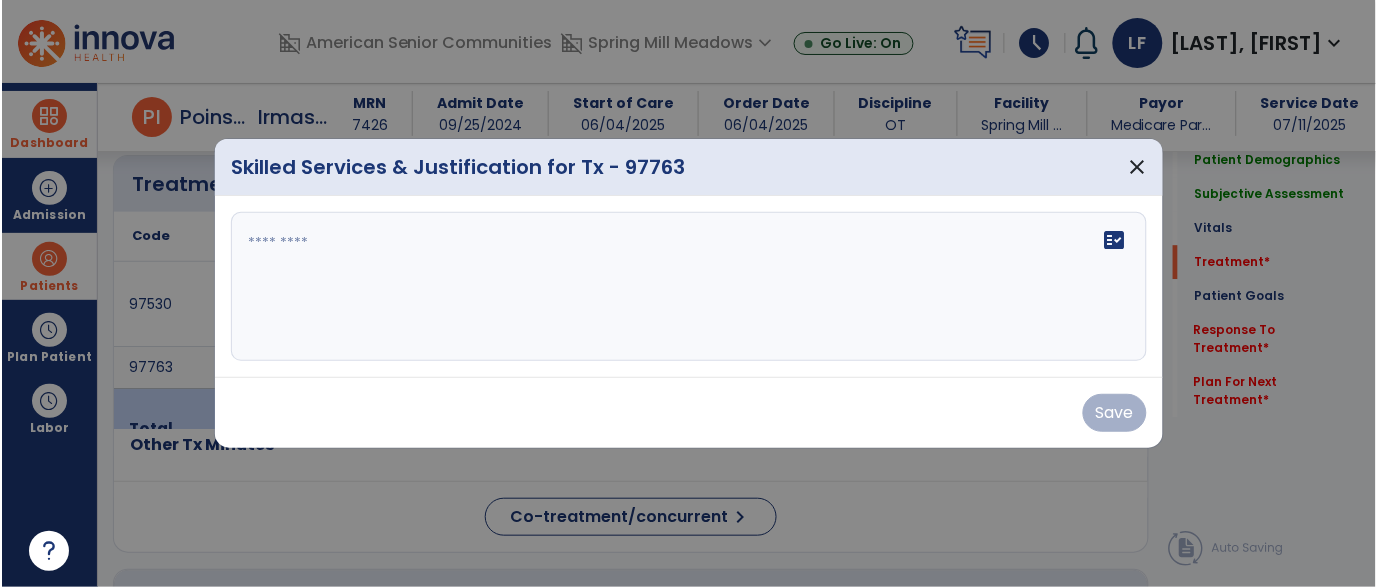 scroll, scrollTop: 1174, scrollLeft: 0, axis: vertical 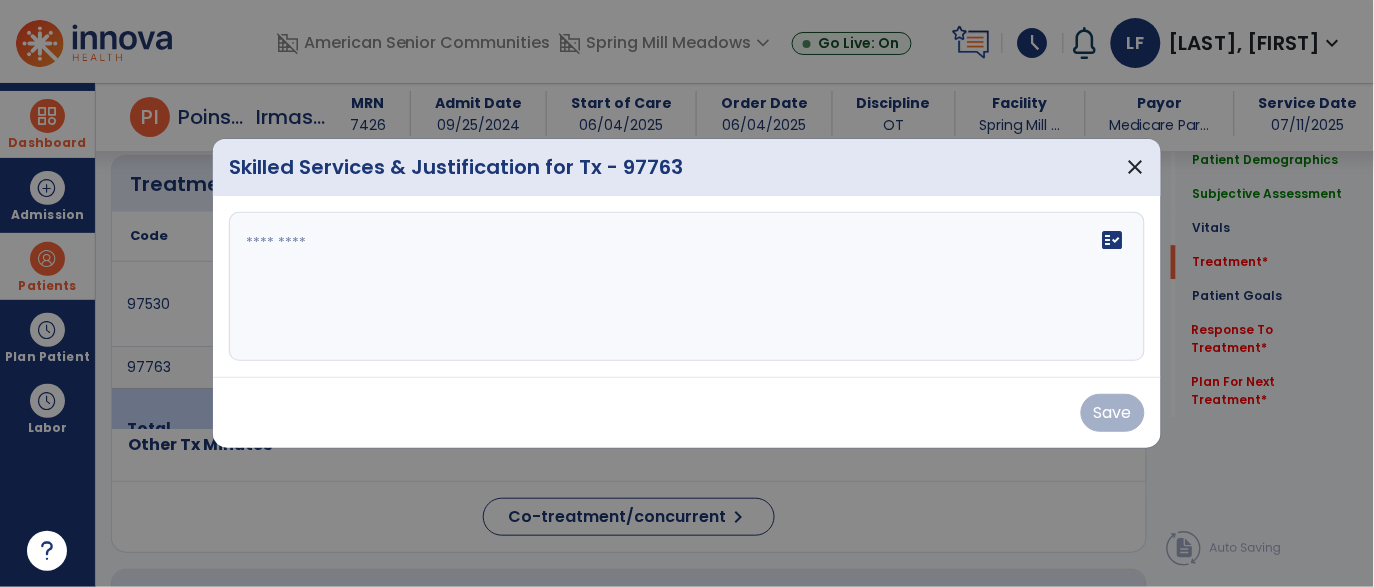 click on "fact_check" at bounding box center [687, 287] 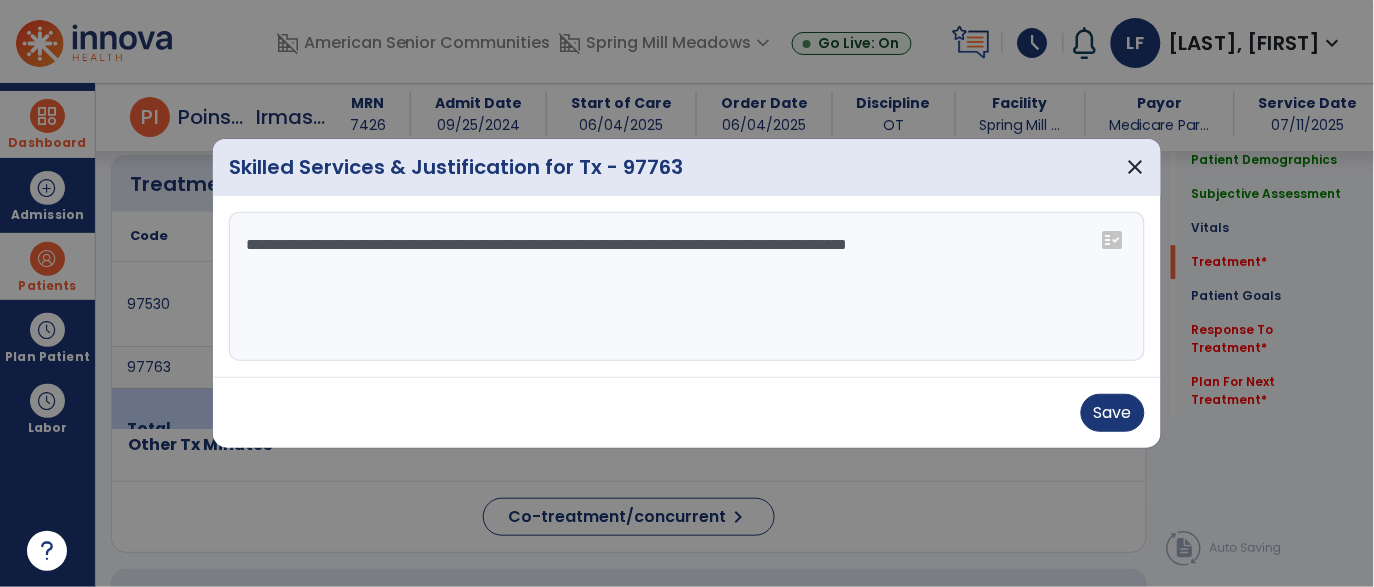 click on "**********" at bounding box center (687, 287) 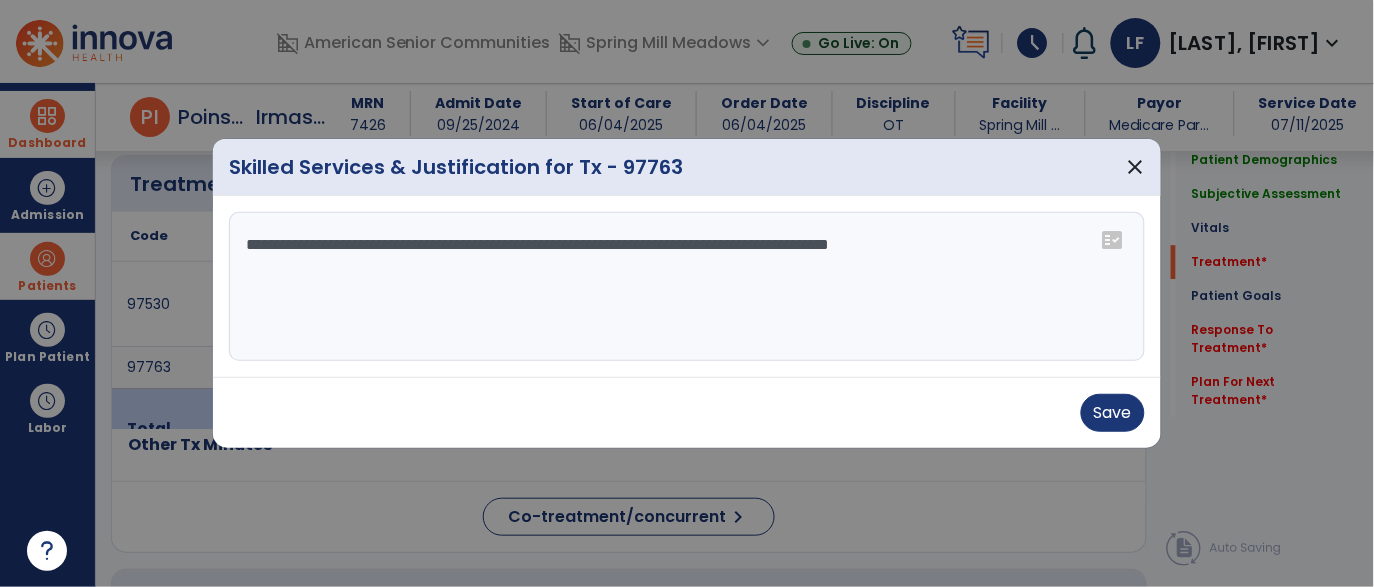 click on "**********" at bounding box center (687, 287) 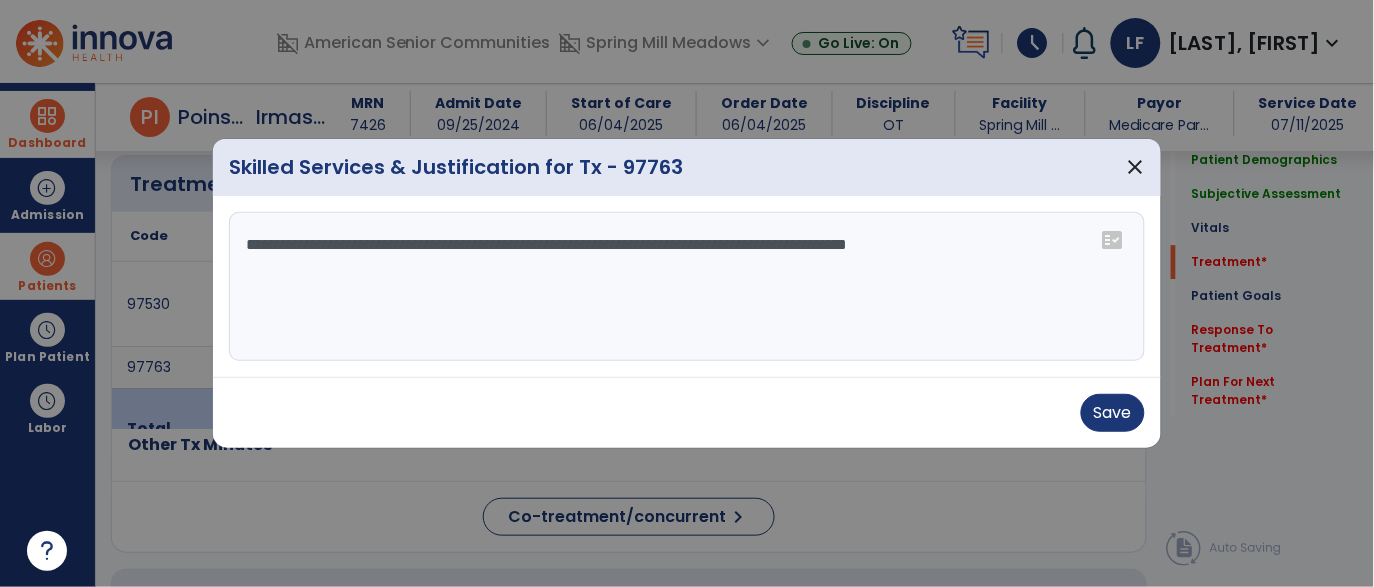 click on "**********" at bounding box center (687, 287) 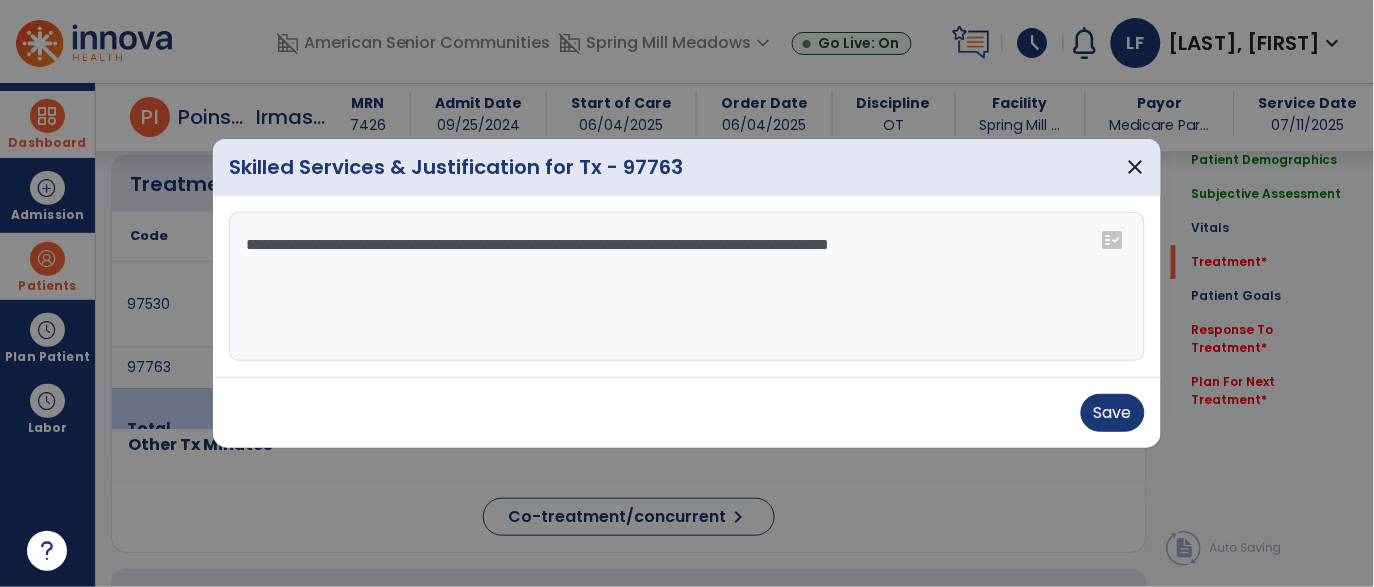 click on "**********" at bounding box center (687, 287) 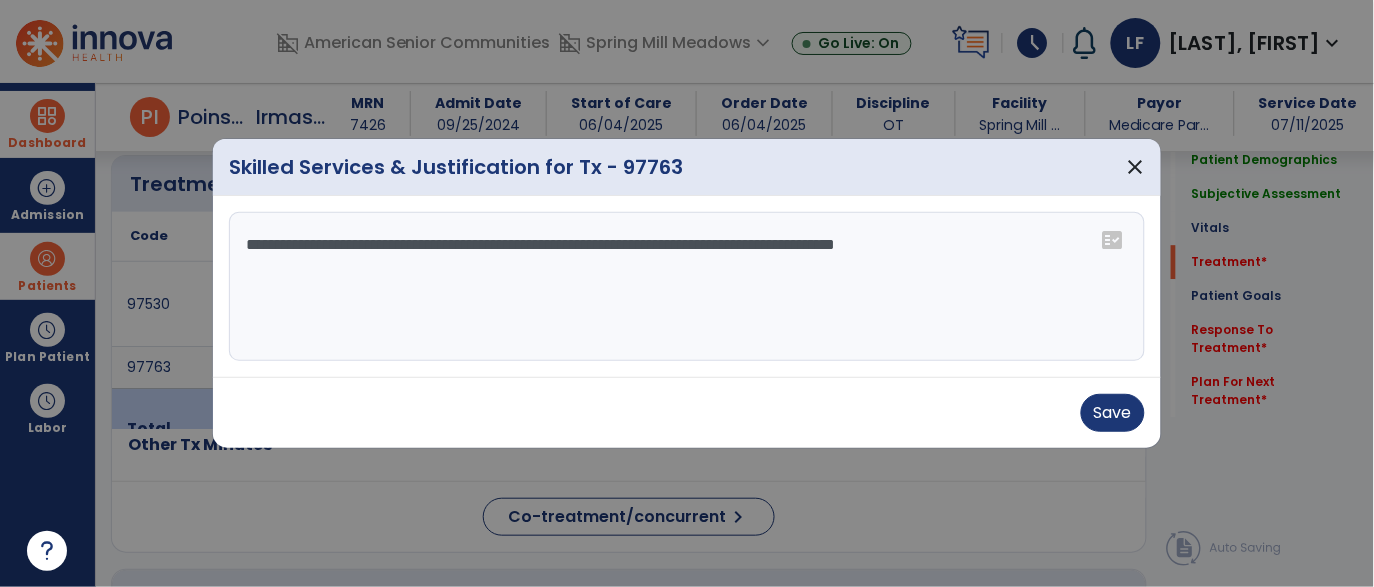 click on "**********" at bounding box center [687, 287] 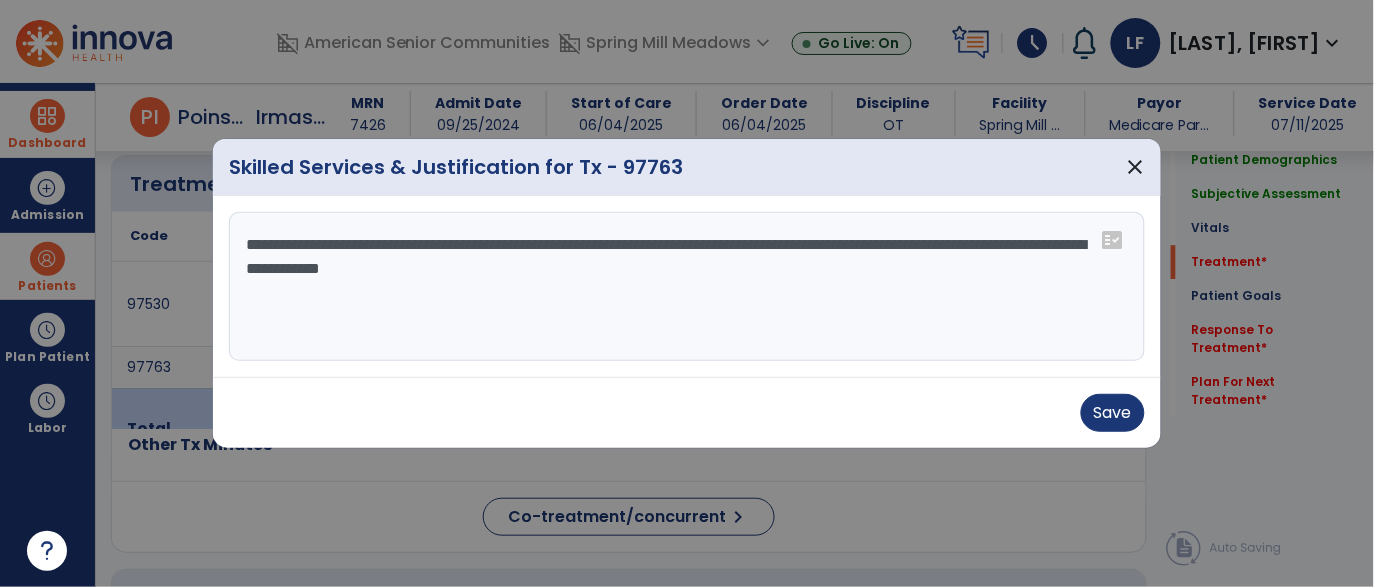 type on "**********" 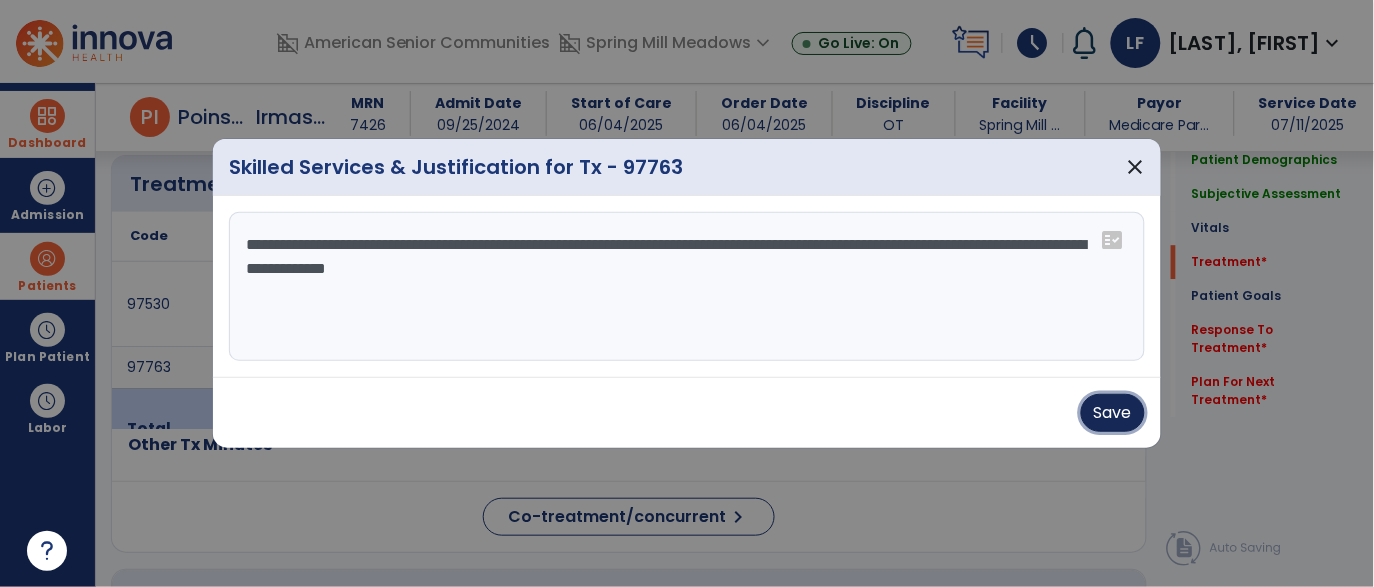 click on "Save" at bounding box center [1113, 413] 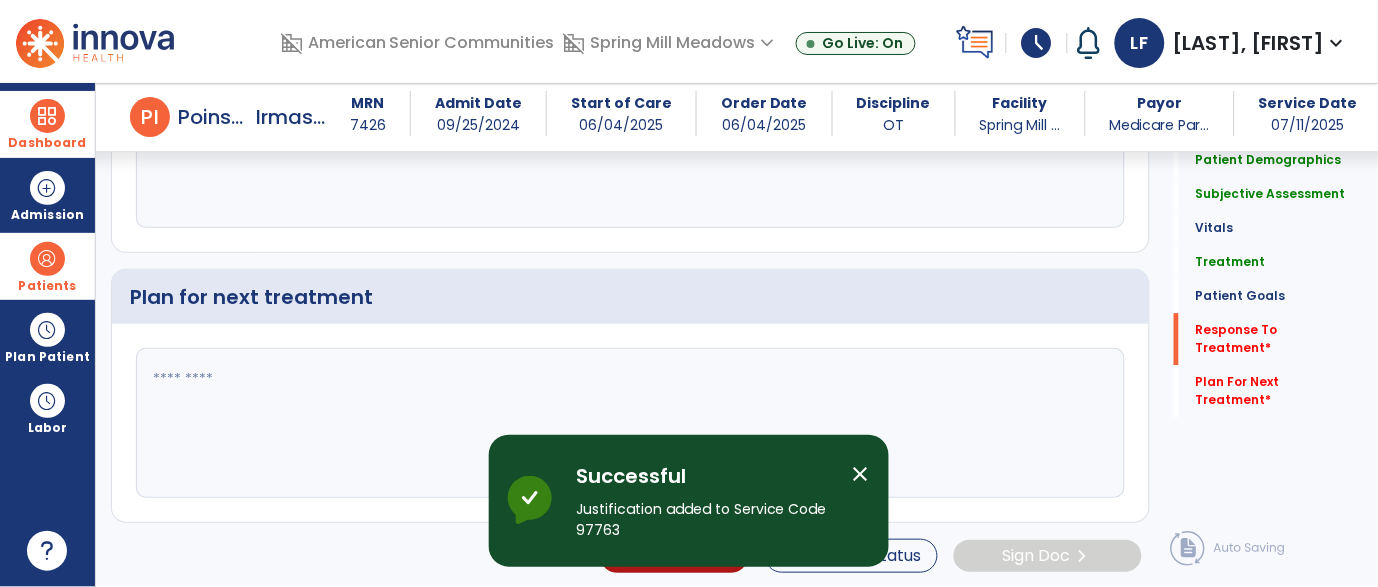 scroll, scrollTop: 2491, scrollLeft: 0, axis: vertical 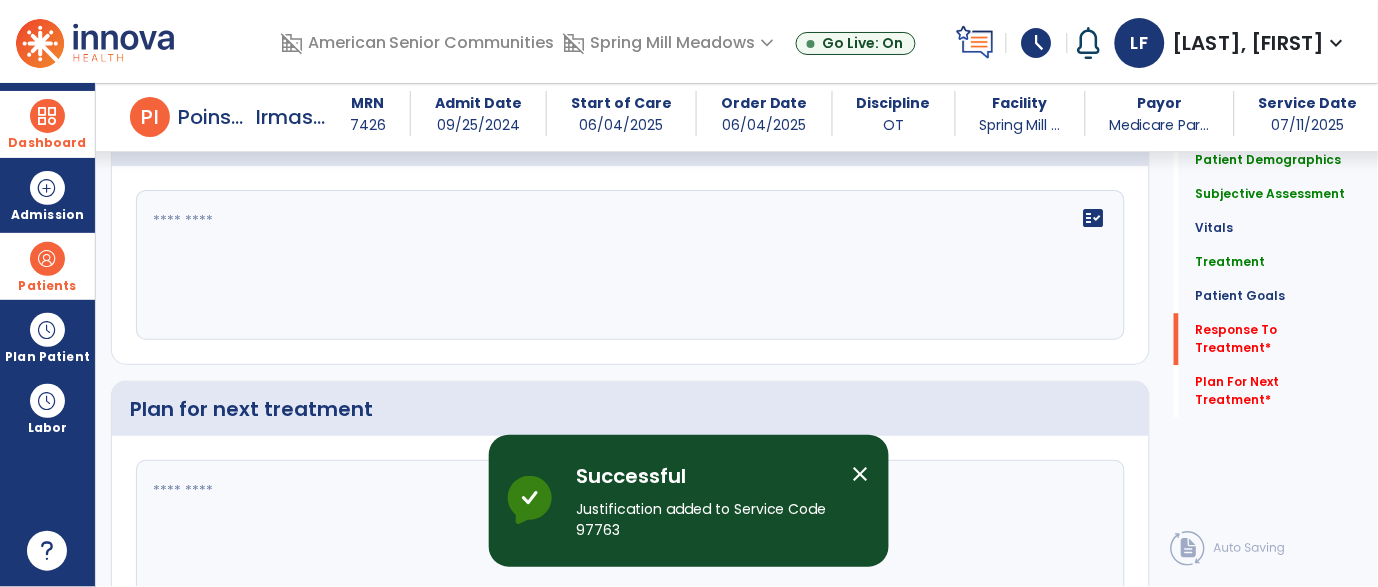 click on "fact_check" 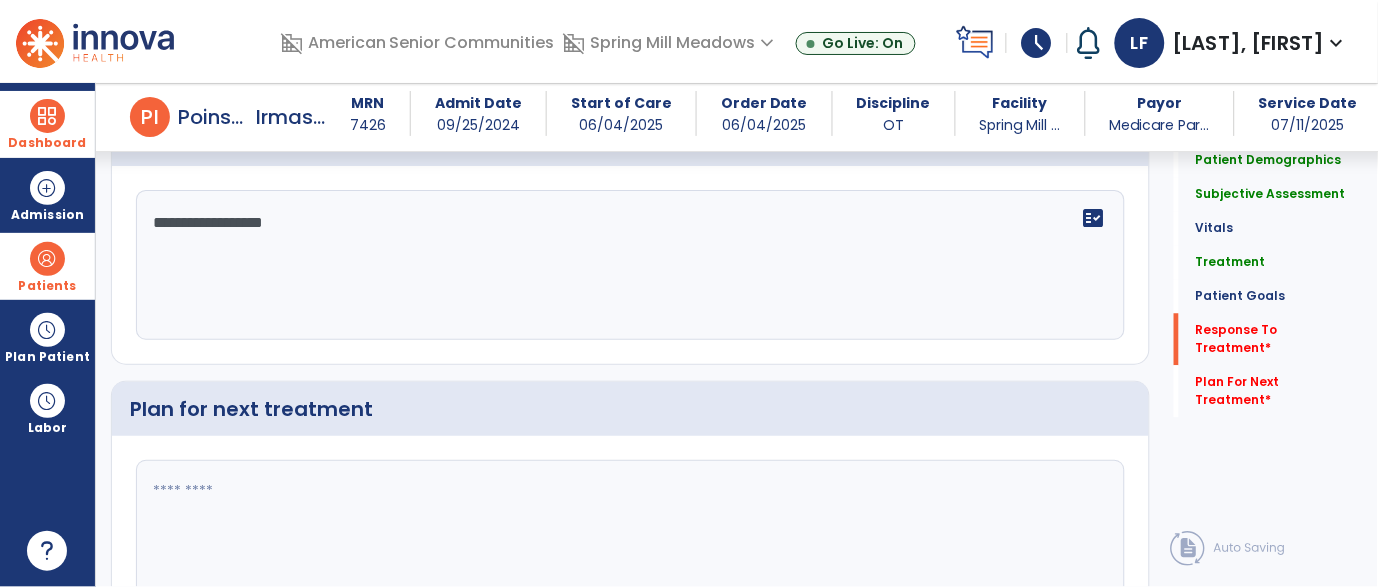 type on "**********" 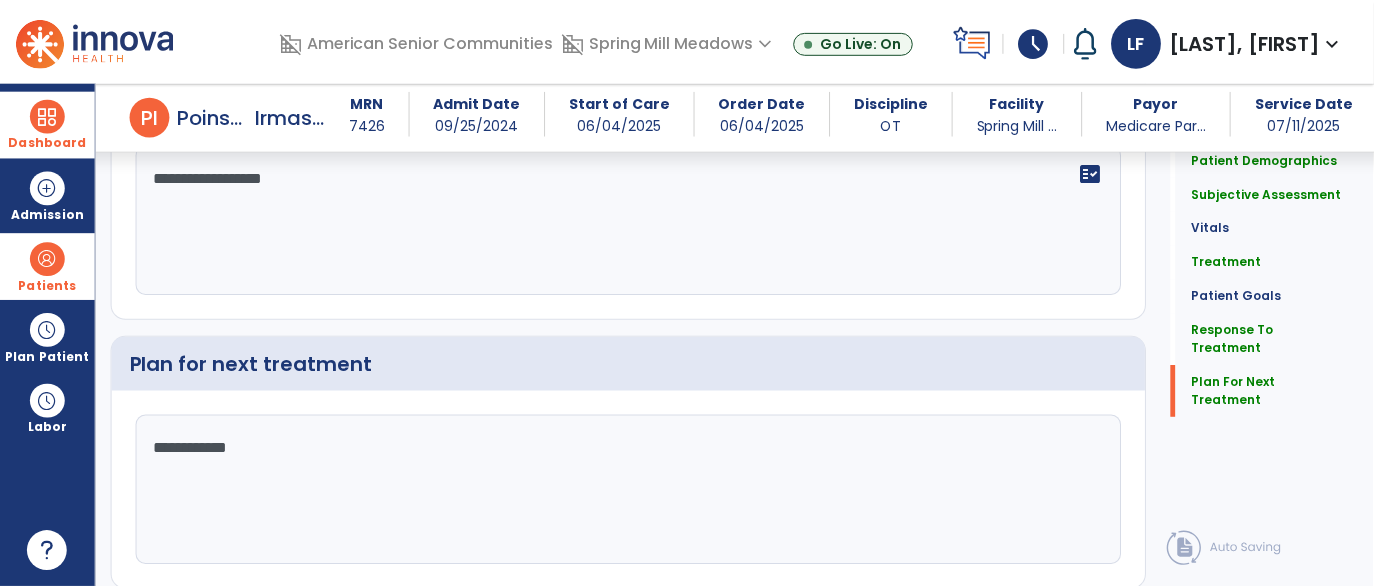 scroll, scrollTop: 2603, scrollLeft: 0, axis: vertical 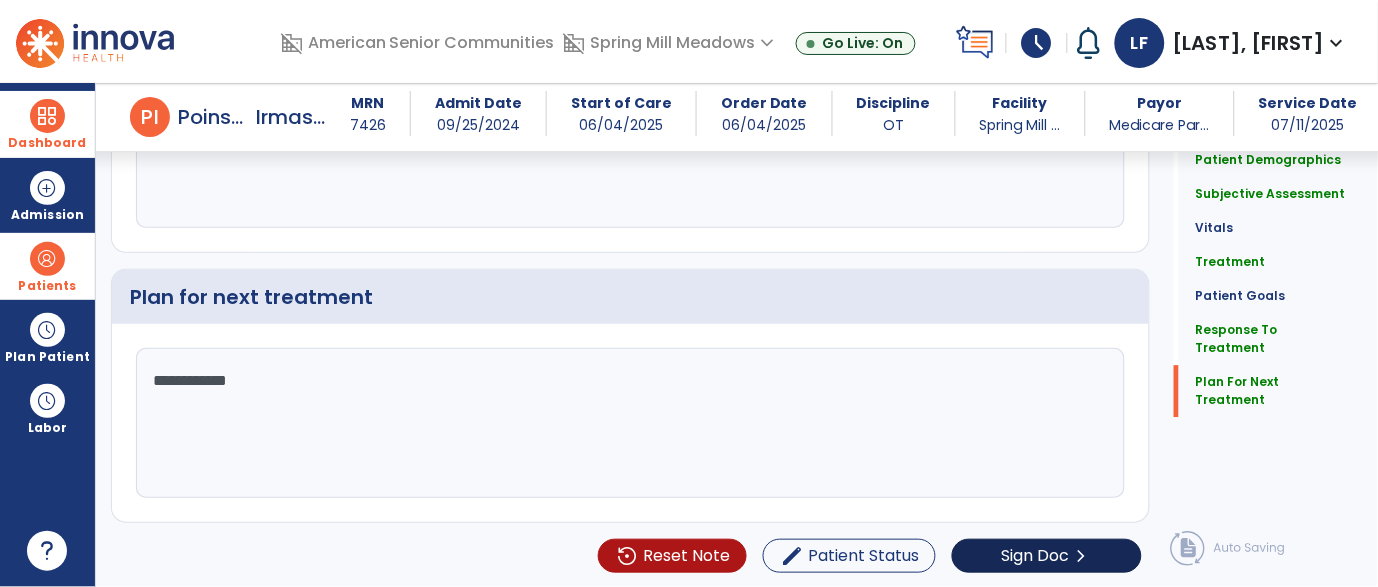 type on "**********" 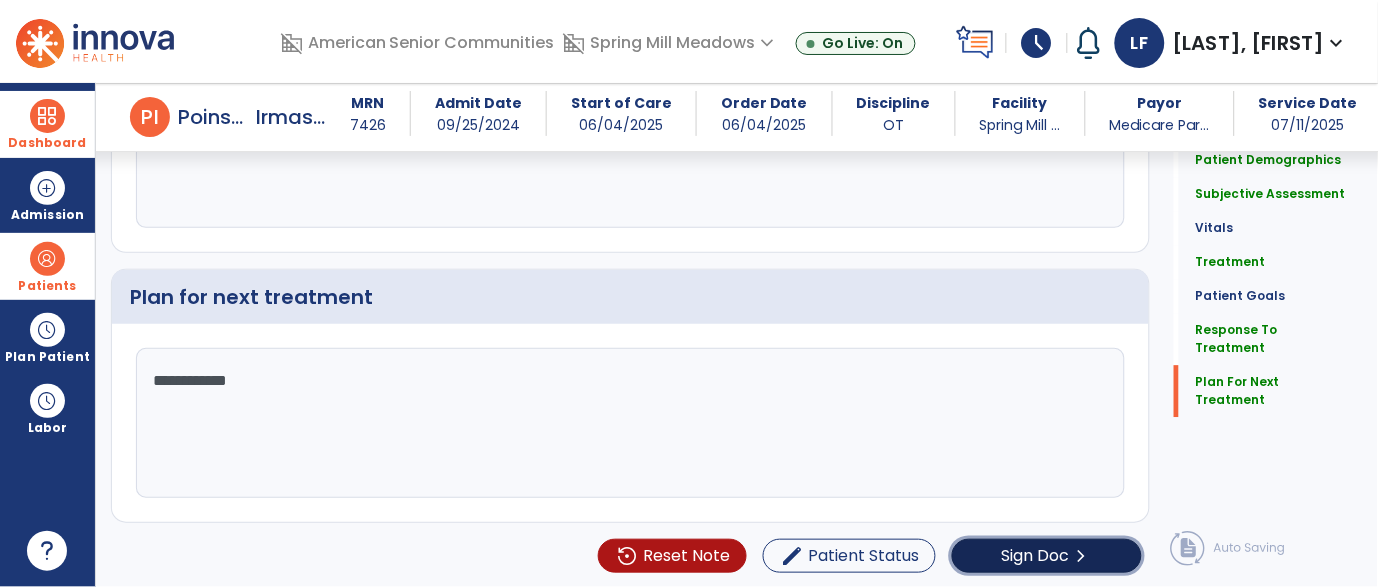 click on "Sign Doc" 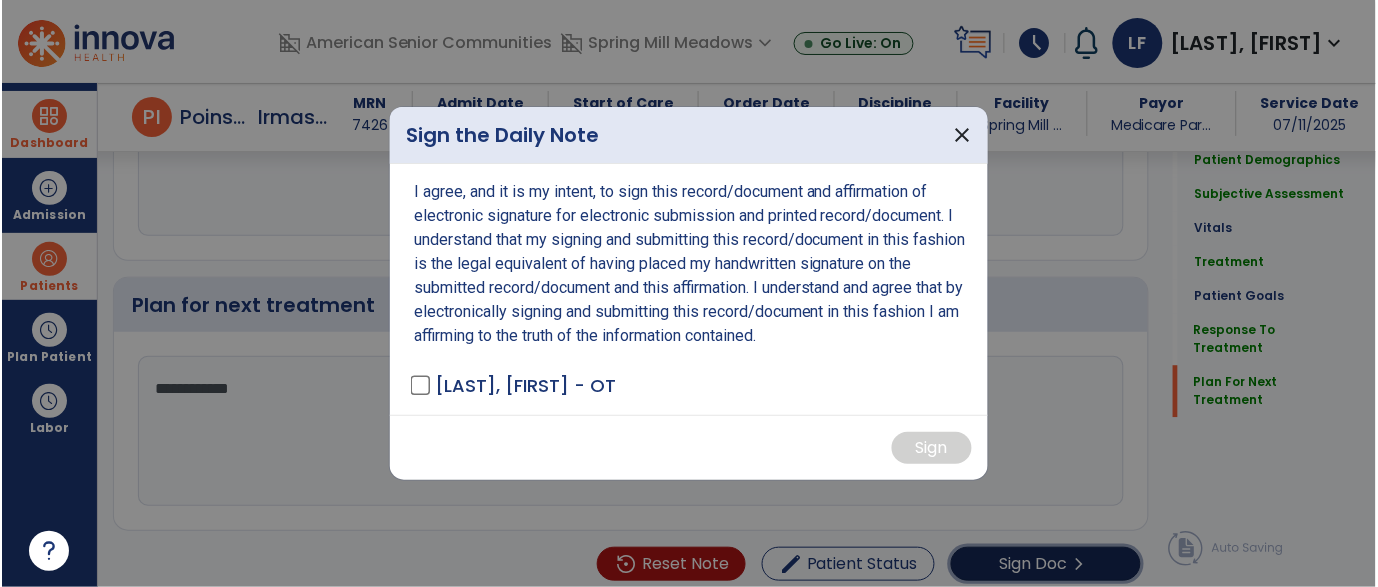 scroll, scrollTop: 2603, scrollLeft: 0, axis: vertical 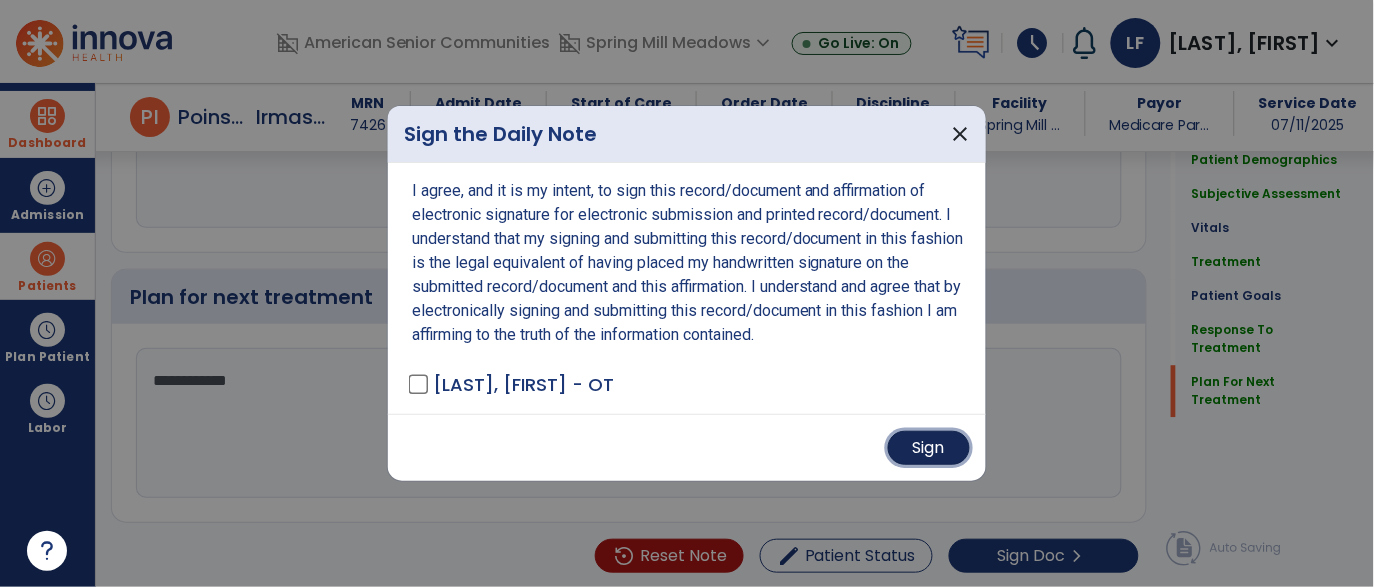 click on "Sign" at bounding box center (929, 448) 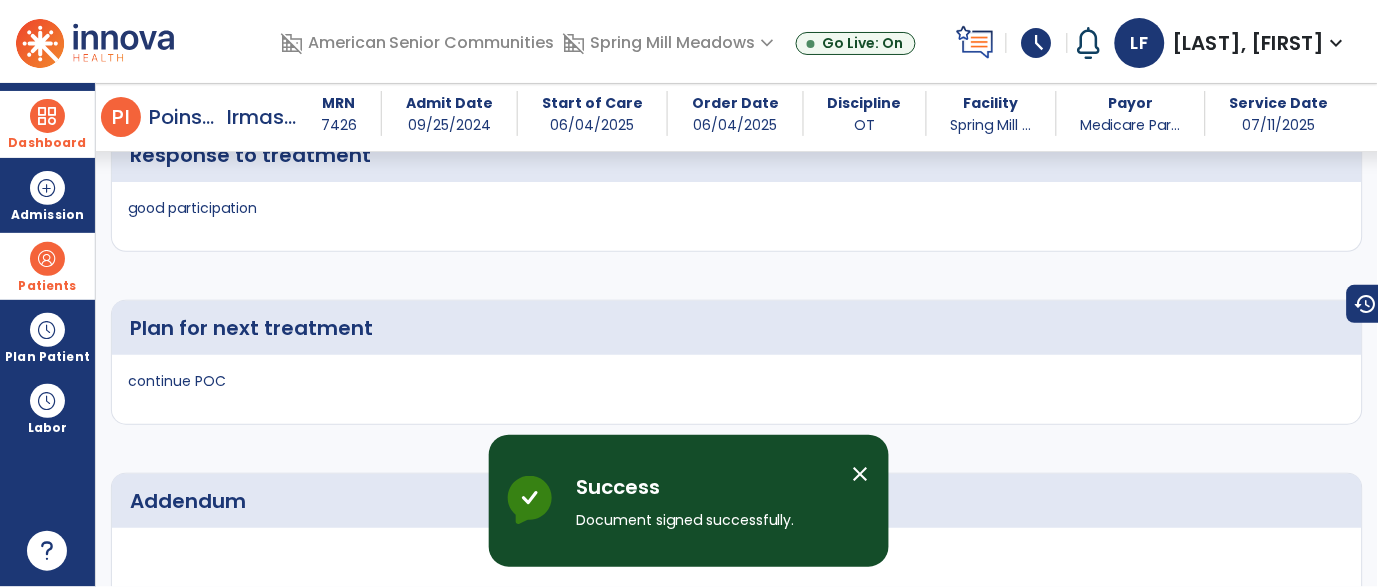scroll, scrollTop: 3758, scrollLeft: 0, axis: vertical 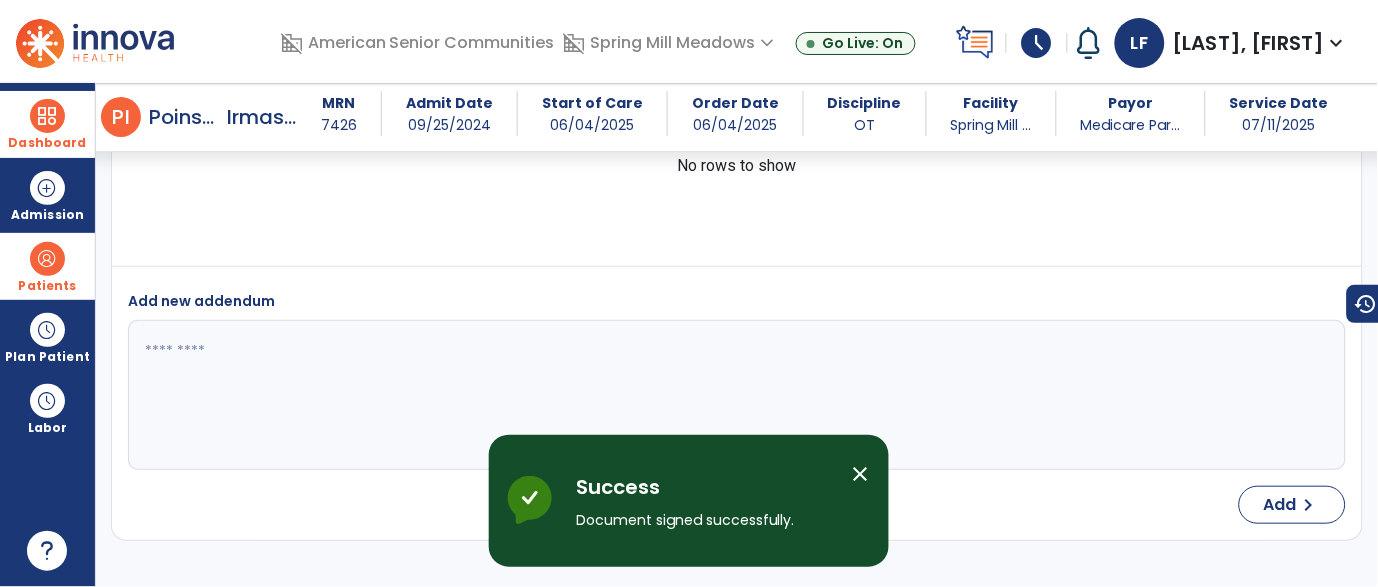click at bounding box center (47, 259) 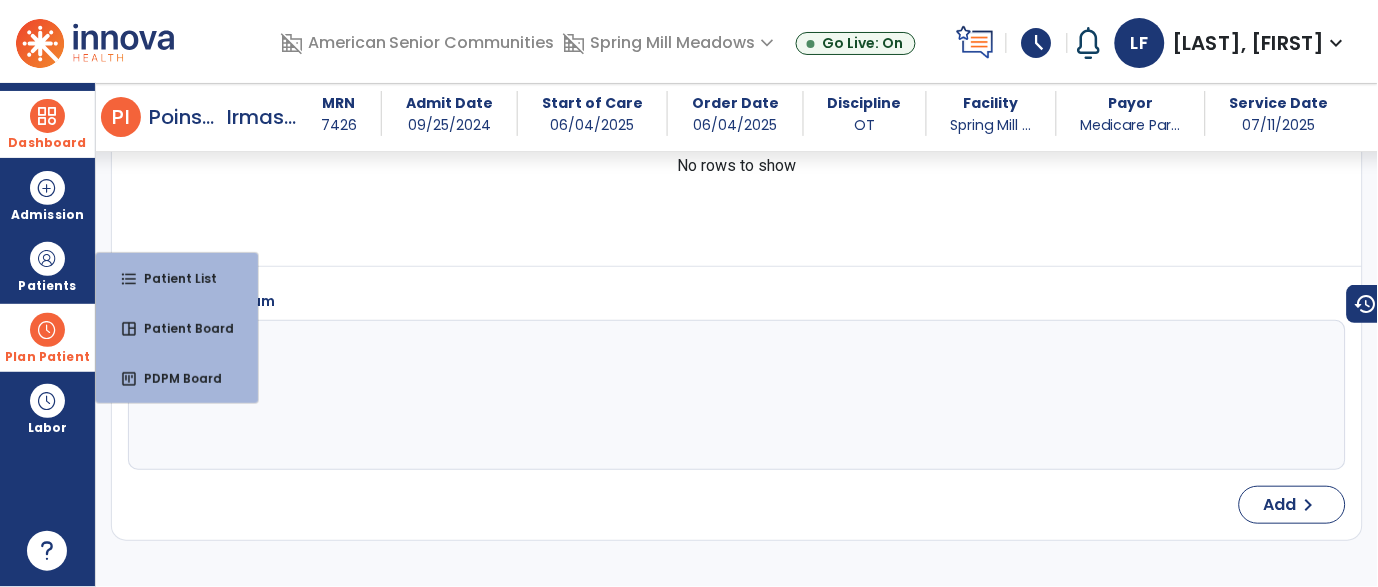 click at bounding box center [47, 330] 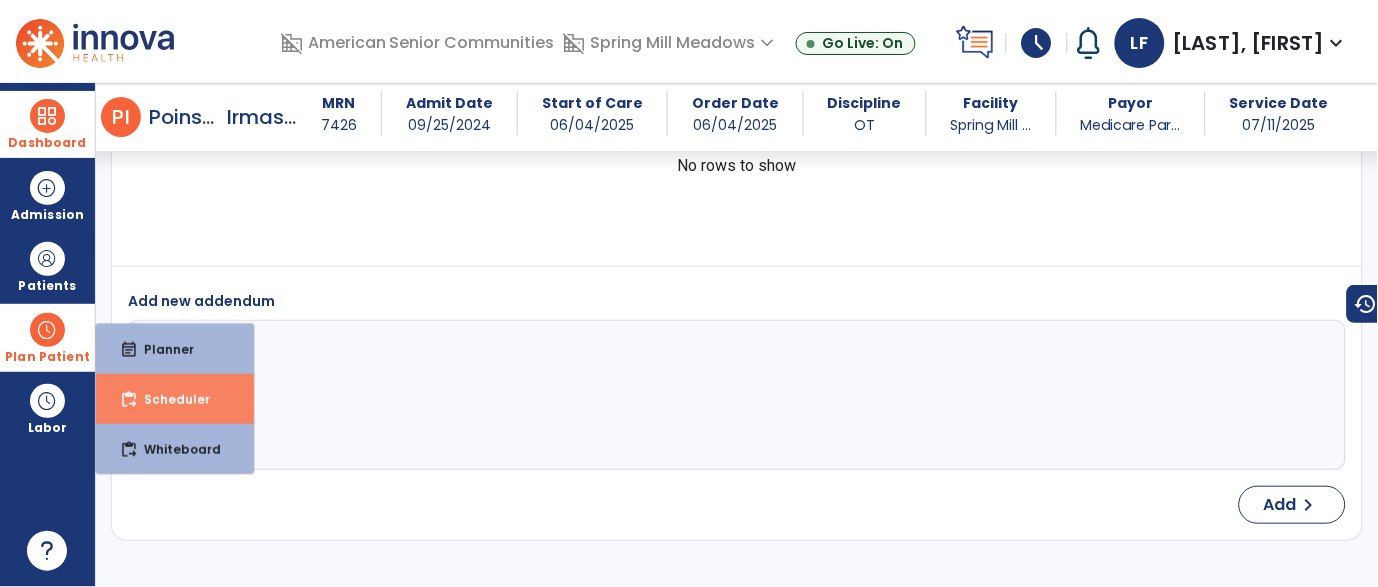 click on "content_paste_go  Scheduler" at bounding box center (175, 399) 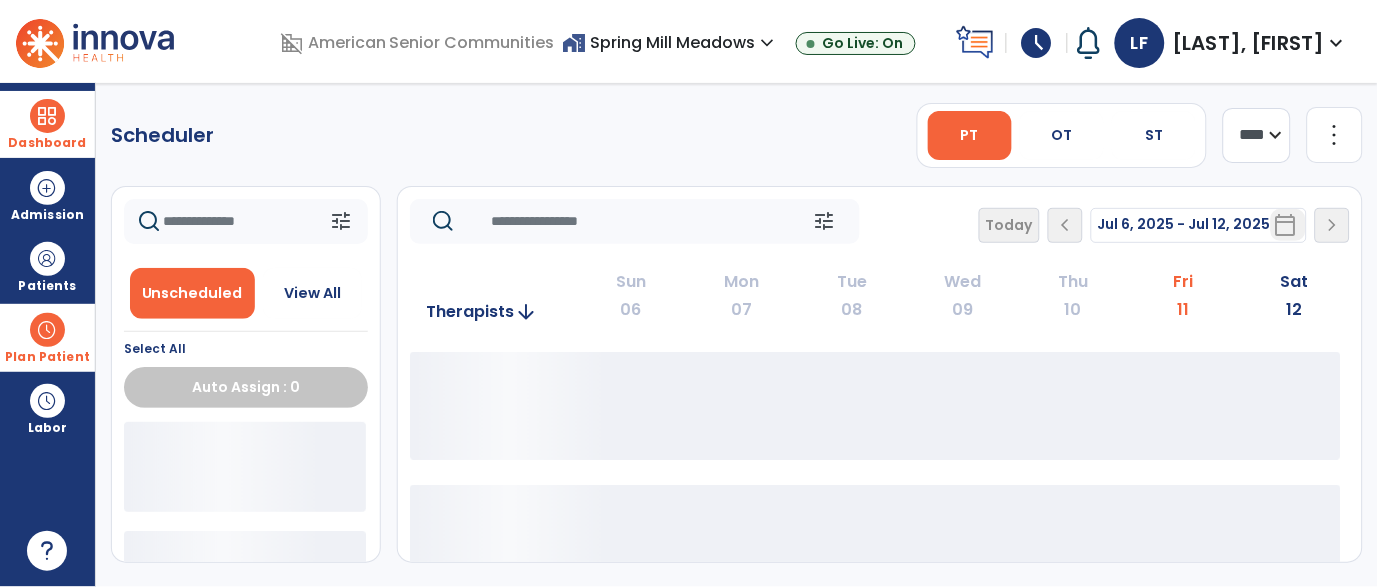 scroll, scrollTop: 0, scrollLeft: 0, axis: both 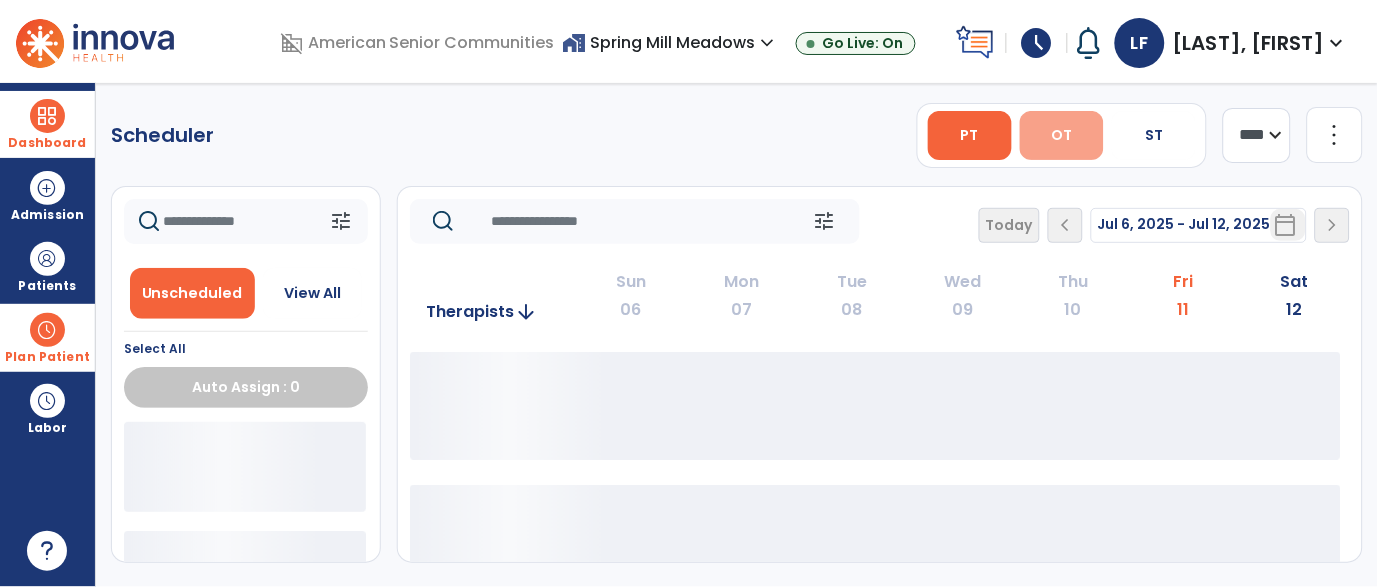 click on "OT" at bounding box center (1061, 135) 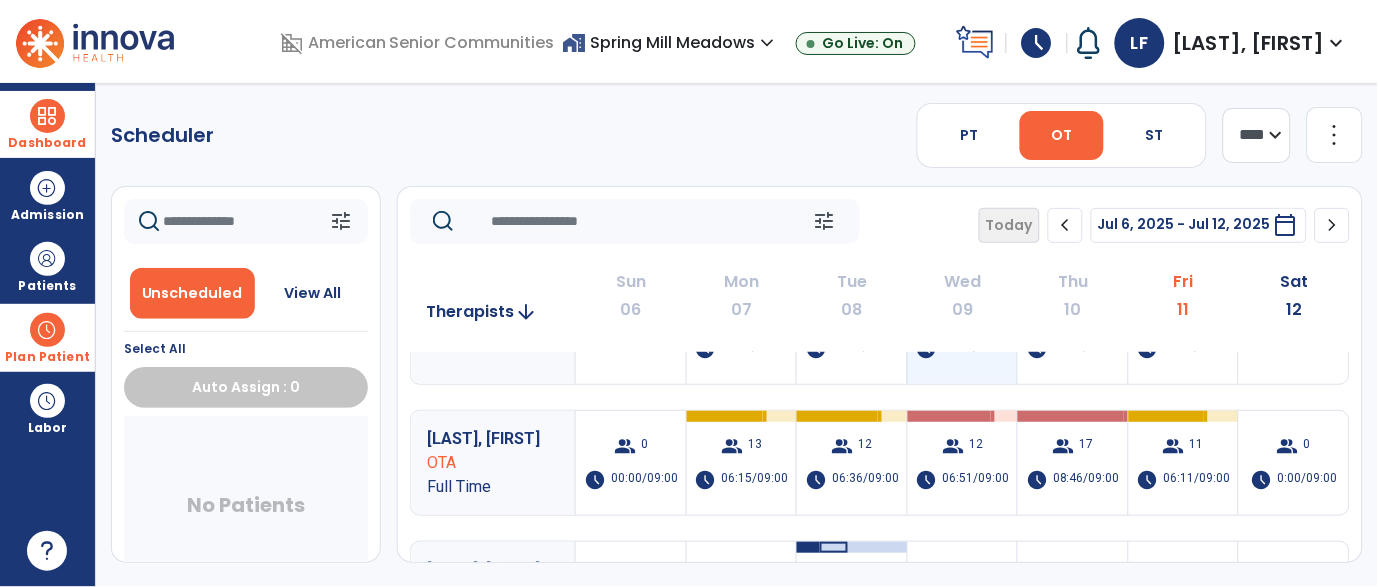 scroll, scrollTop: 86, scrollLeft: 0, axis: vertical 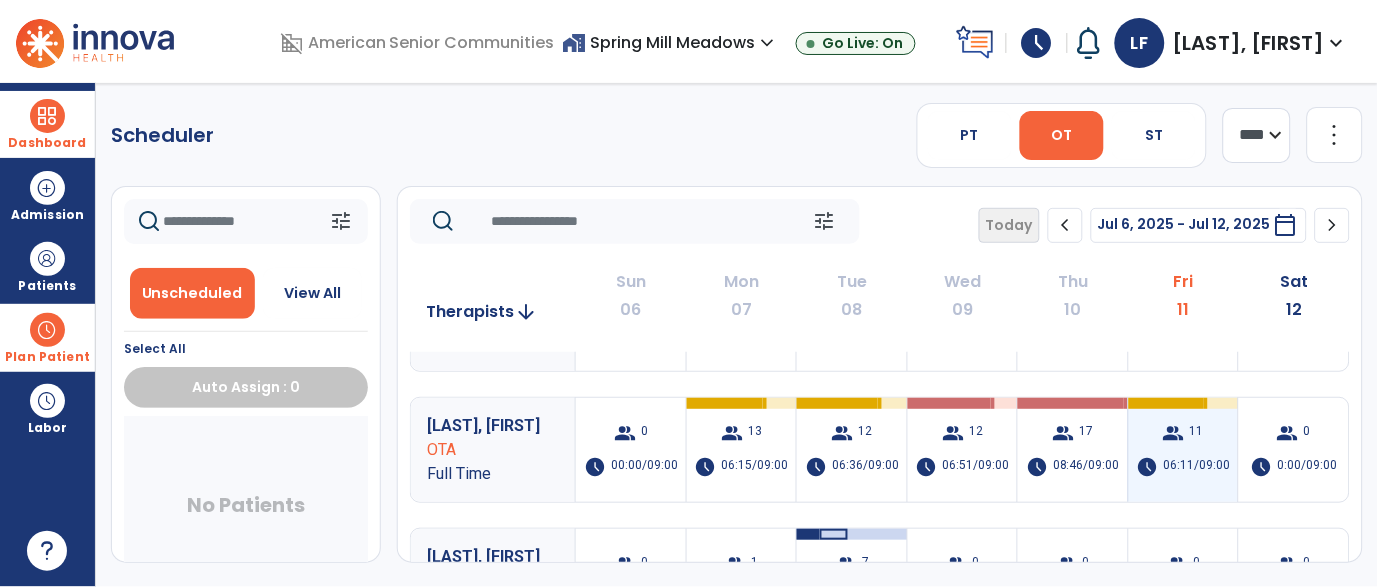 click on "group  11  schedule  06:11/09:00" at bounding box center (1184, 450) 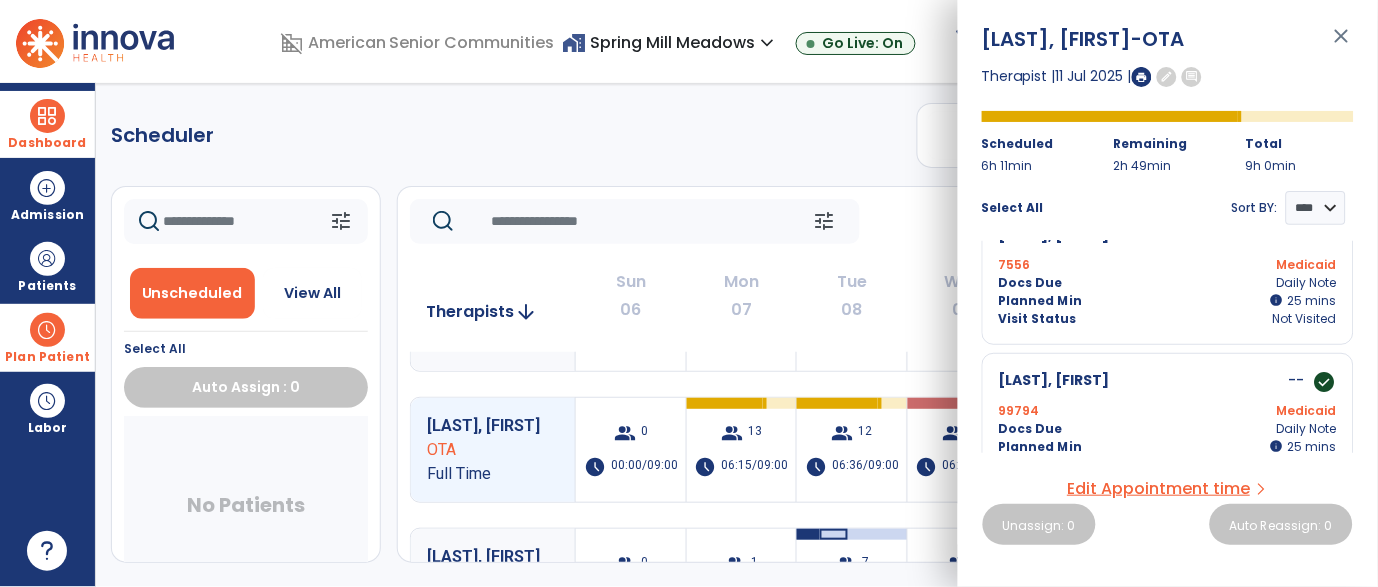 scroll, scrollTop: 1393, scrollLeft: 0, axis: vertical 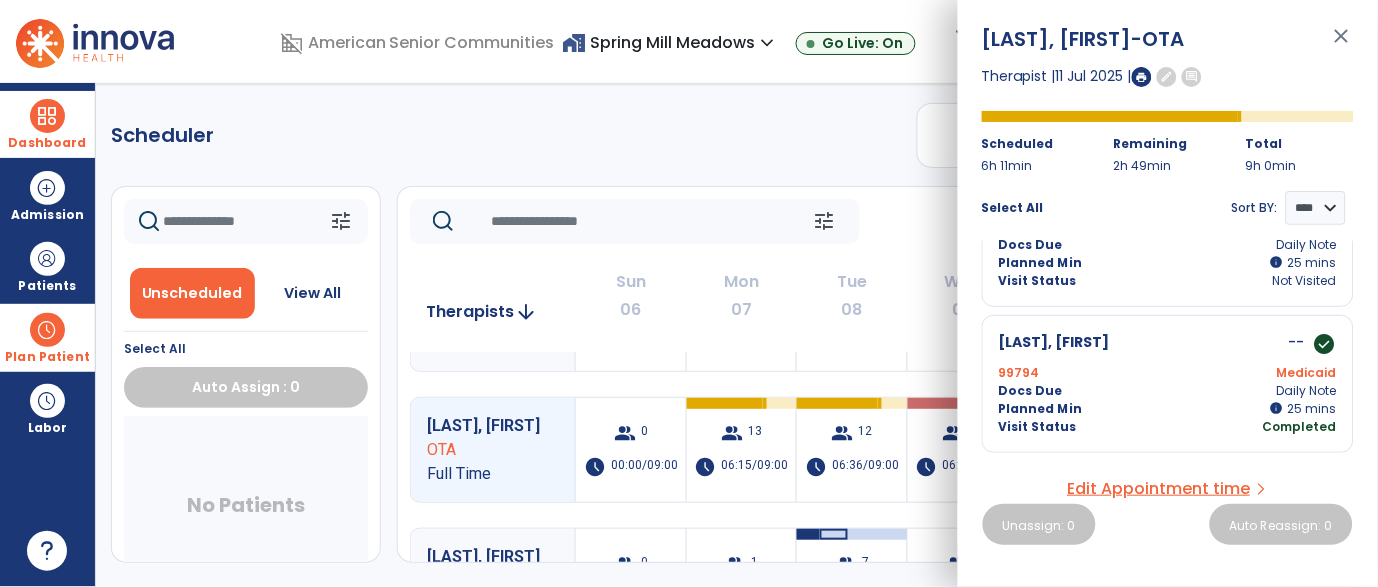 click on "Scheduler   PT   OT   ST  **** *** more_vert  Manage Labor   View All Therapists   Print" 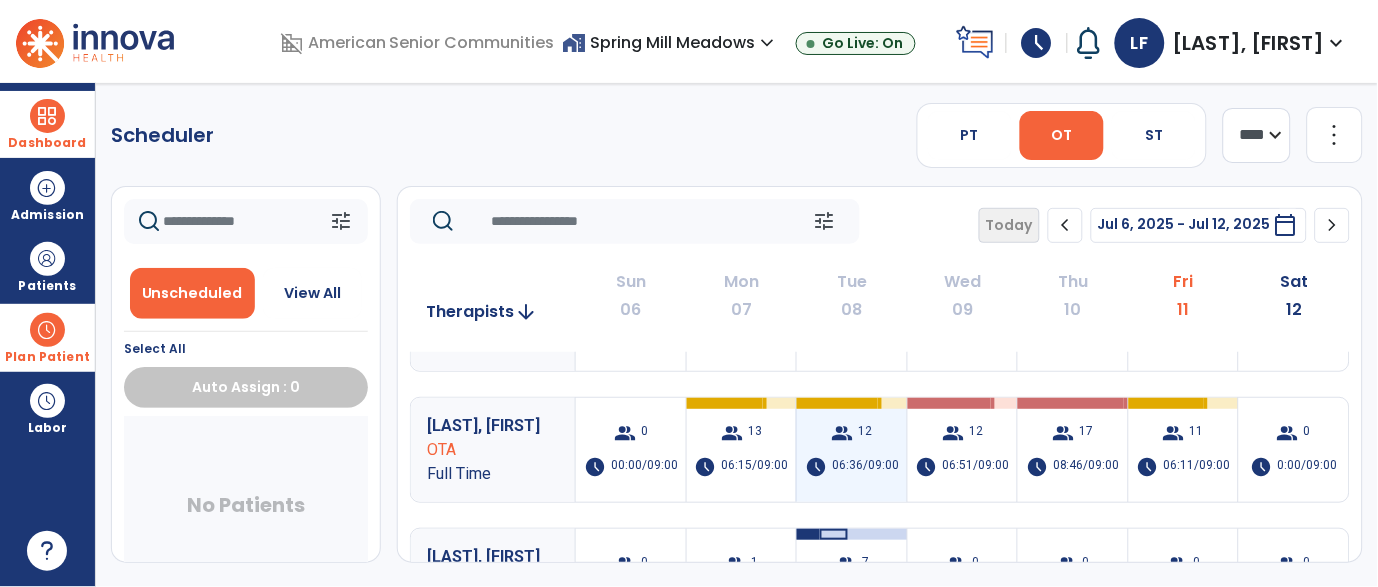 scroll, scrollTop: 0, scrollLeft: 0, axis: both 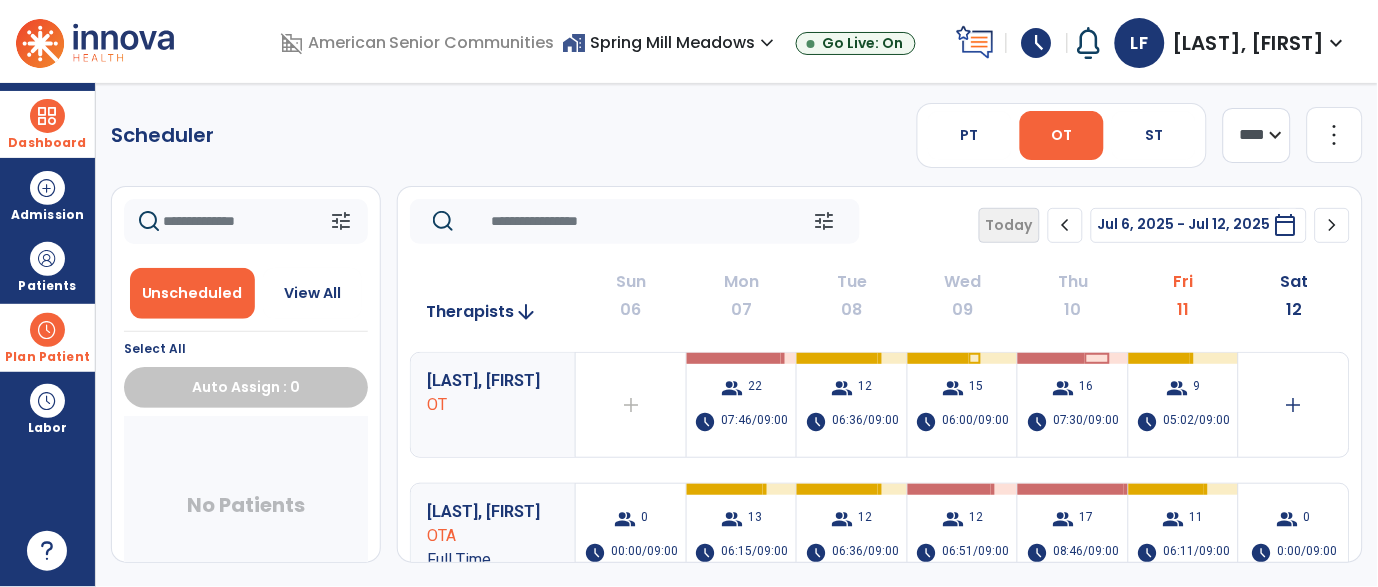 click on "Dashboard" at bounding box center [47, 143] 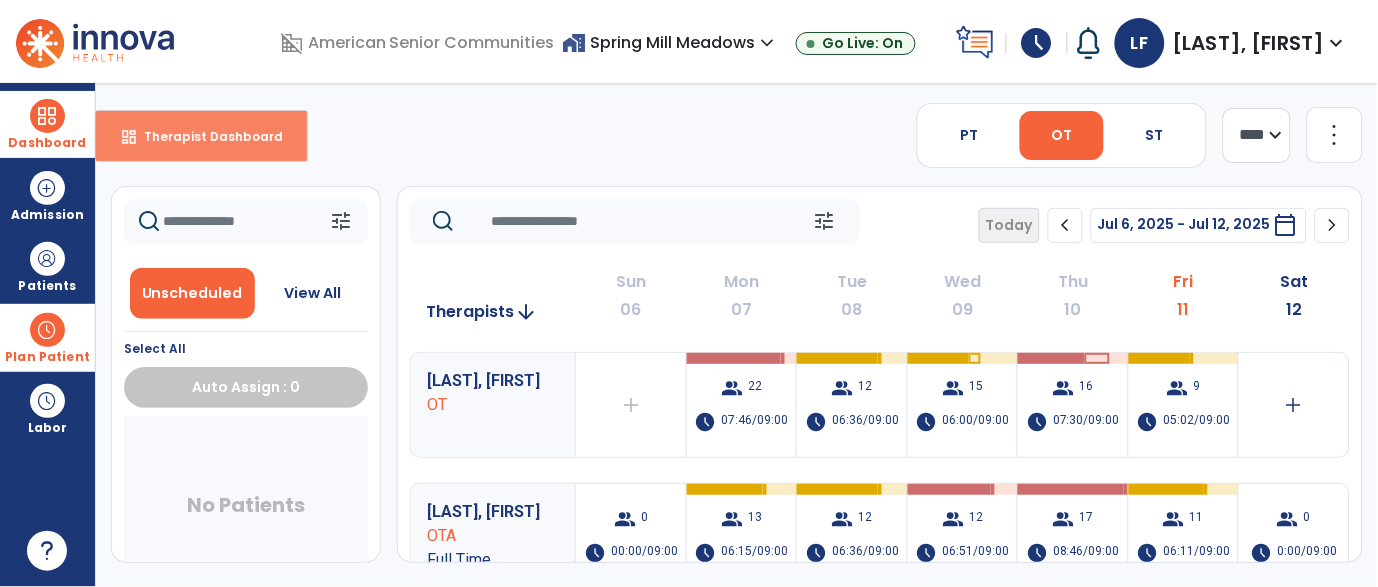 click on "dashboard  Therapist Dashboard" at bounding box center (201, 136) 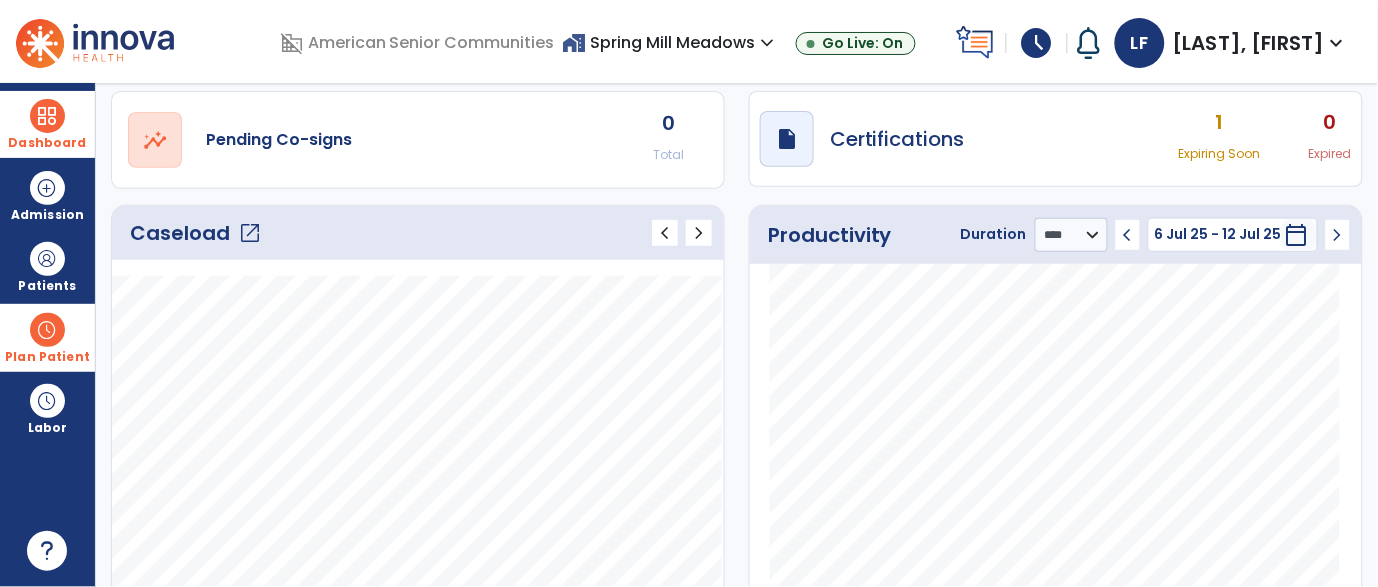 scroll, scrollTop: 163, scrollLeft: 0, axis: vertical 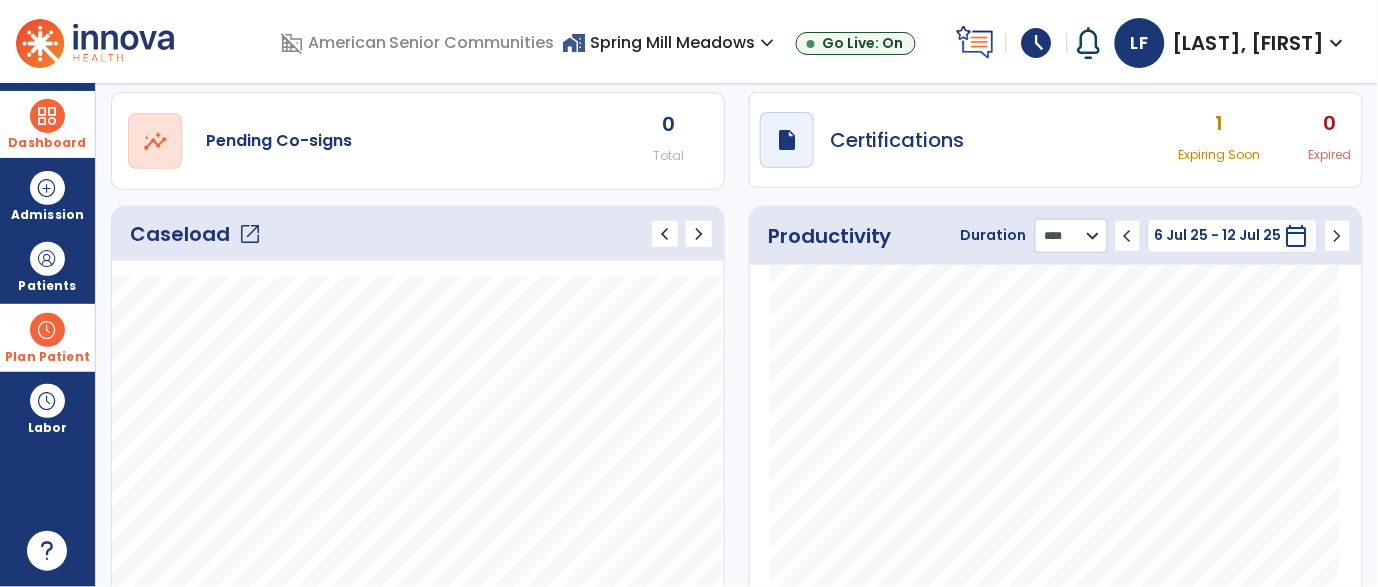 click on "******** **** ***" 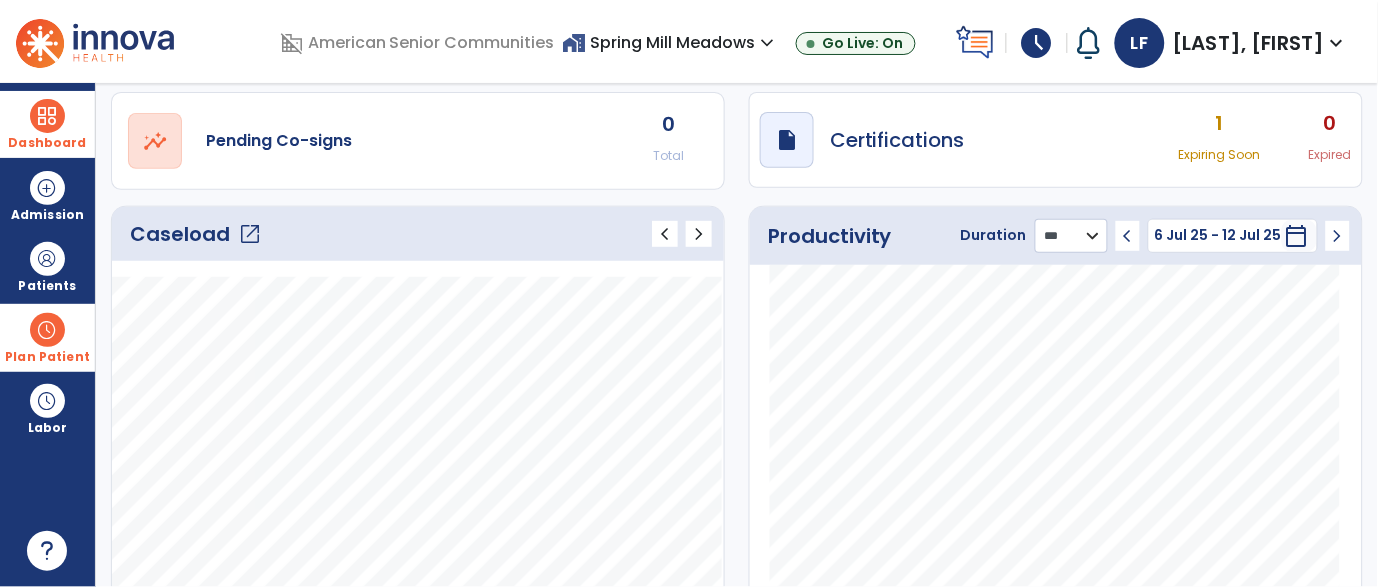 click on "******** **** ***" 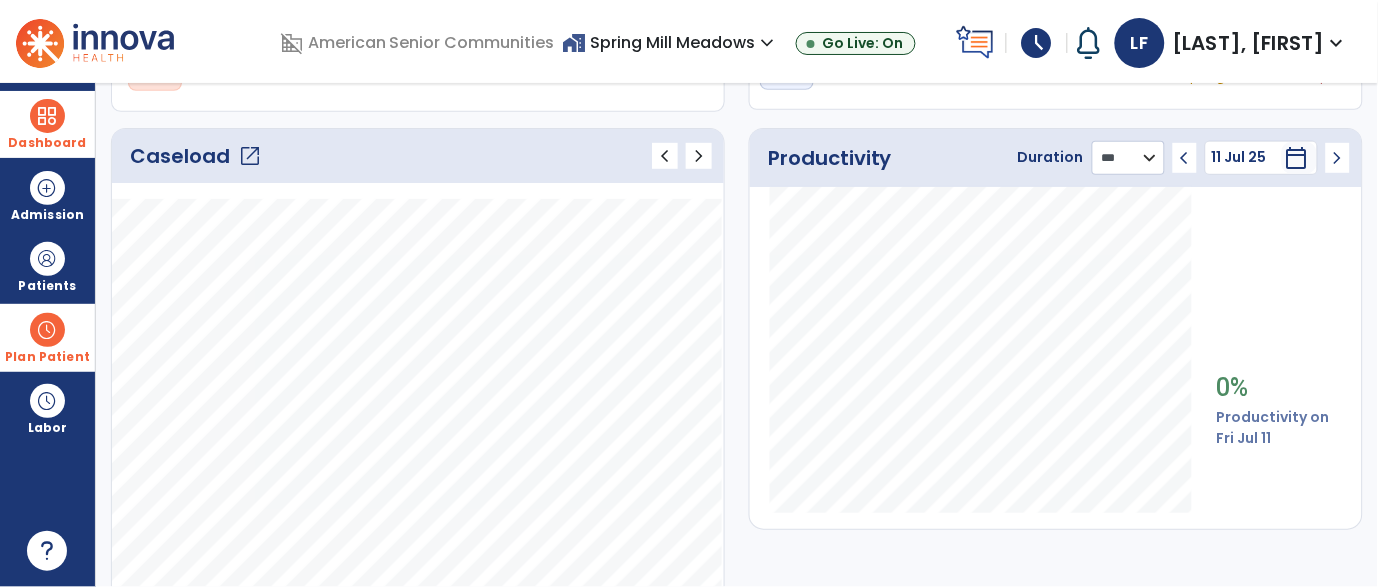scroll, scrollTop: 205, scrollLeft: 0, axis: vertical 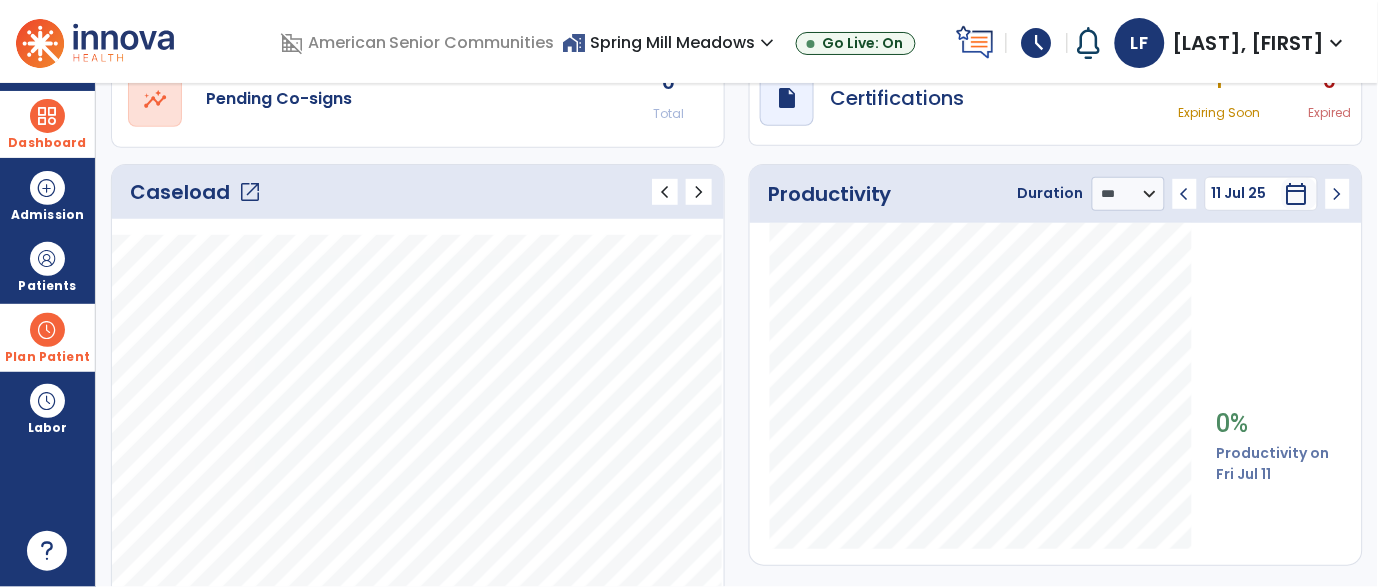 click on "open_in_new" 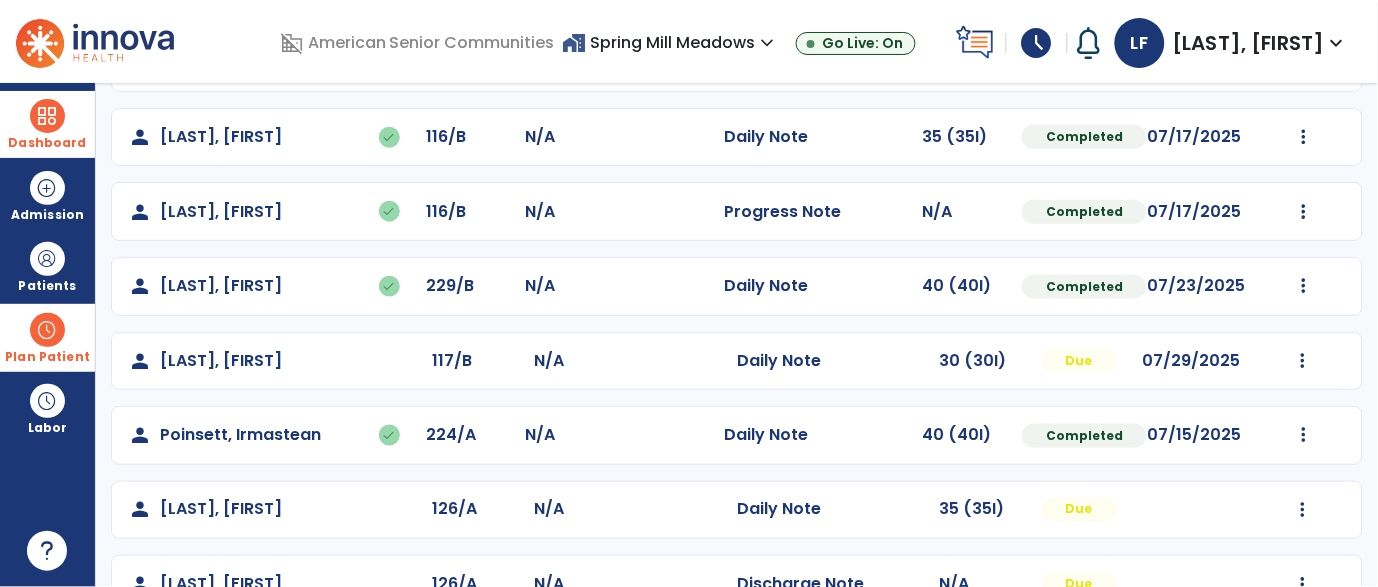 scroll, scrollTop: 425, scrollLeft: 0, axis: vertical 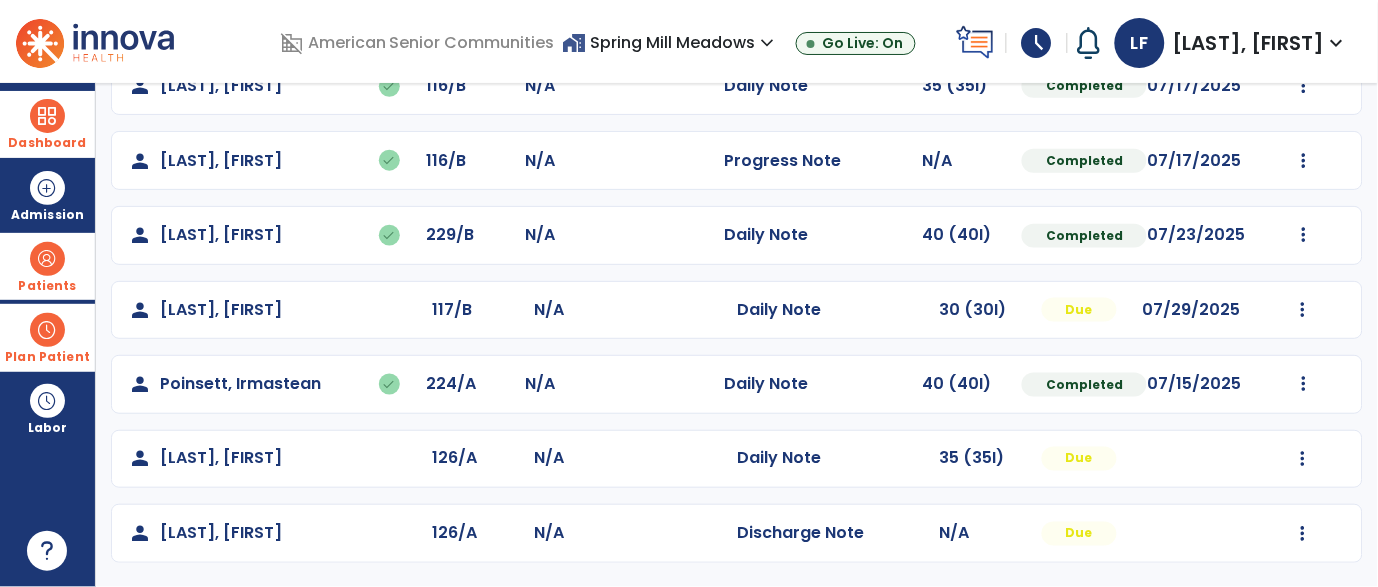 click on "Patients" at bounding box center (47, 266) 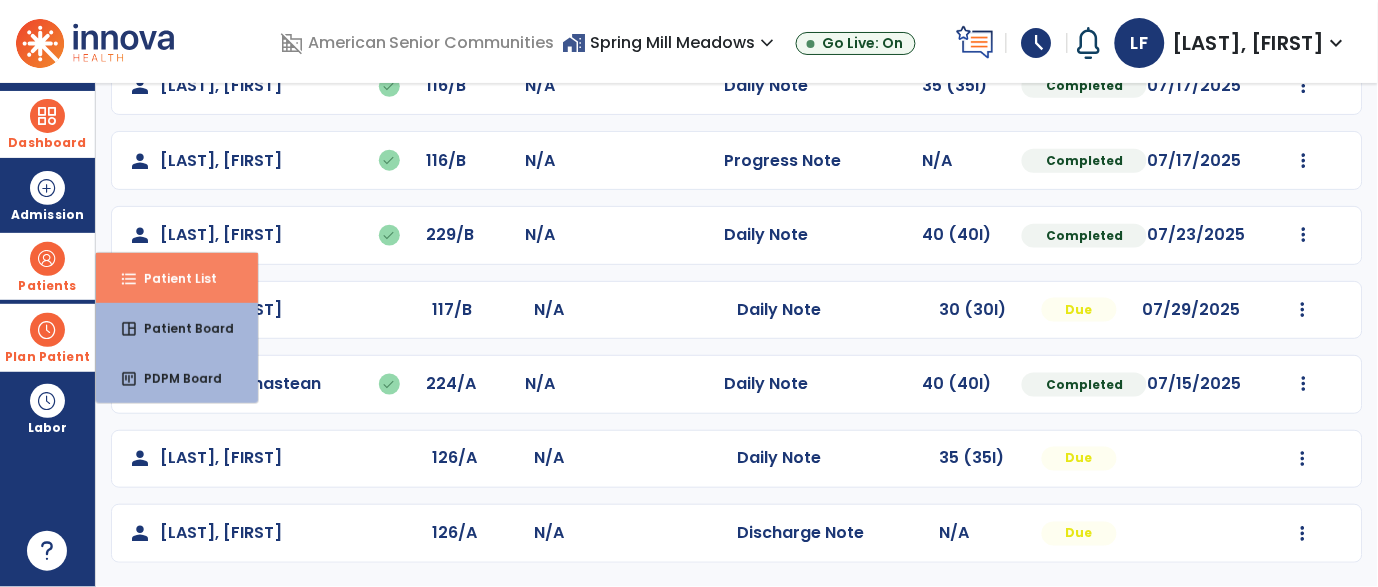 click on "format_list_bulleted  Patient List" at bounding box center (177, 278) 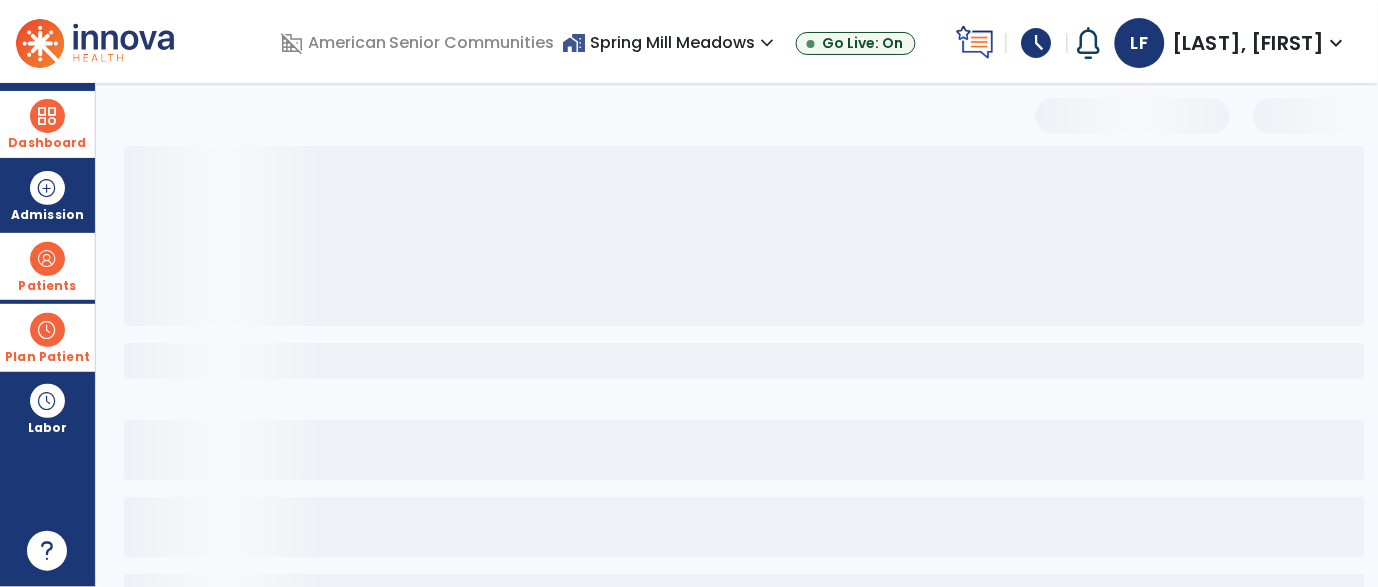 scroll, scrollTop: 0, scrollLeft: 0, axis: both 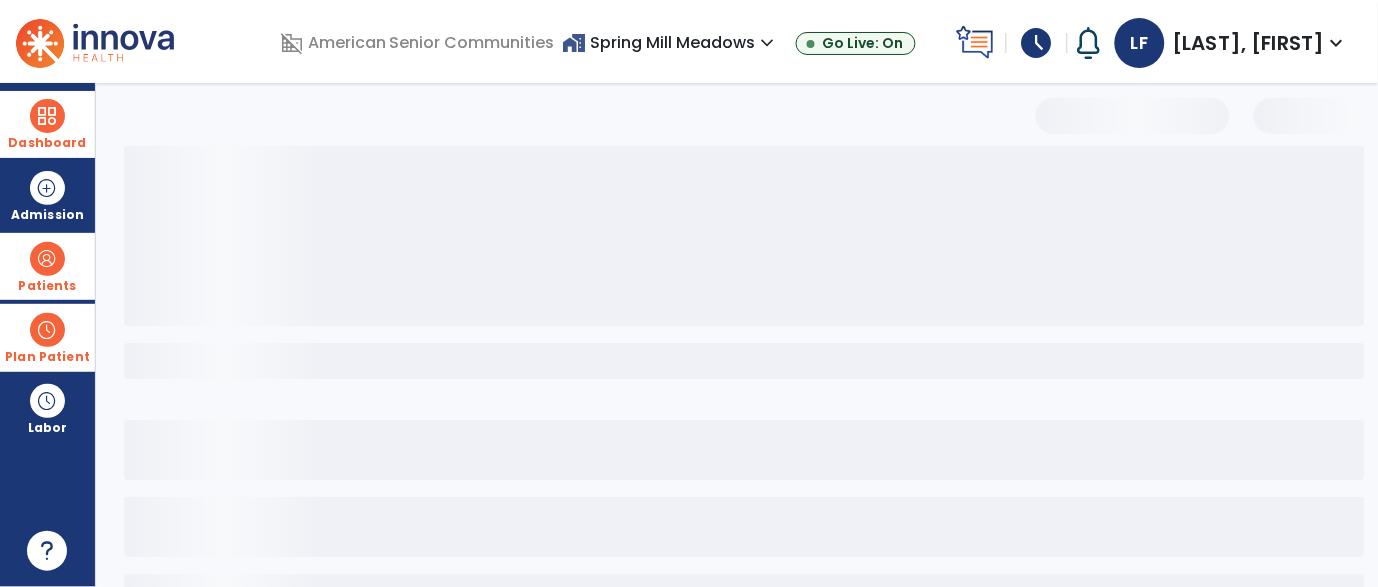 select on "***" 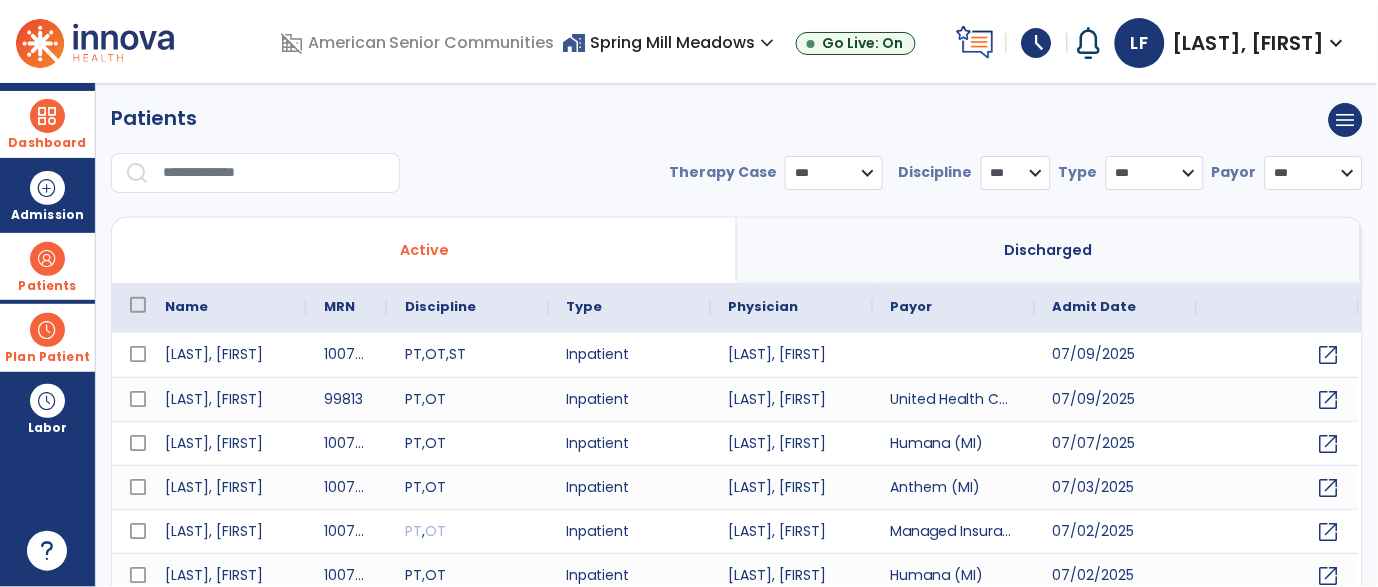 click at bounding box center [274, 173] 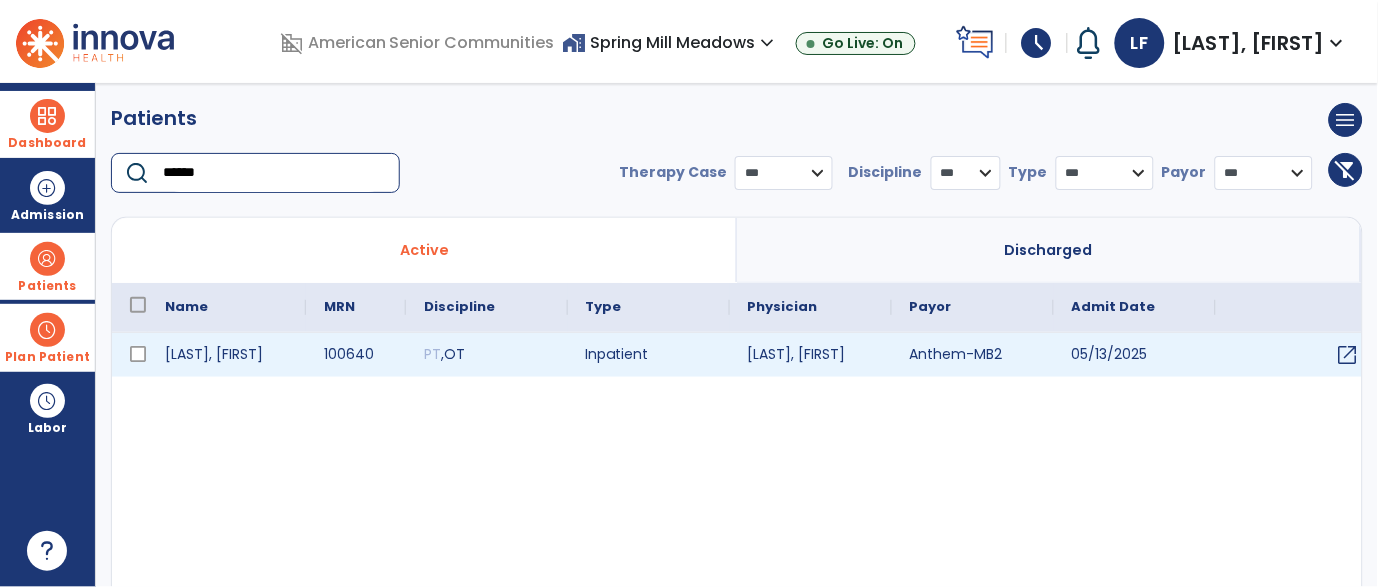type on "******" 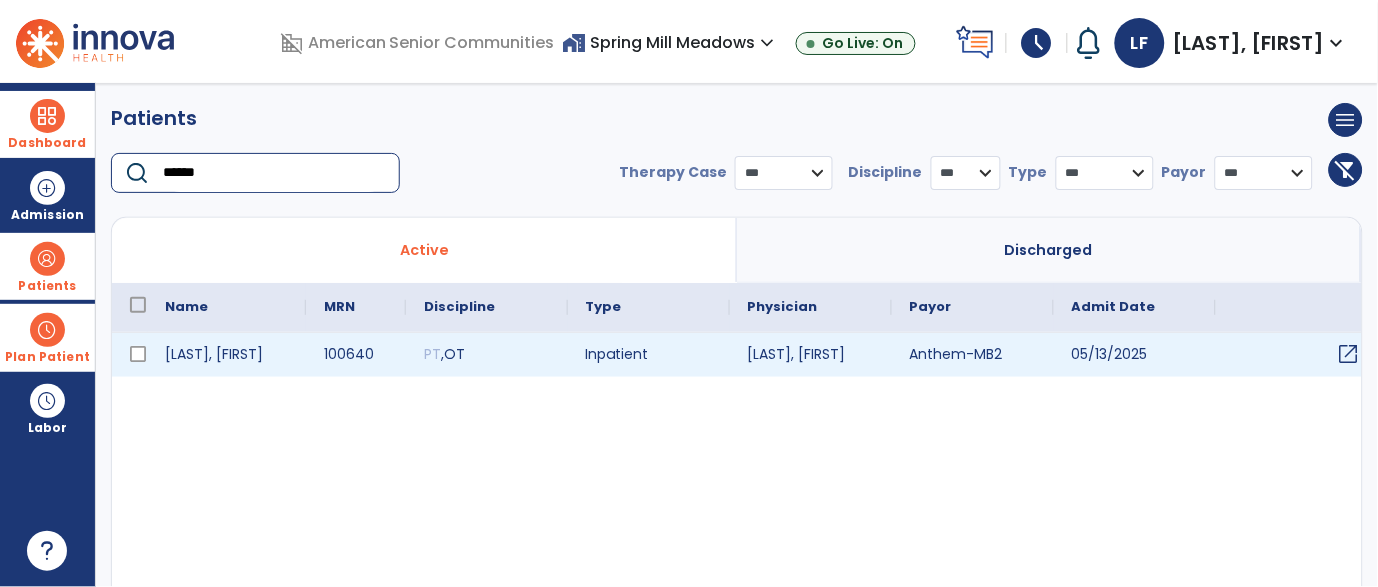 click on "open_in_new" at bounding box center (1349, 354) 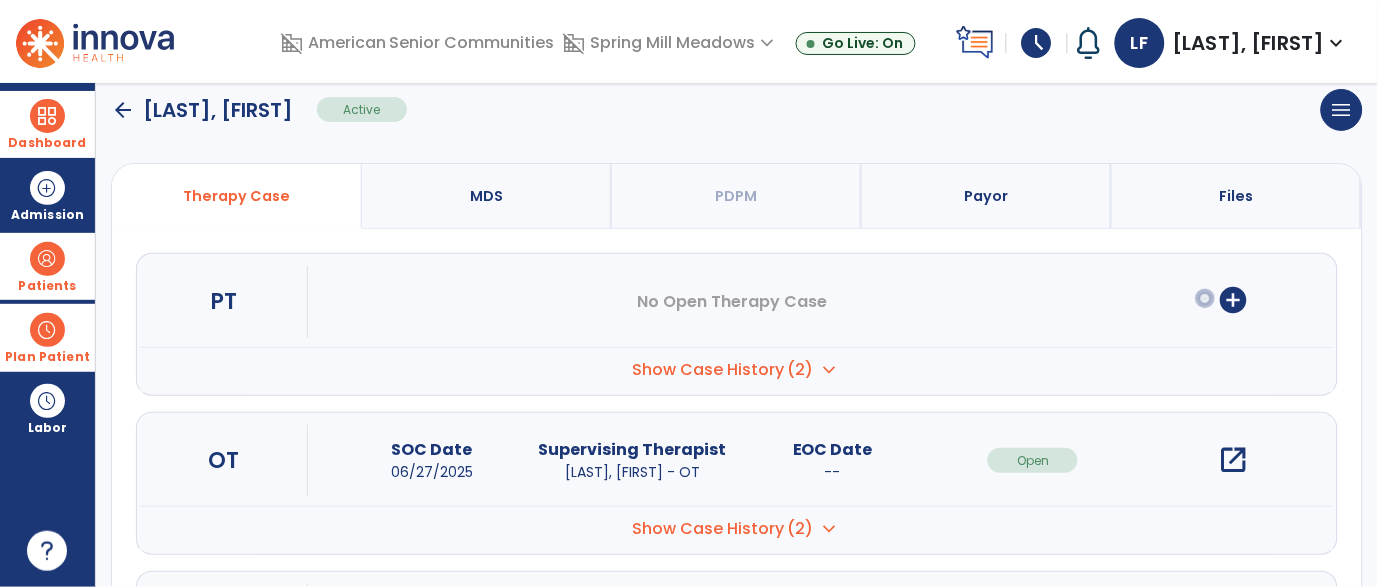scroll, scrollTop: 137, scrollLeft: 0, axis: vertical 